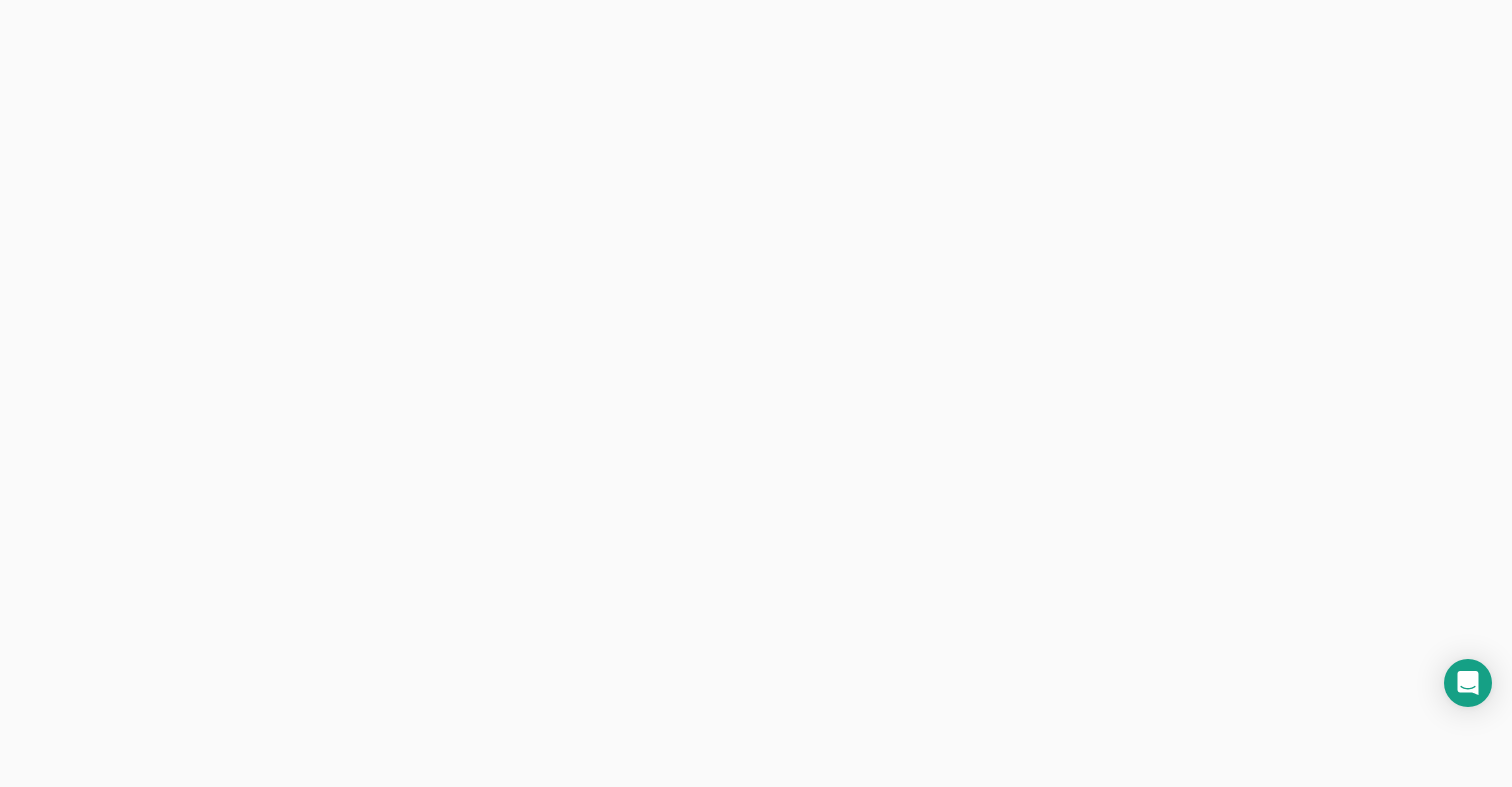scroll, scrollTop: 0, scrollLeft: 0, axis: both 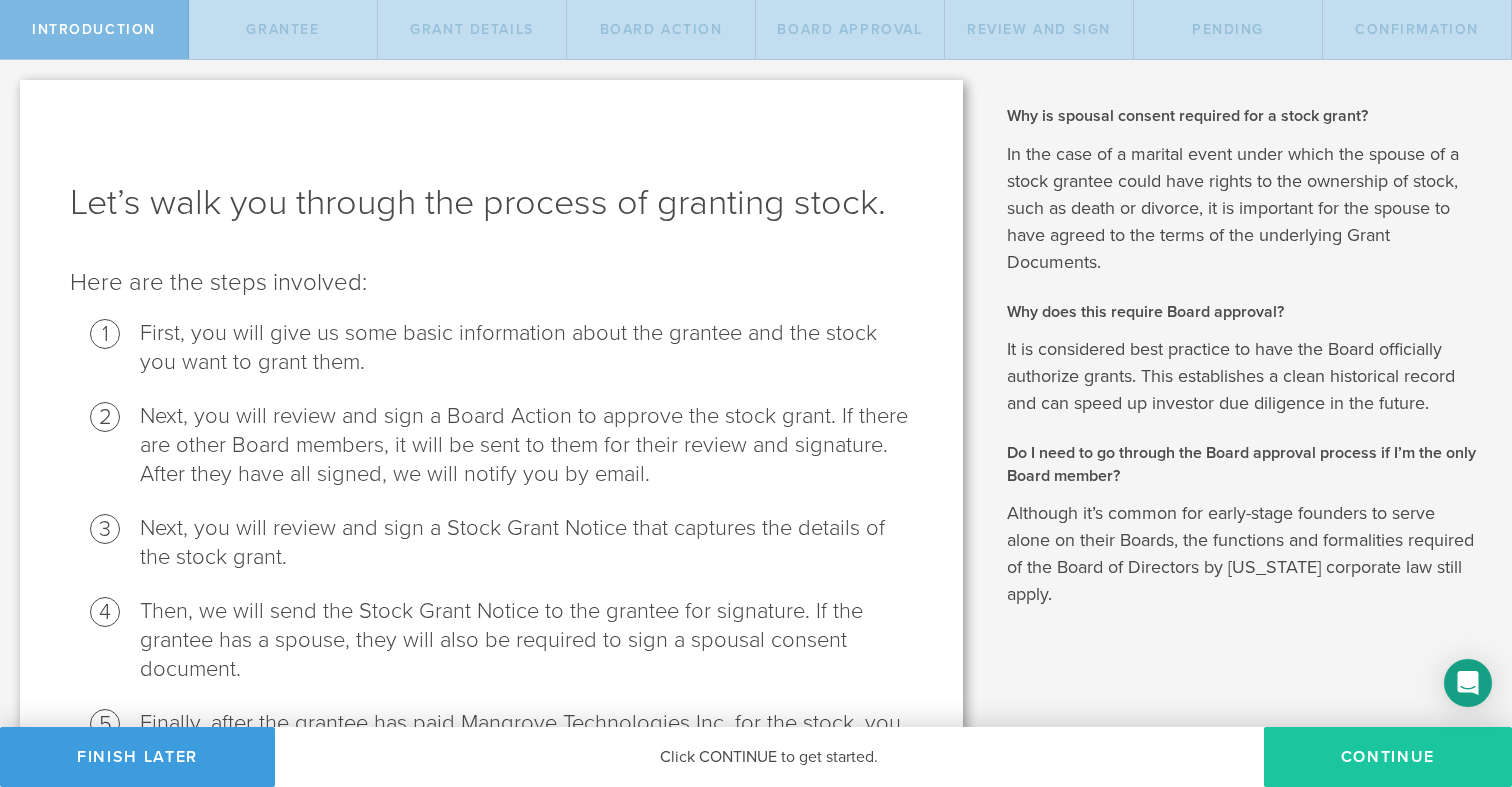click on "Continue" at bounding box center (1388, 757) 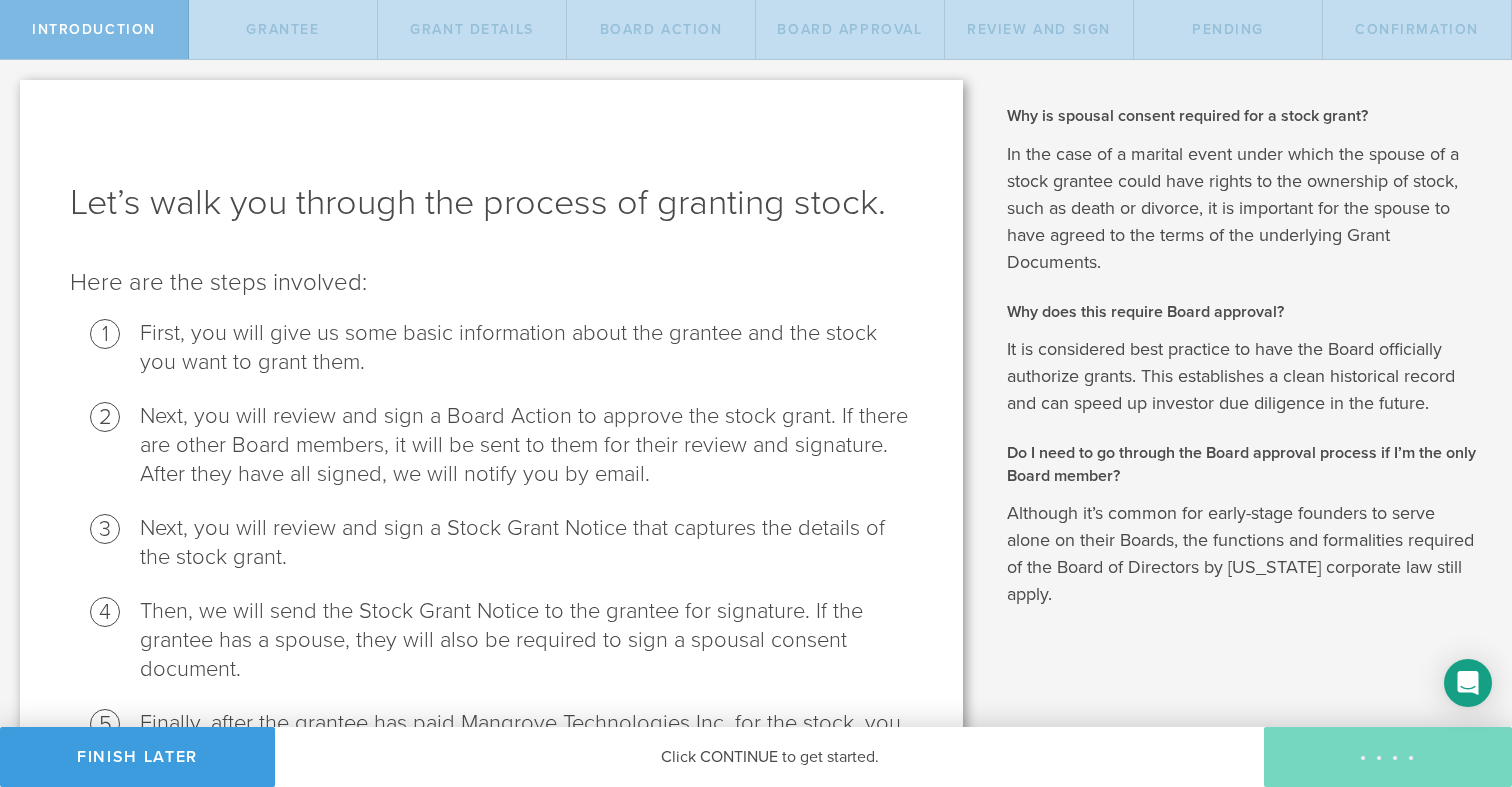 radio on "true" 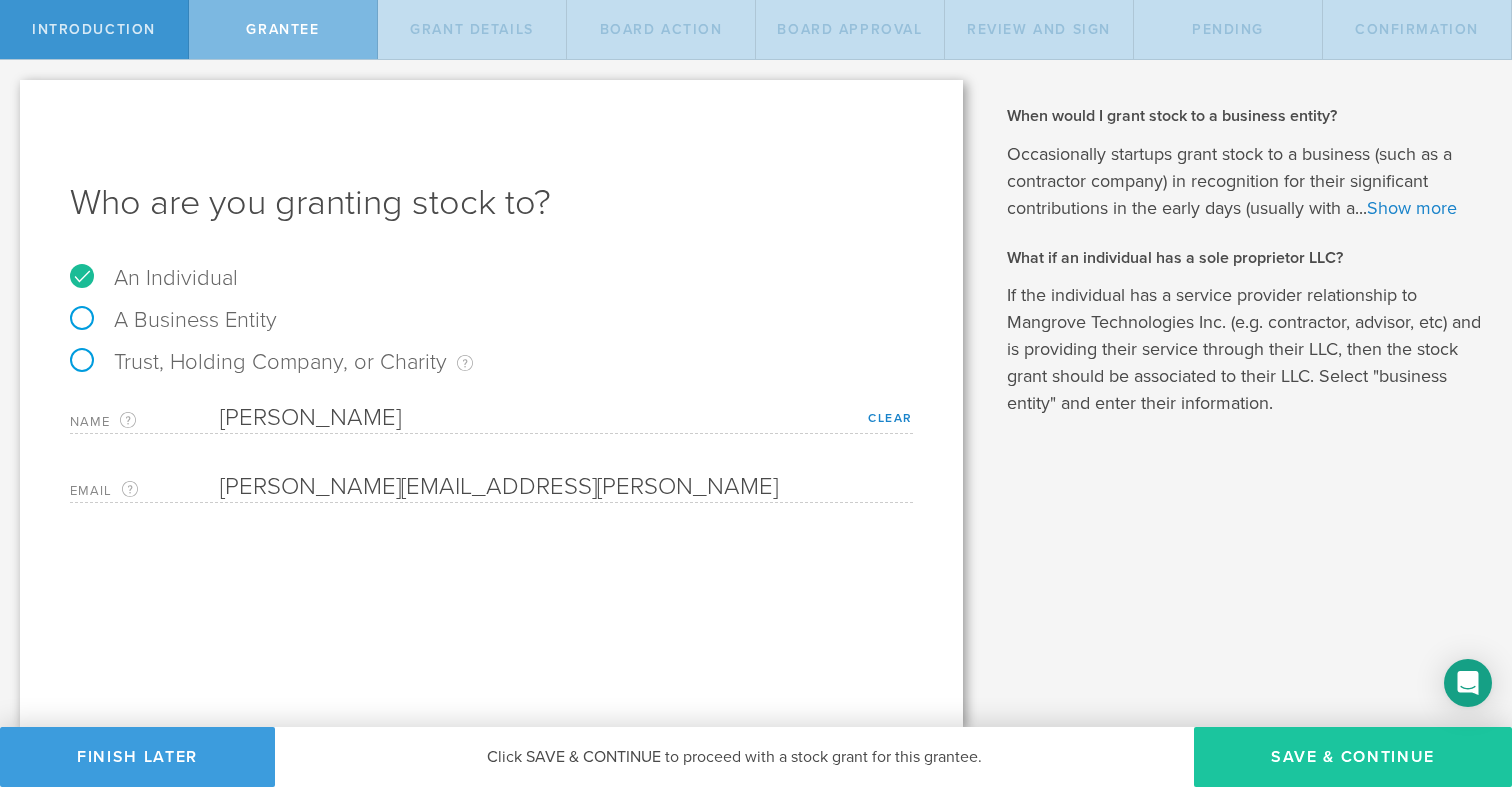 click on "Save & Continue" at bounding box center (1353, 757) 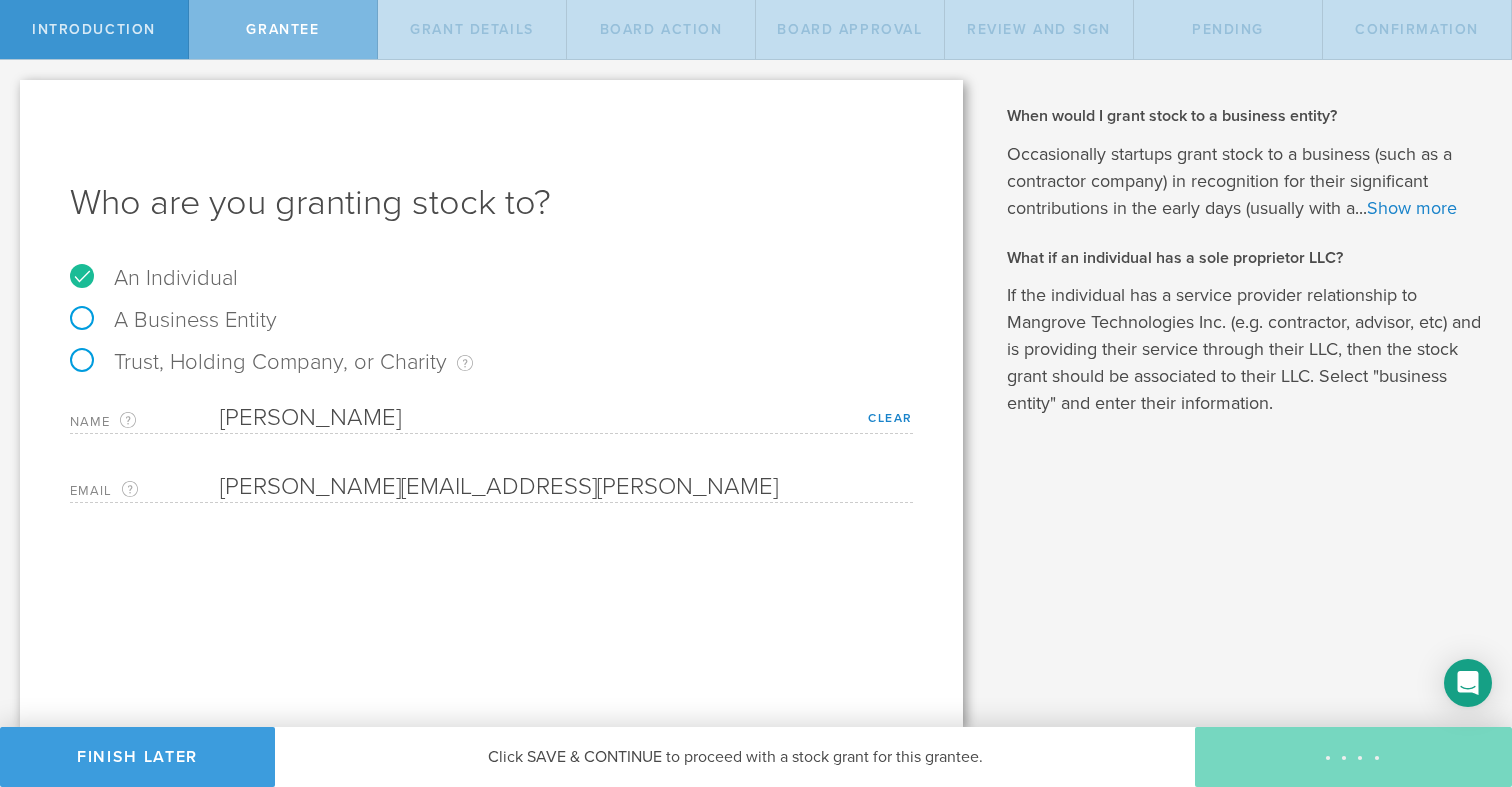 type on "4,080,000" 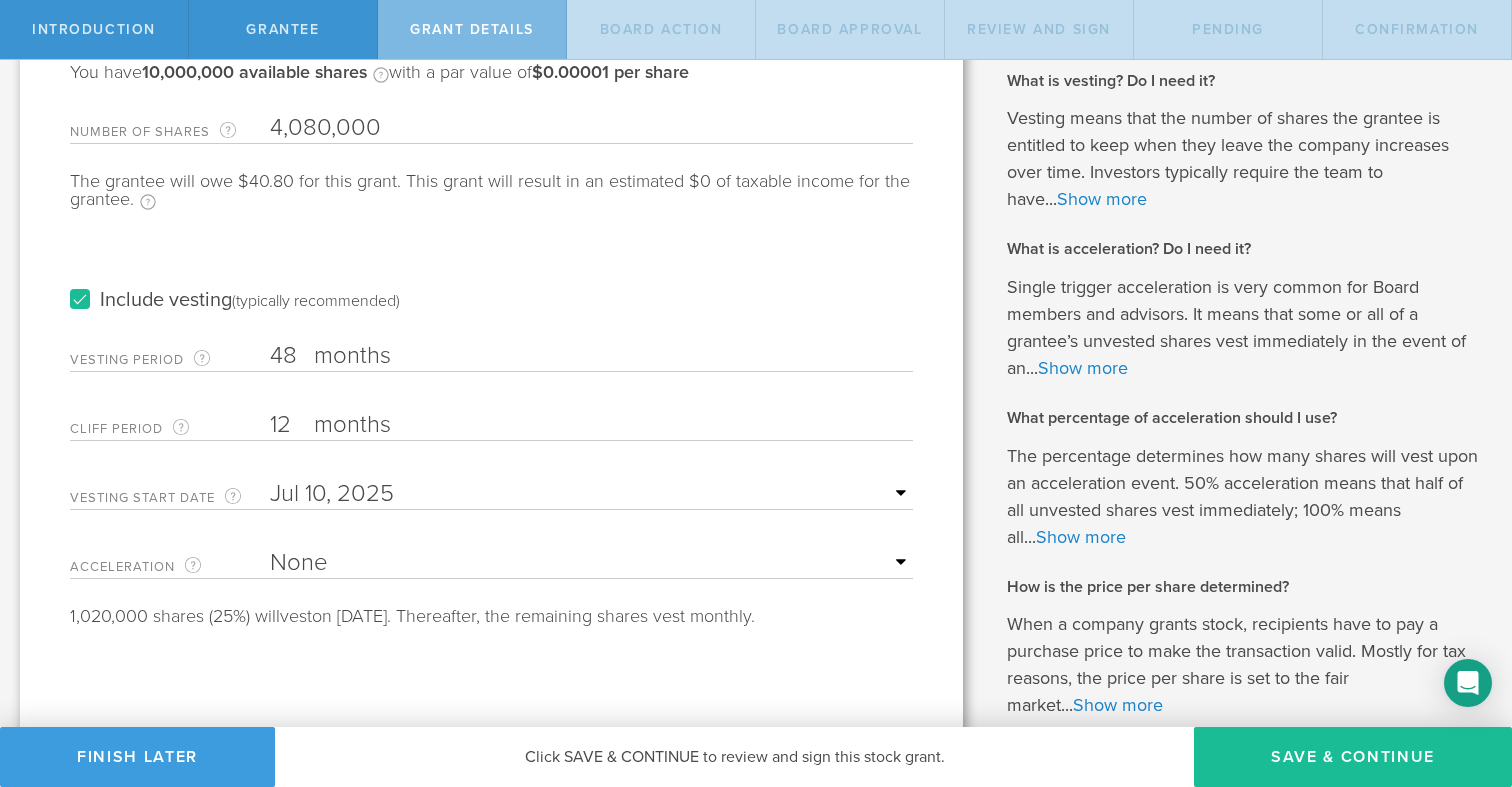 scroll, scrollTop: 159, scrollLeft: 0, axis: vertical 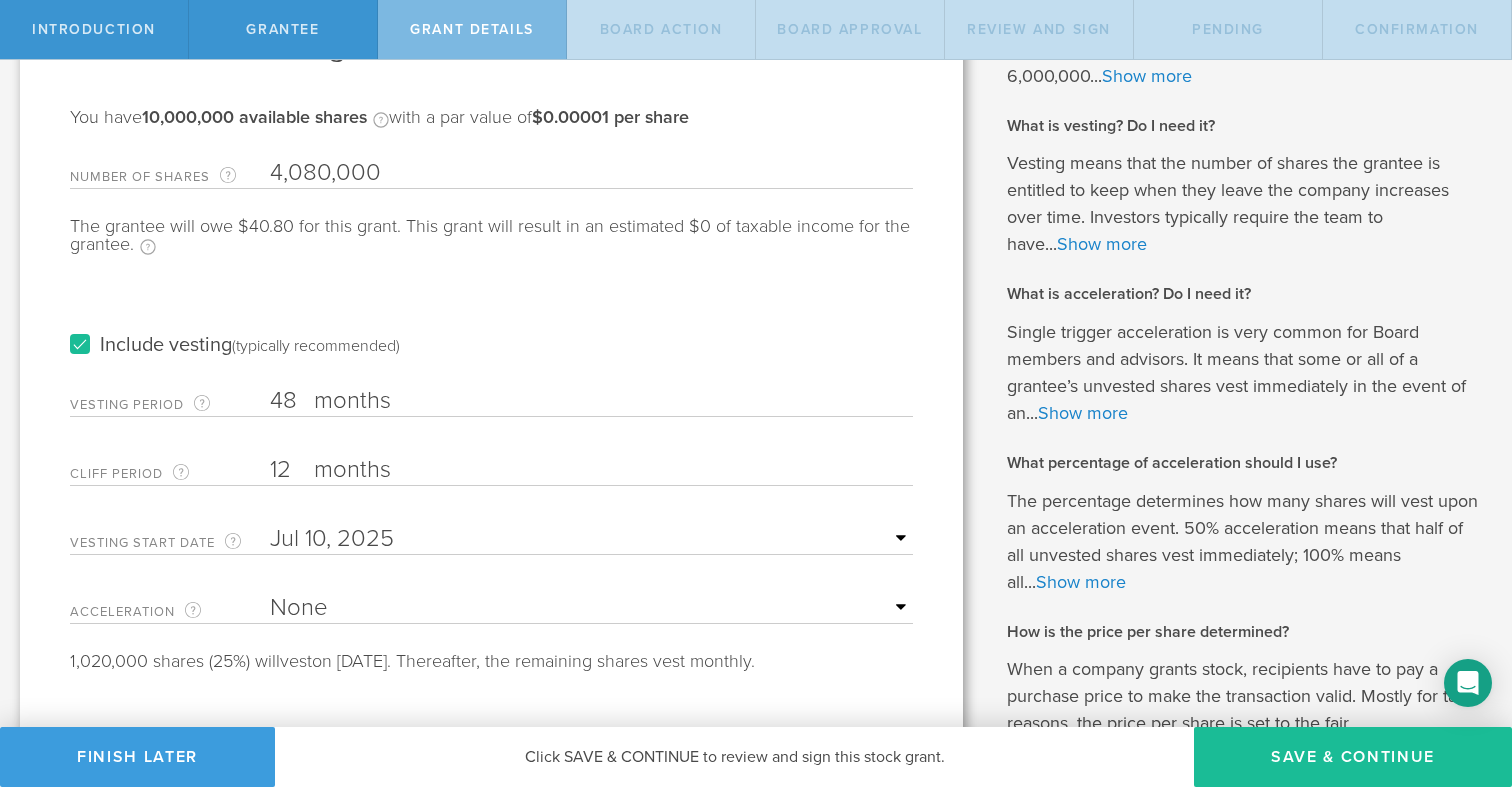 click on "months" at bounding box center [414, 403] 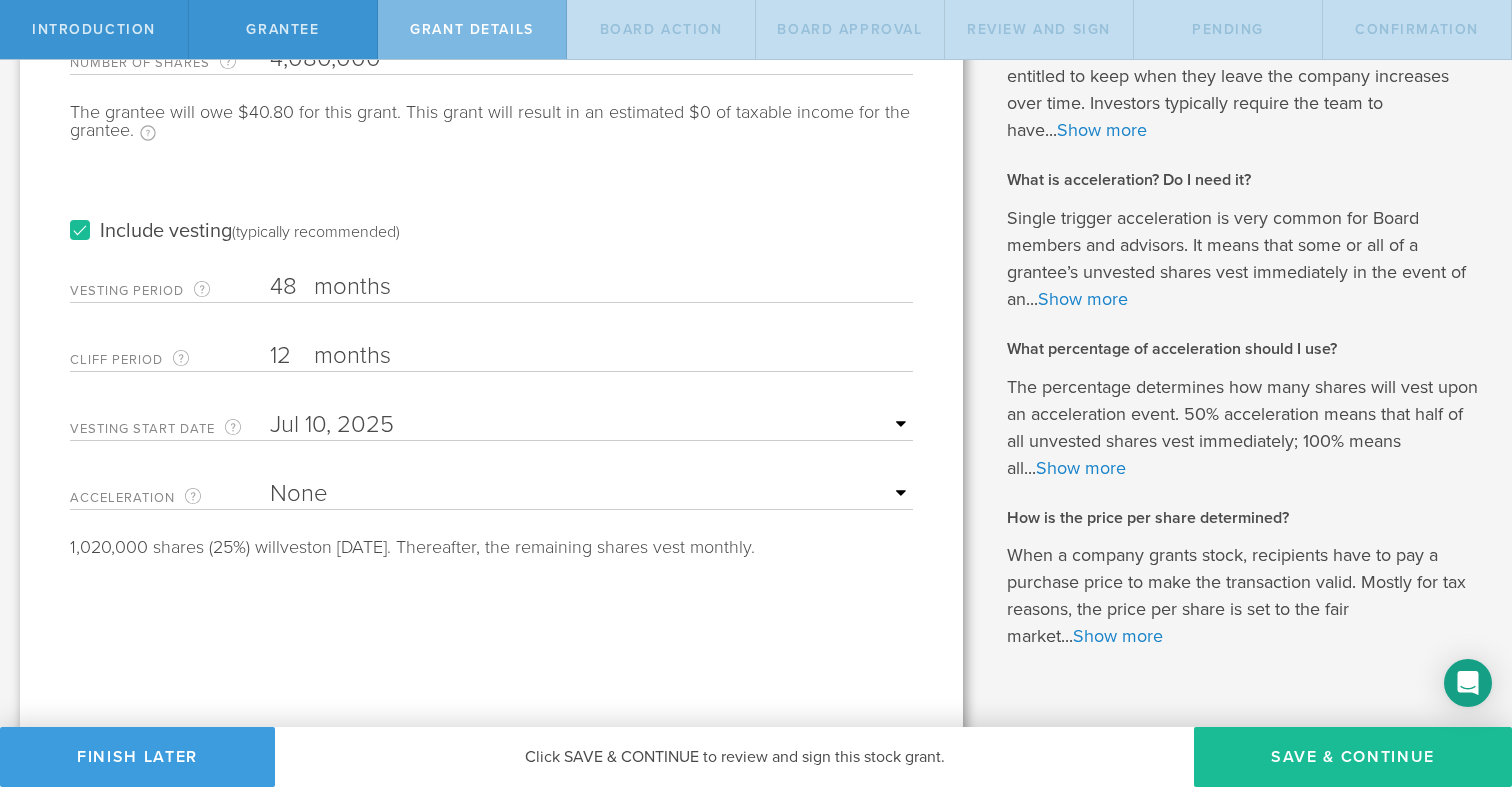 scroll, scrollTop: 287, scrollLeft: 0, axis: vertical 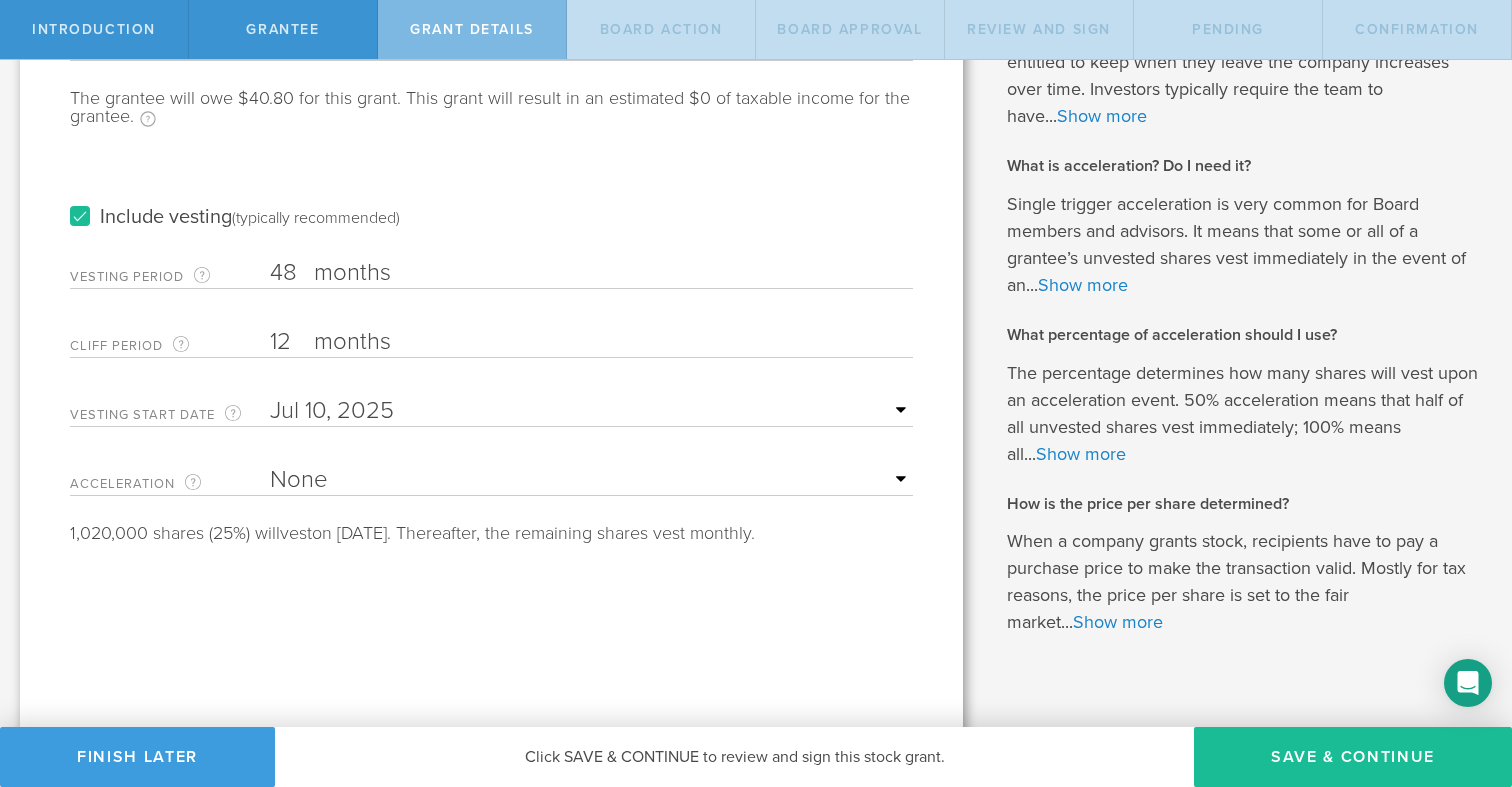 click on "Number of Shares The total amount of stock the company is granting to this recipient. 4,080,000 Please enter a valid number of shares. Number of shares must be at least 1. Number of shares cannot exceed the number of Common Stock shares available. The grantee will owe $40.80 for this grant.
This grant will result in an estimated $0 of taxable income for the grantee. Taxable income estimate assumes grantee will pay for the grant in cash and file an 83(b) election. Include vesting  (typically recommended) Vesting Period The total number of months until vesting is complete. 48 months The vesting period must be at least 1 month and at most 10 years. Cliff Period The initial waiting period before the first set of shares vests. Thereafter, the remaining shares will vest monthly. 12 months Please enter a valid cliff vesting period. The minimum cliff vesting period is one month. If you want these shares to begin vesting as soon as possible, you can set this value to '1'. Vesting Start Date" at bounding box center [491, 281] 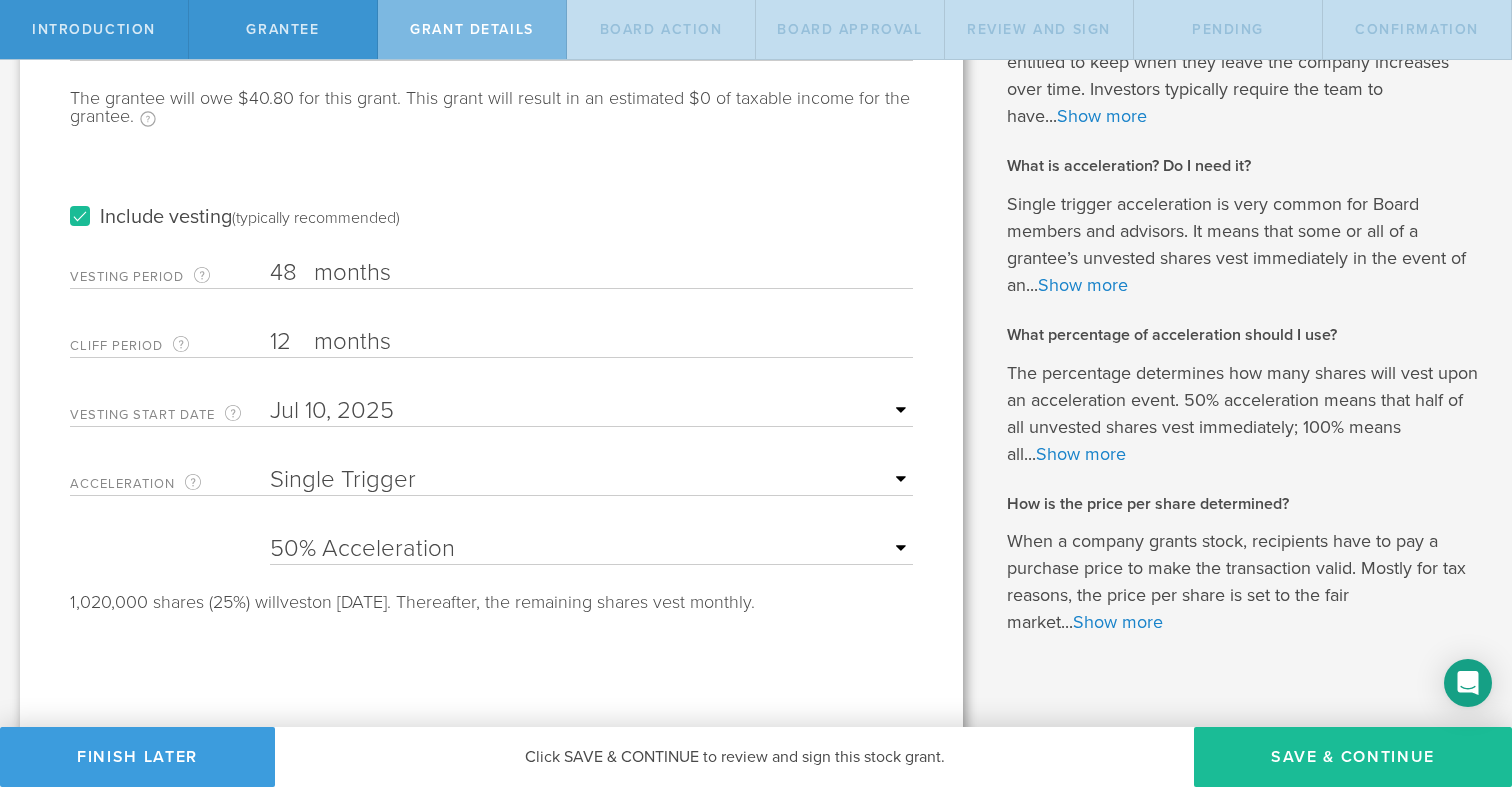 click on "None Single Trigger Double Trigger" at bounding box center [591, 480] 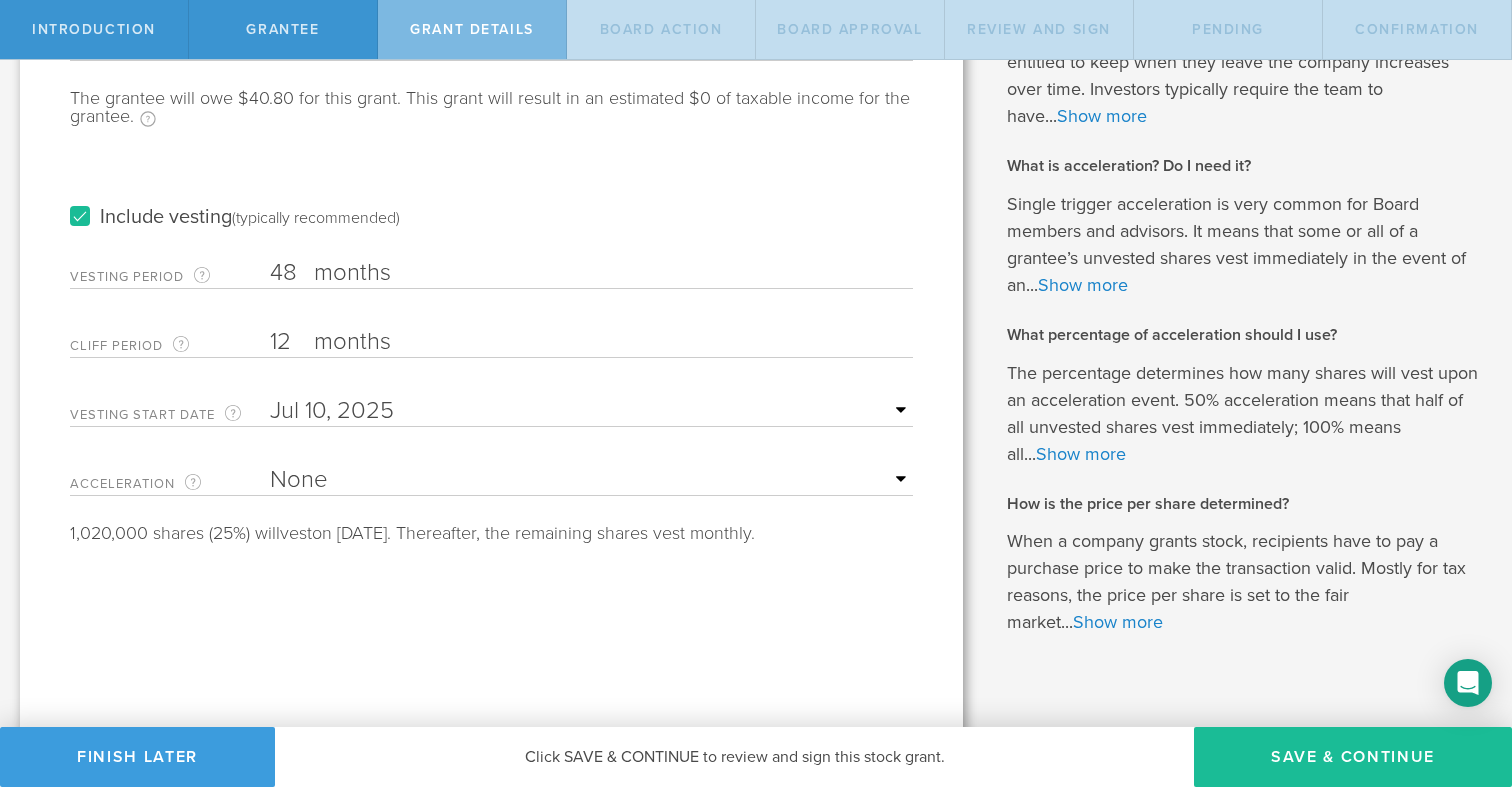 click on "None Single Trigger Double Trigger" at bounding box center [591, 480] 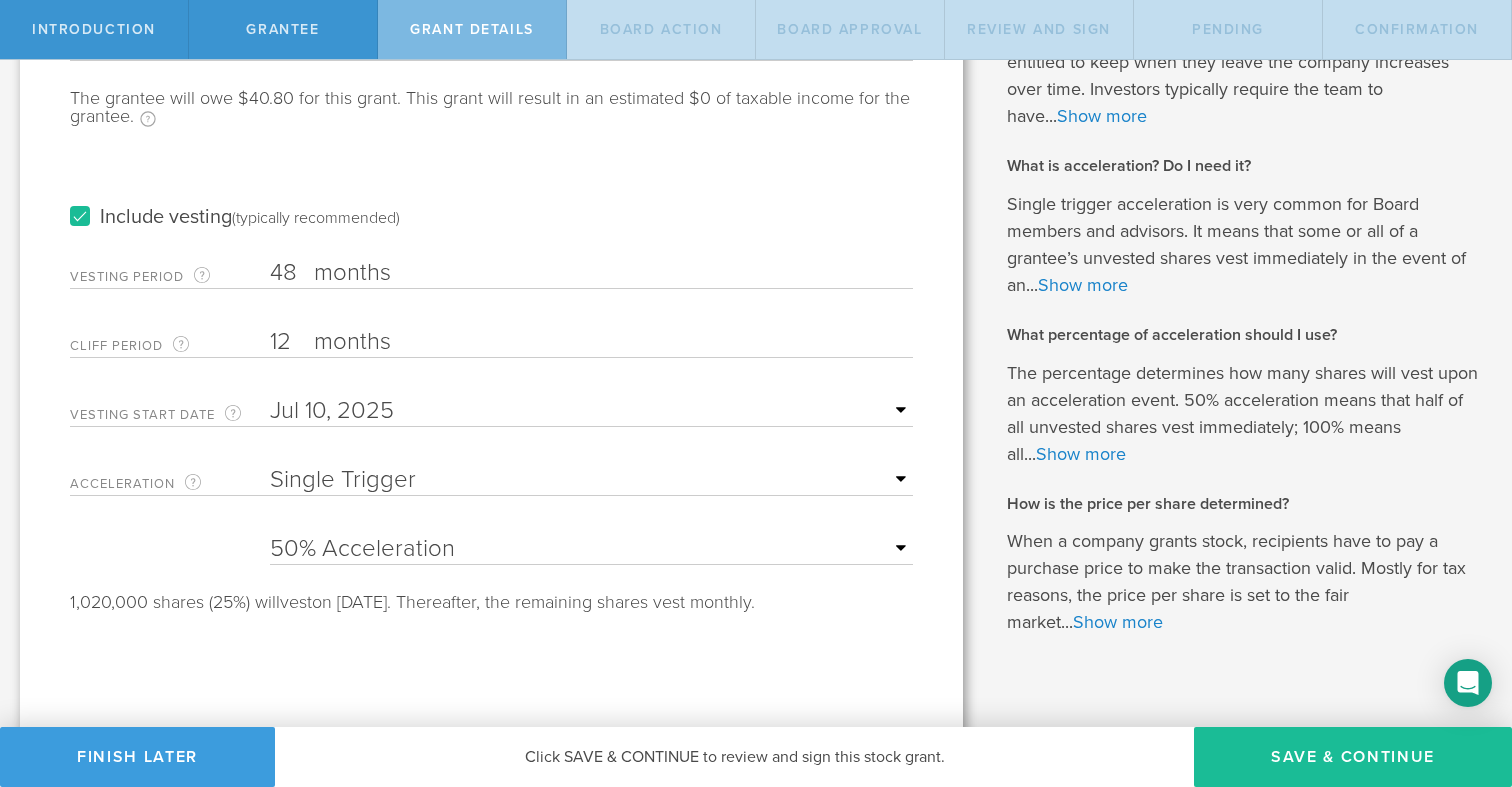 click on "None Single Trigger Double Trigger" at bounding box center (591, 480) 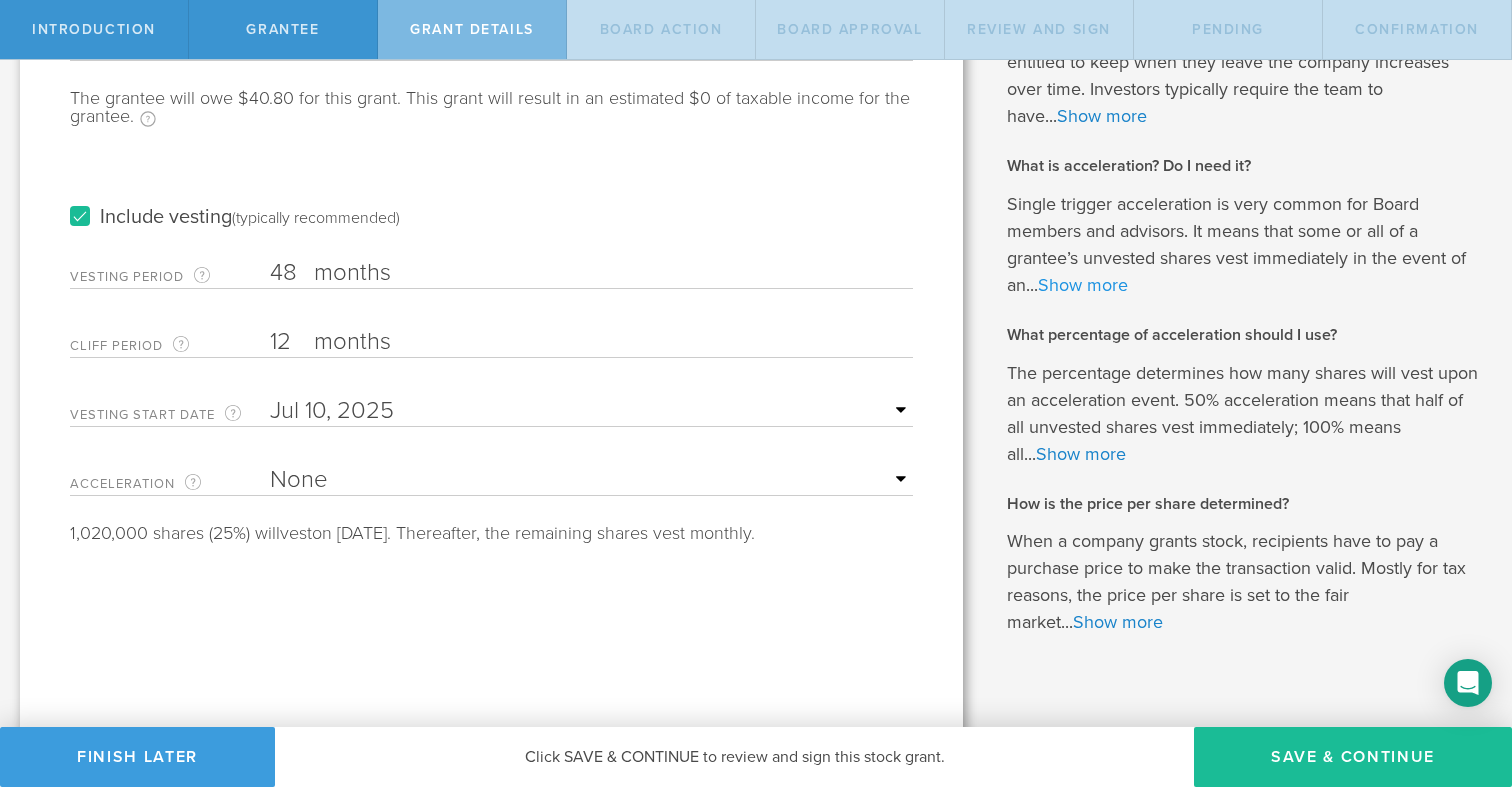 click on "Show more" at bounding box center (1083, 285) 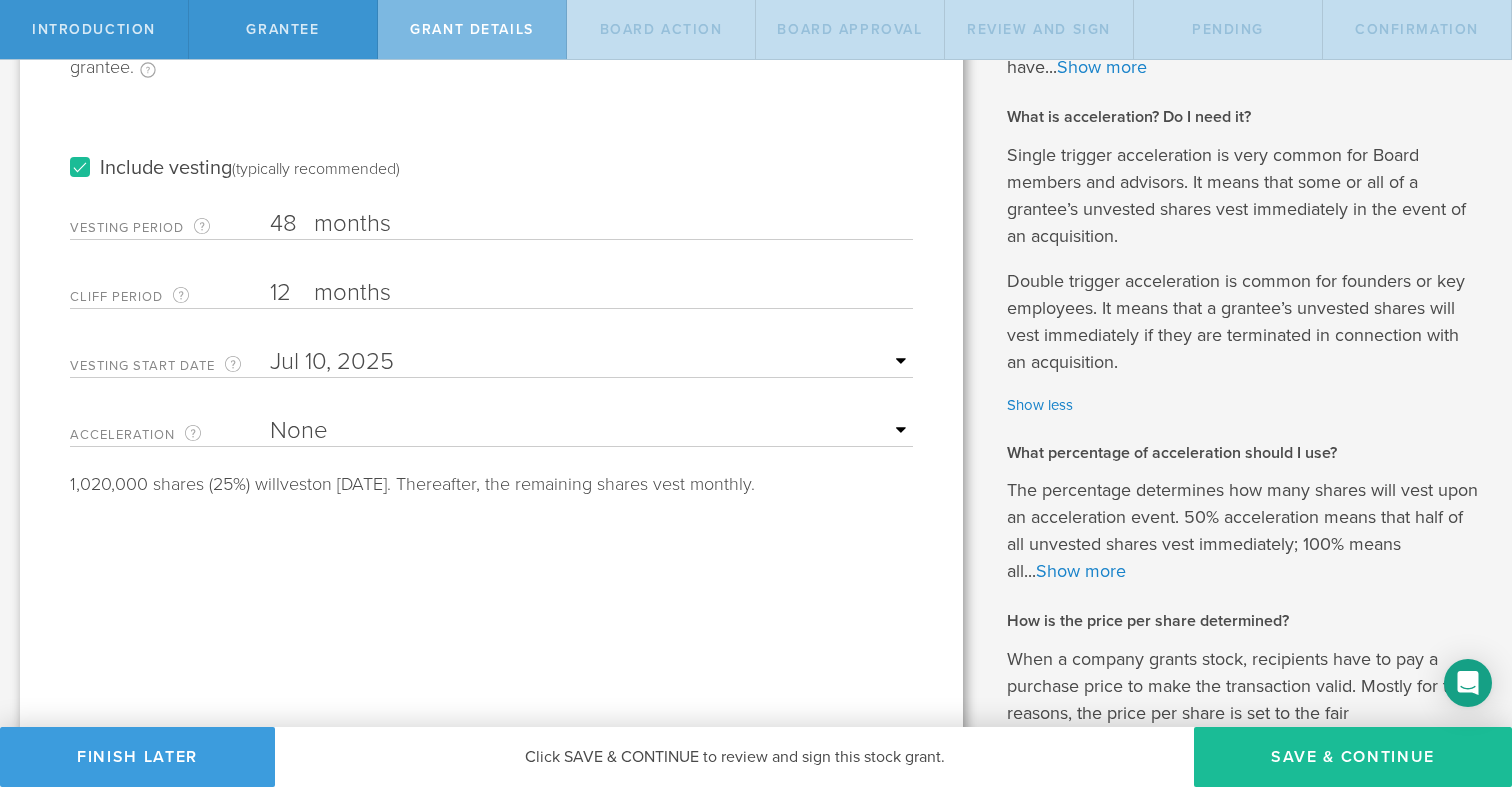 scroll, scrollTop: 340, scrollLeft: 0, axis: vertical 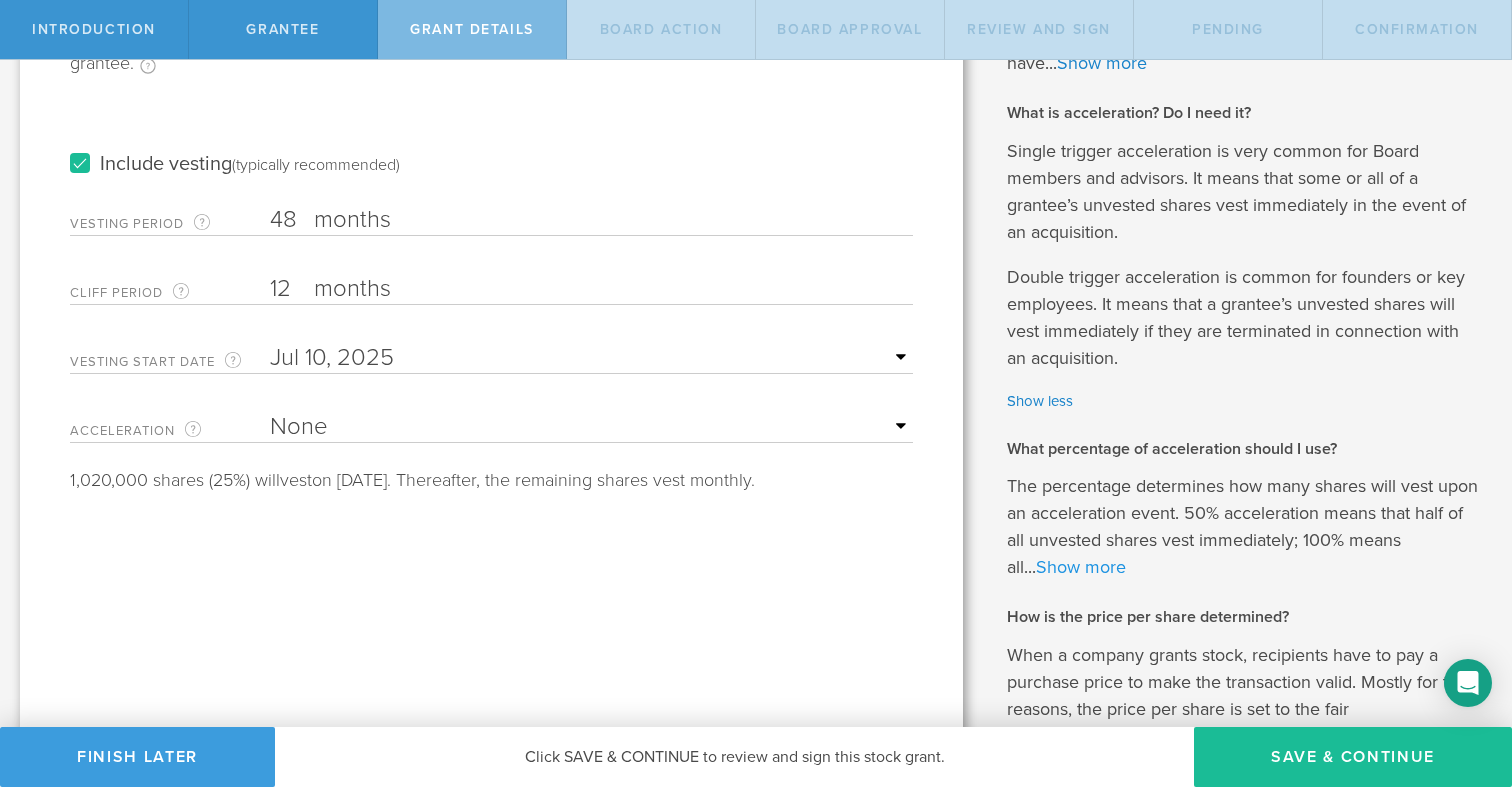 click on "Show more" at bounding box center [1081, 567] 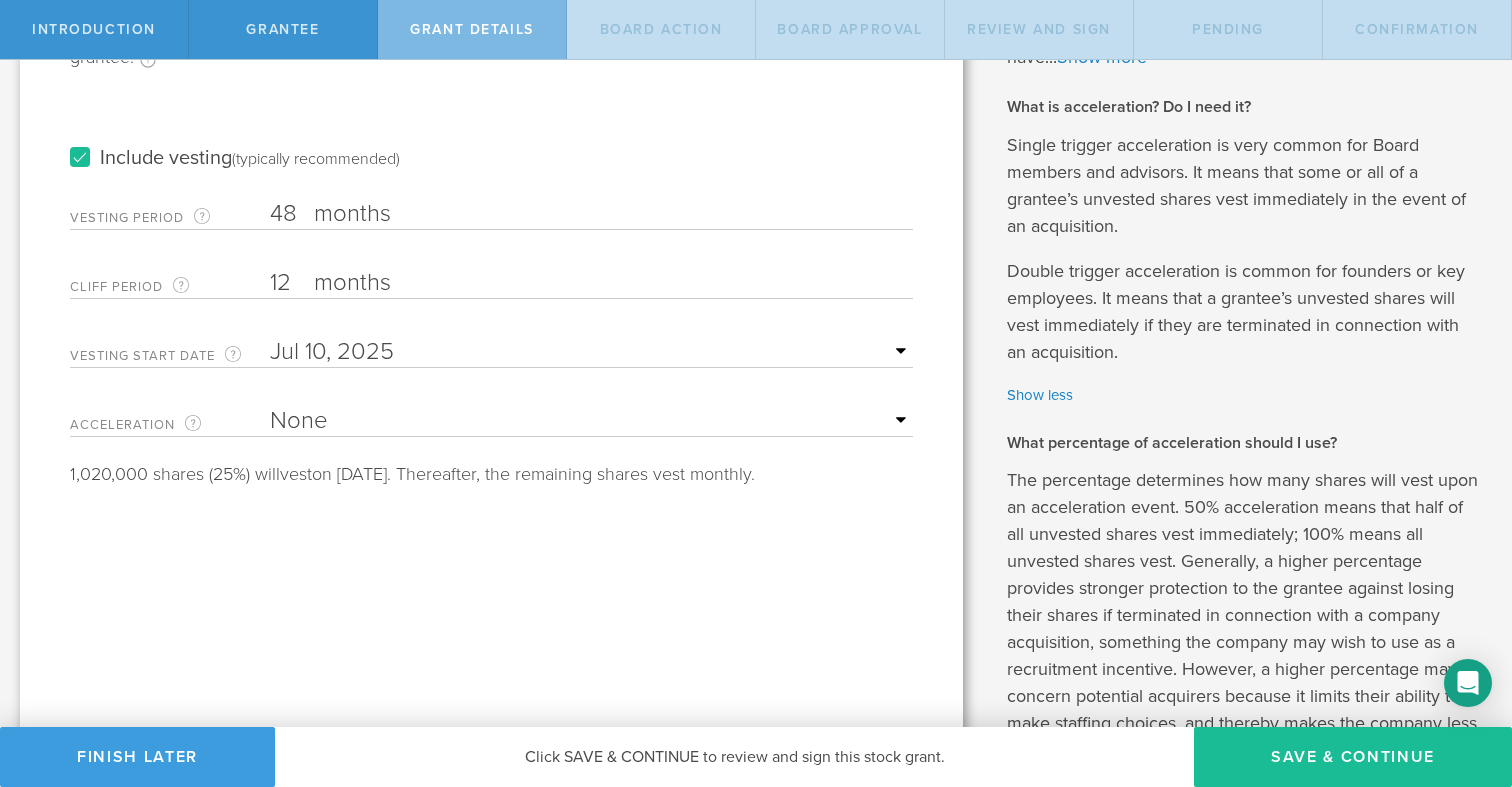 scroll, scrollTop: 340, scrollLeft: 0, axis: vertical 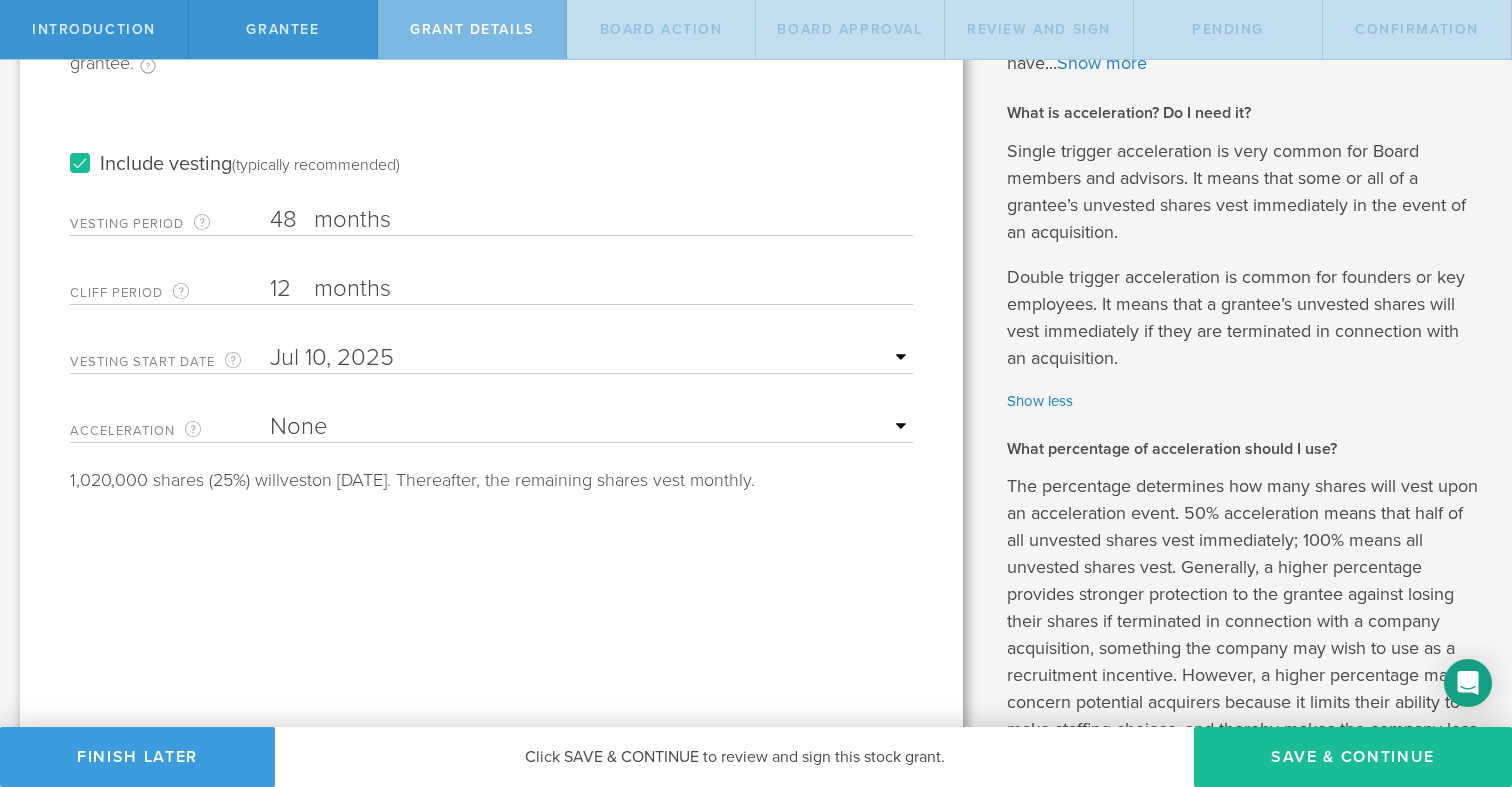 click on "None Single Trigger Double Trigger" at bounding box center [591, 427] 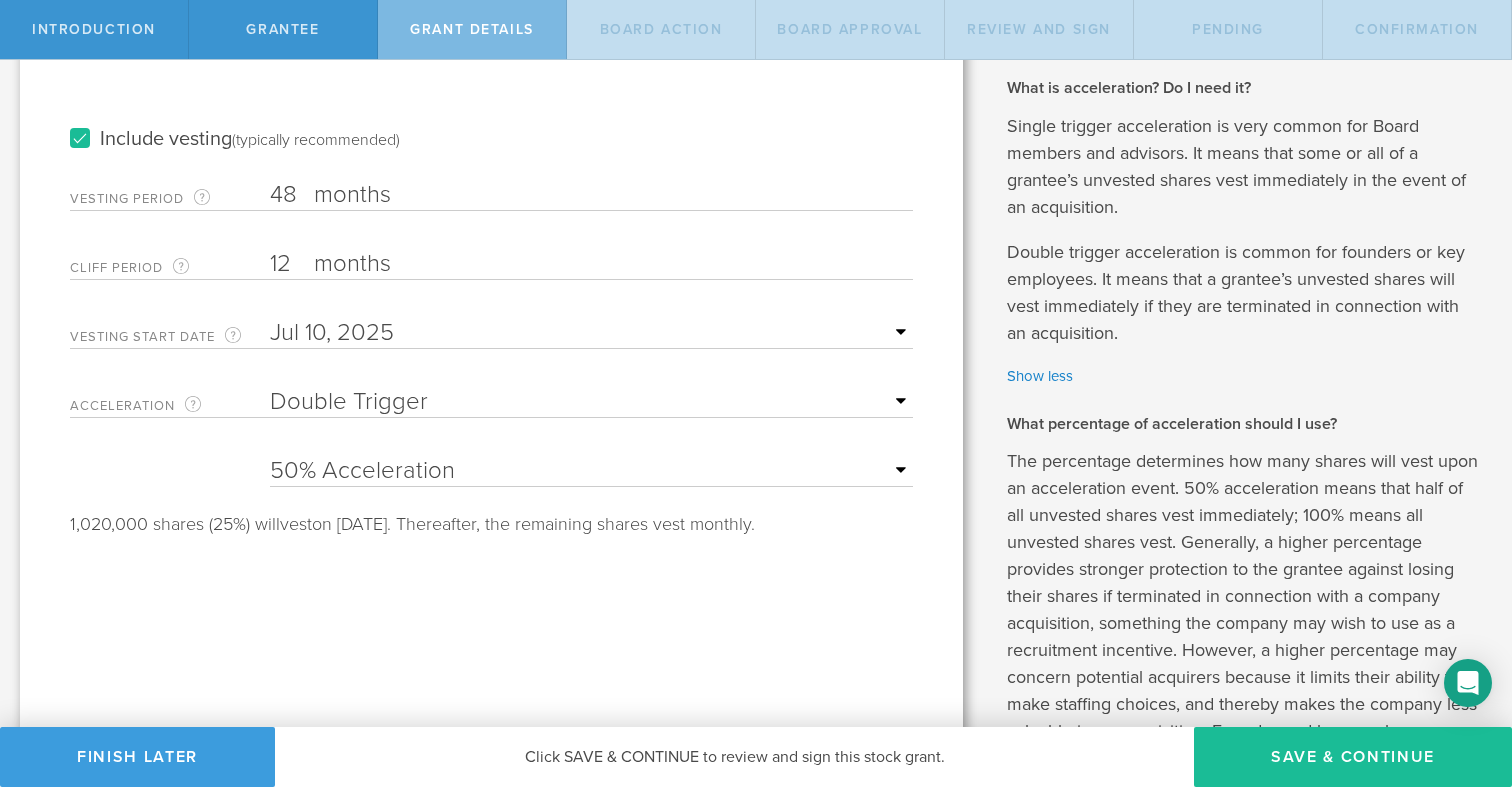 scroll, scrollTop: 353, scrollLeft: 0, axis: vertical 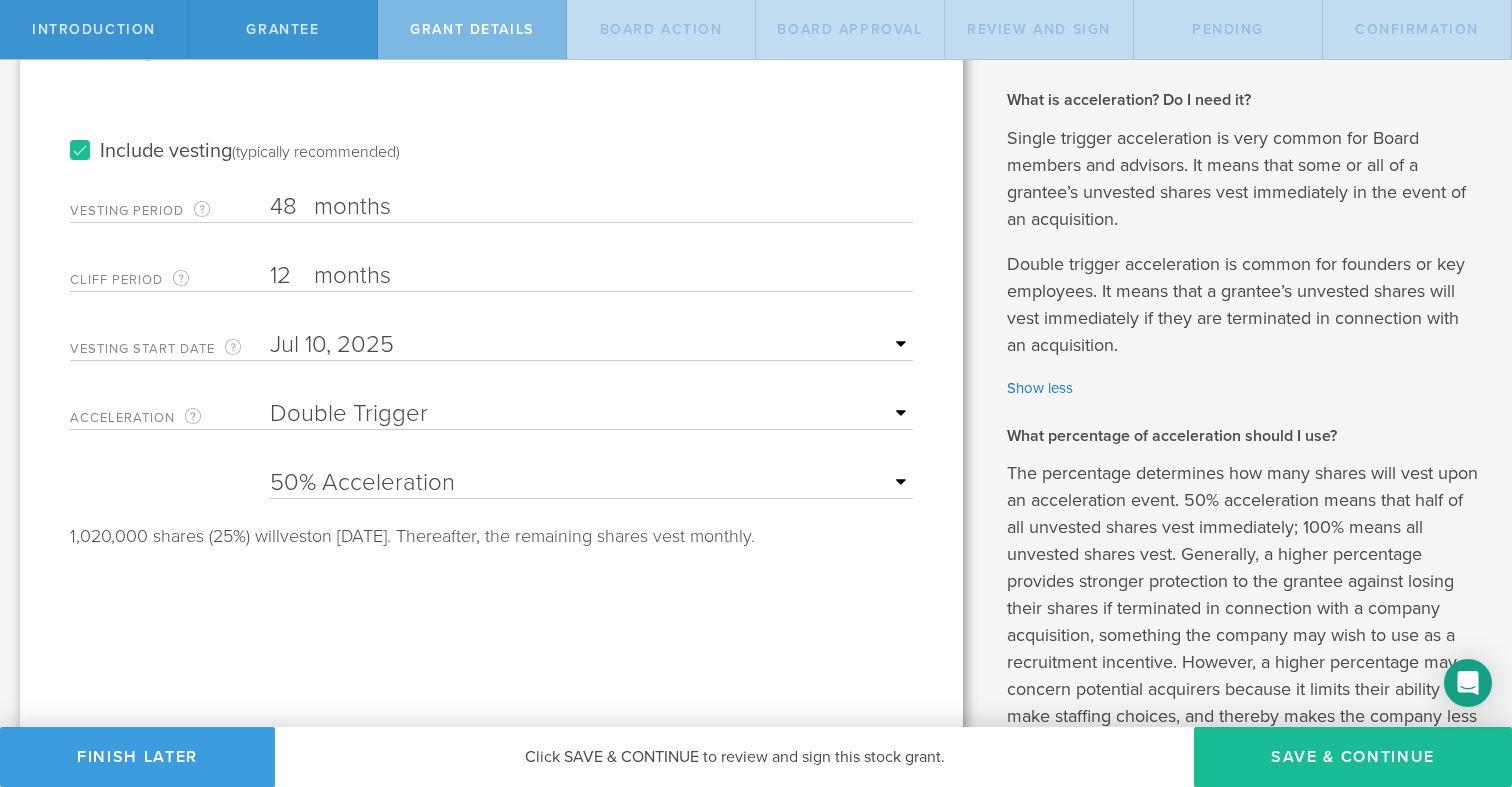 click on "25% Acceleration 50% Acceleration 75% Acceleration 100% Acceleration" at bounding box center [591, 483] 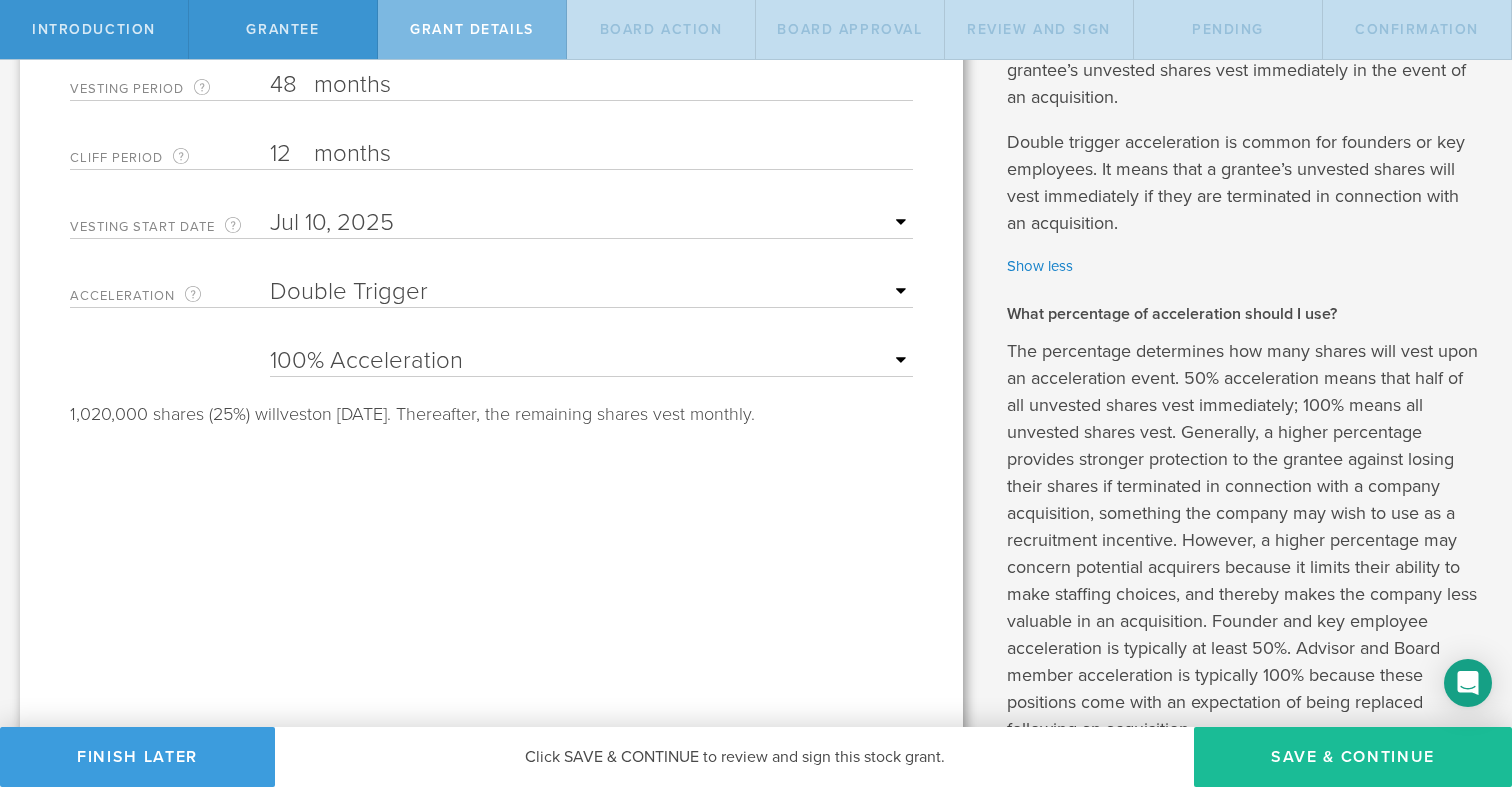 scroll, scrollTop: 818, scrollLeft: 0, axis: vertical 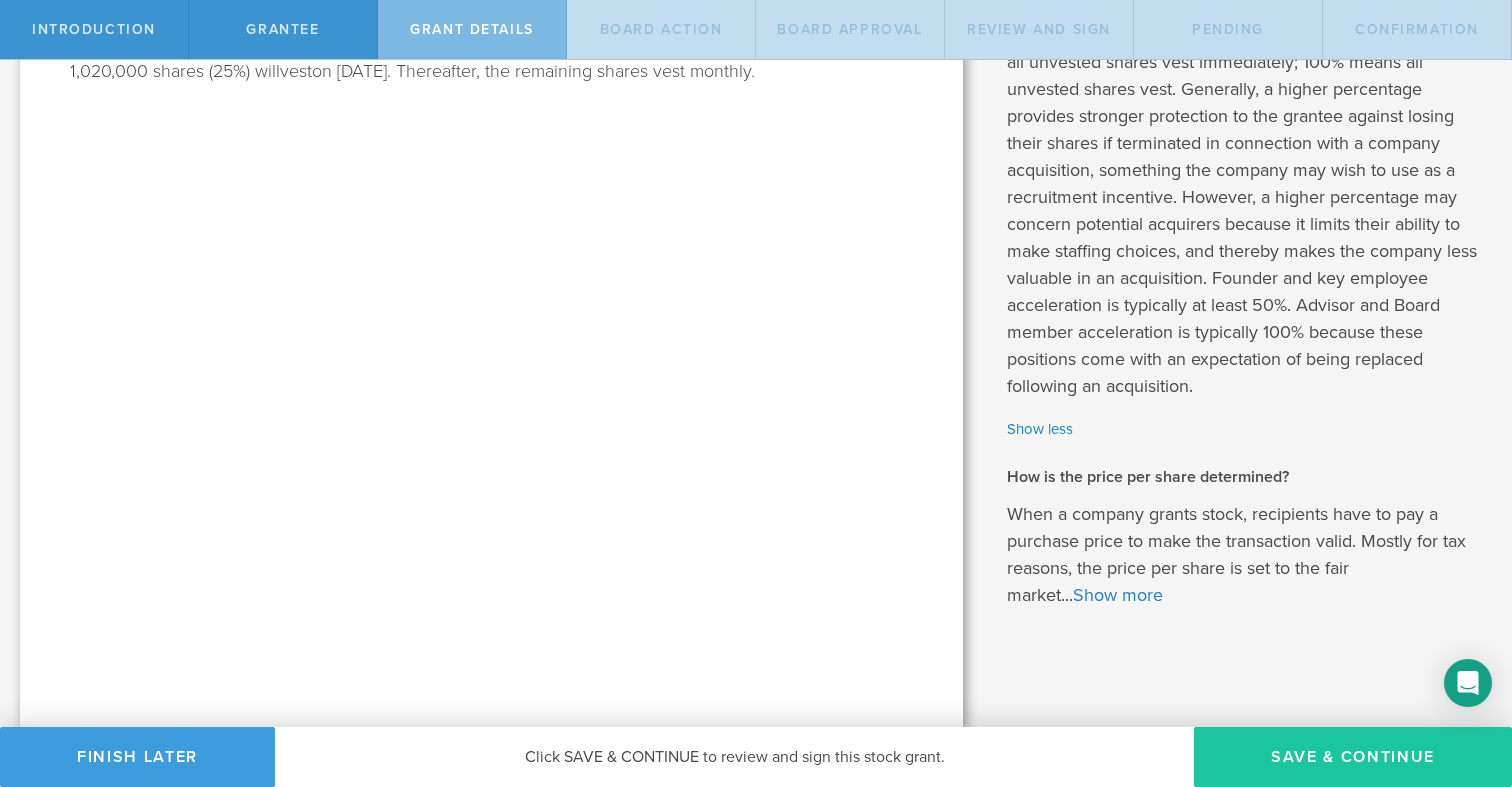 click on "Save & Continue" at bounding box center (1353, 757) 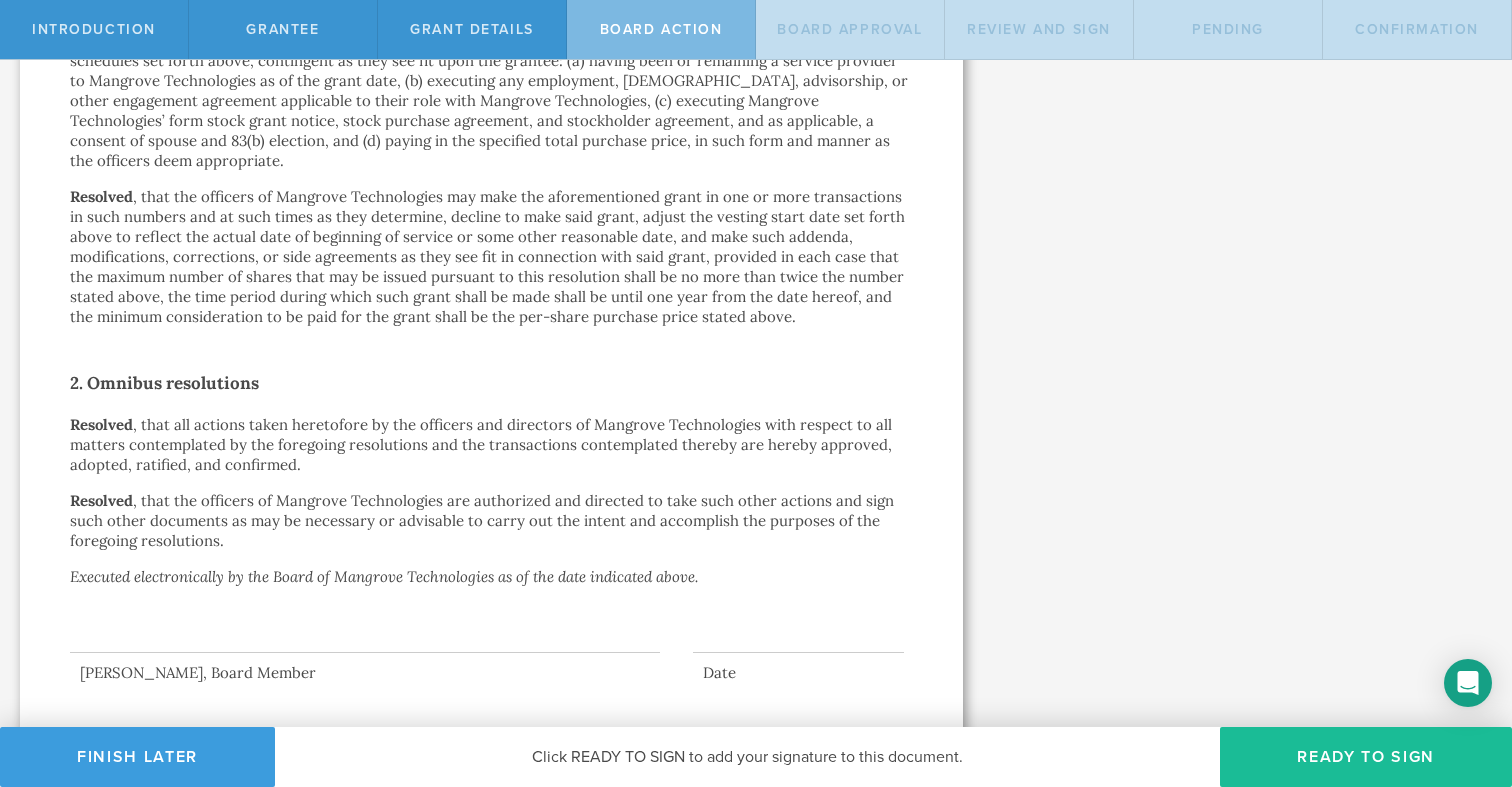 scroll, scrollTop: 1201, scrollLeft: 0, axis: vertical 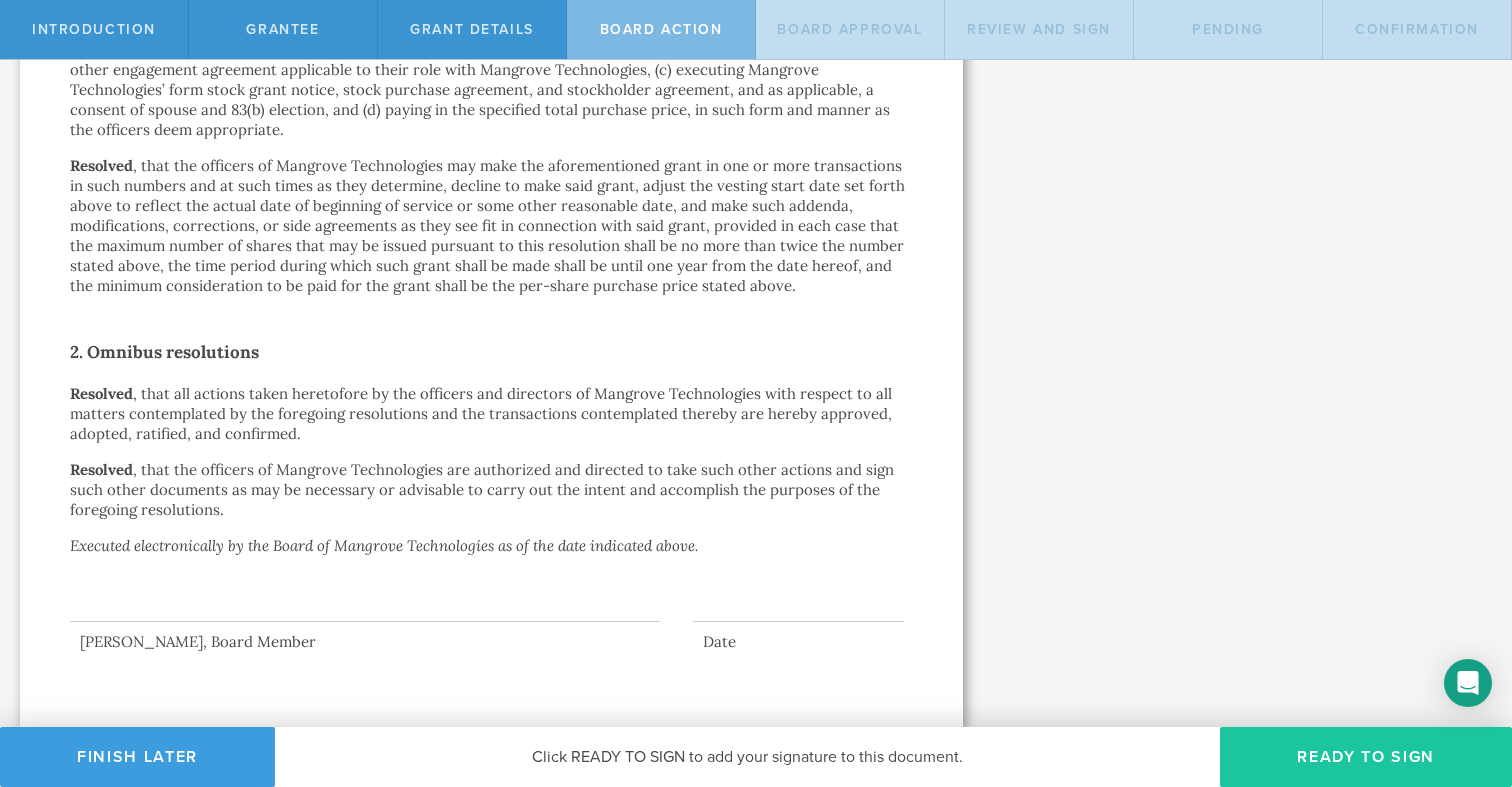 click on "Ready to Sign" at bounding box center (1366, 757) 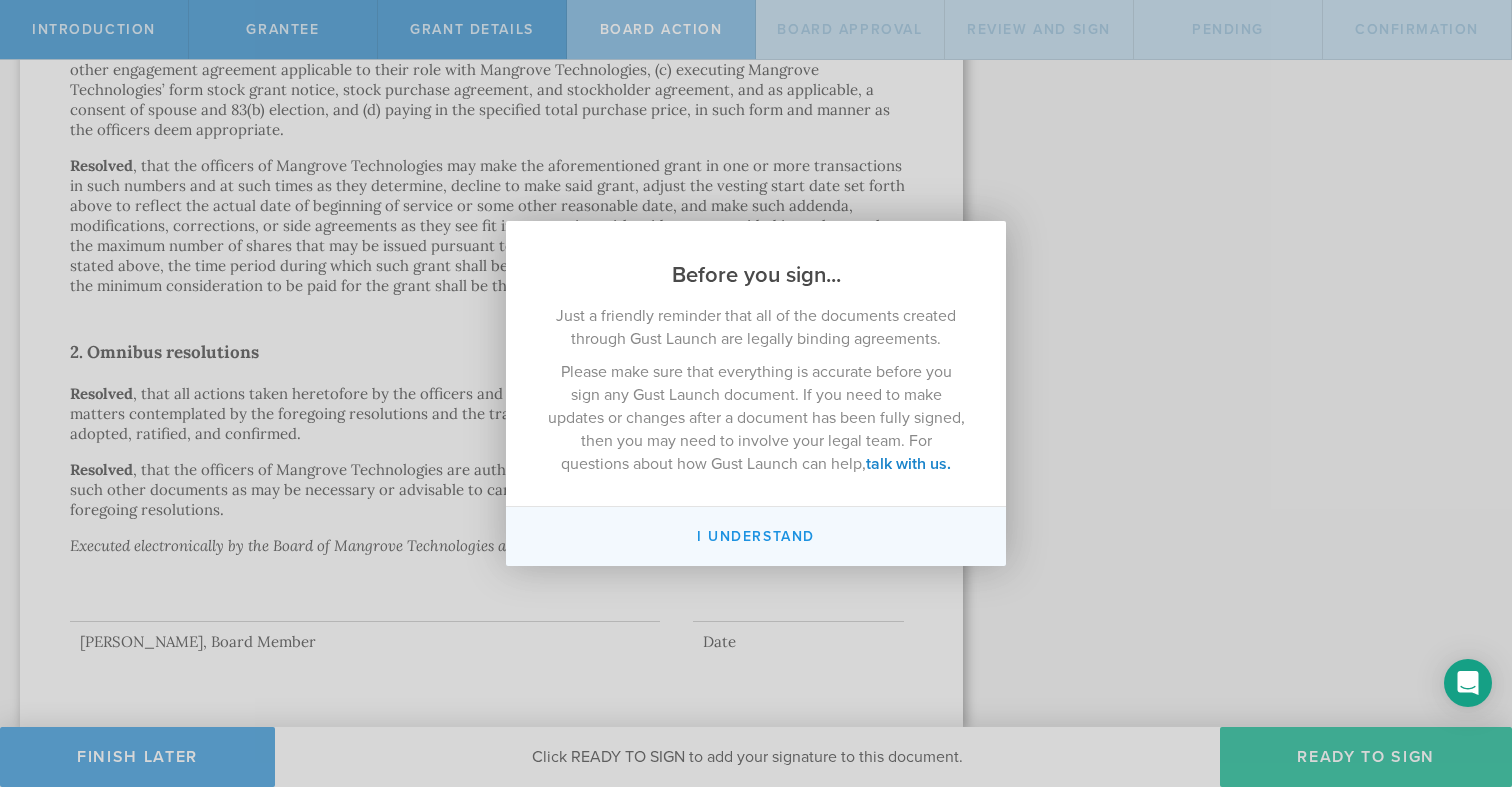 click on "I understand" at bounding box center (756, 536) 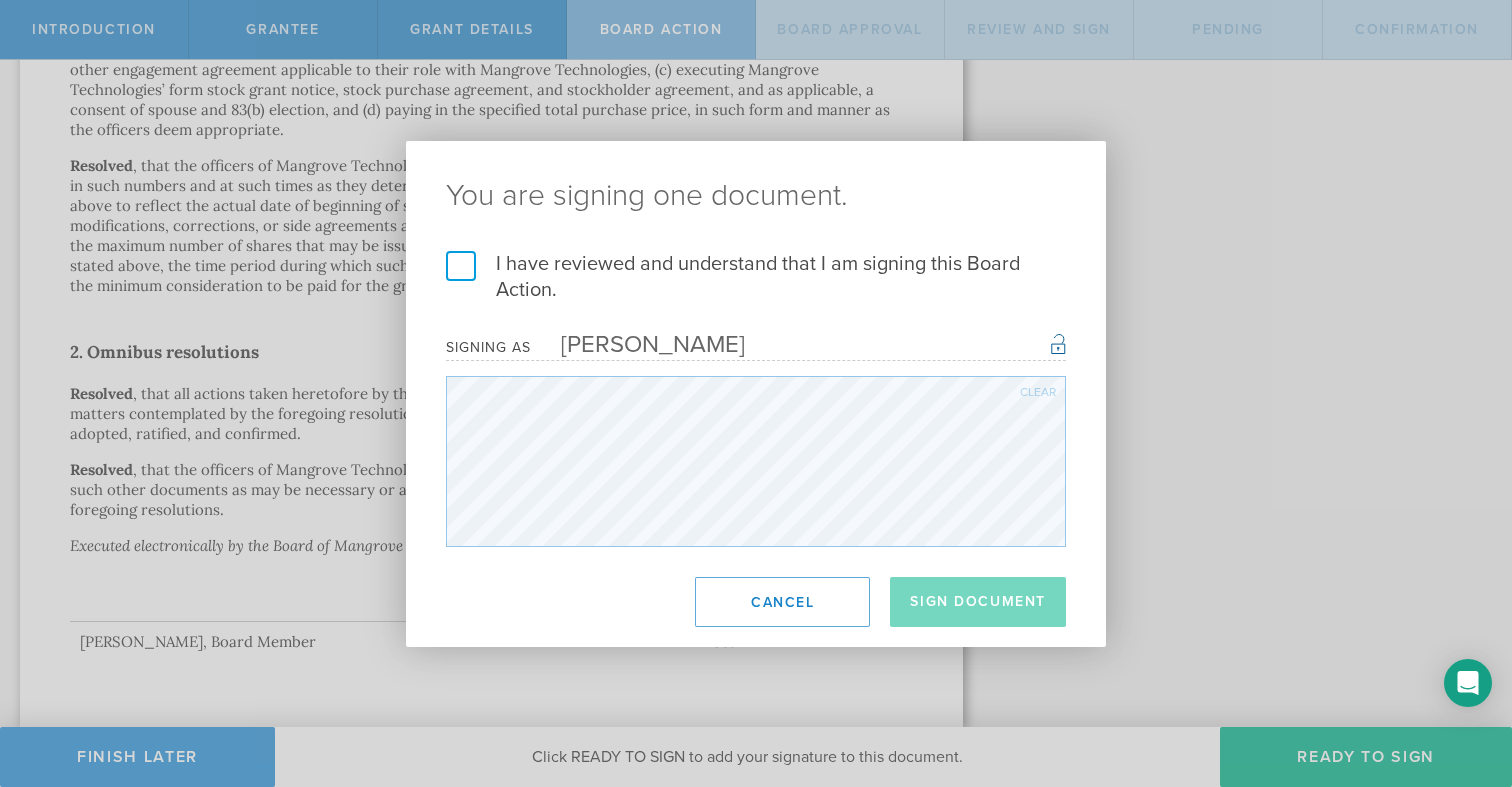 click on "I have reviewed and understand that I am signing this Board Action." at bounding box center (756, 277) 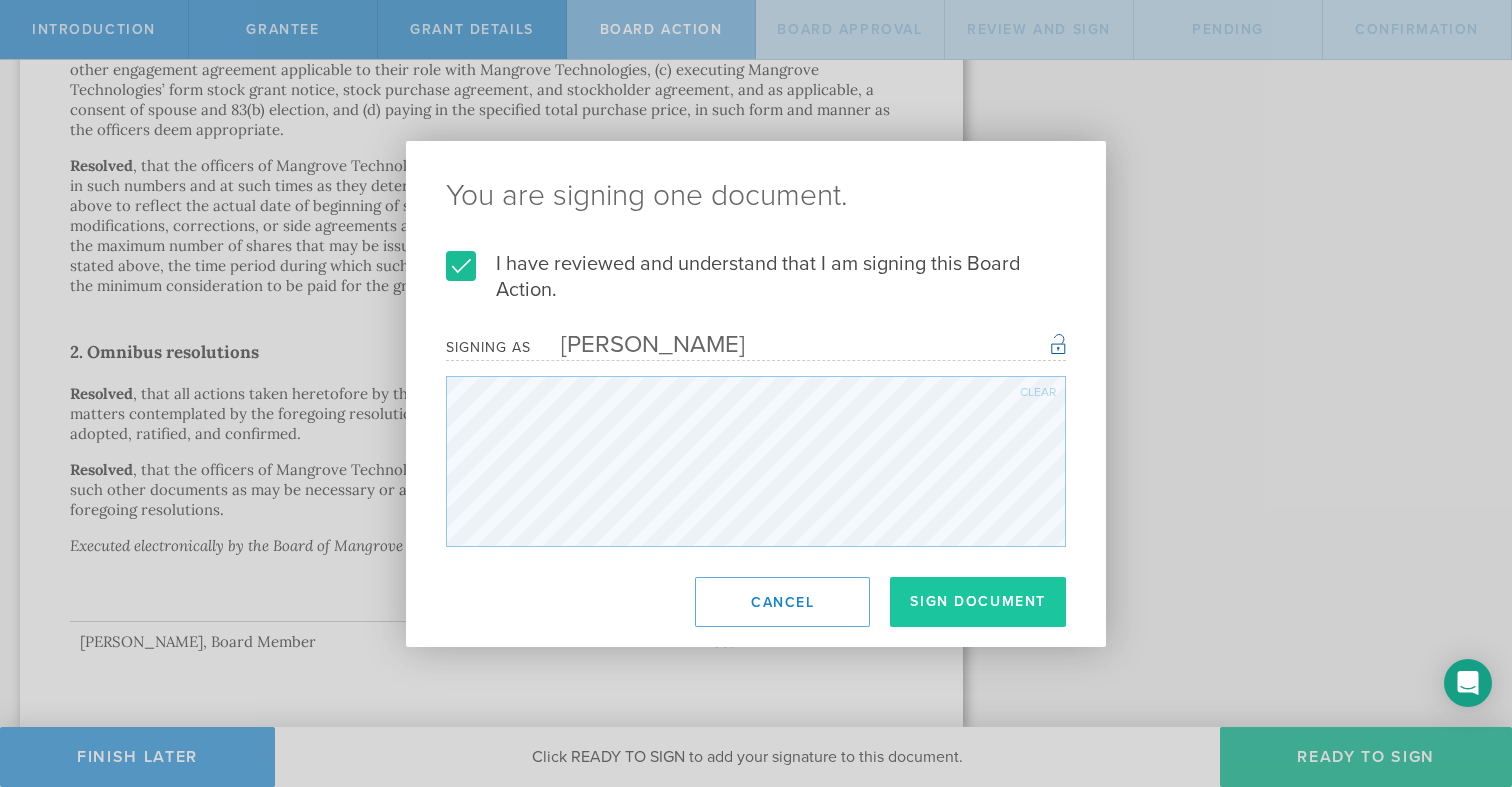 click on "Sign Document" at bounding box center (978, 602) 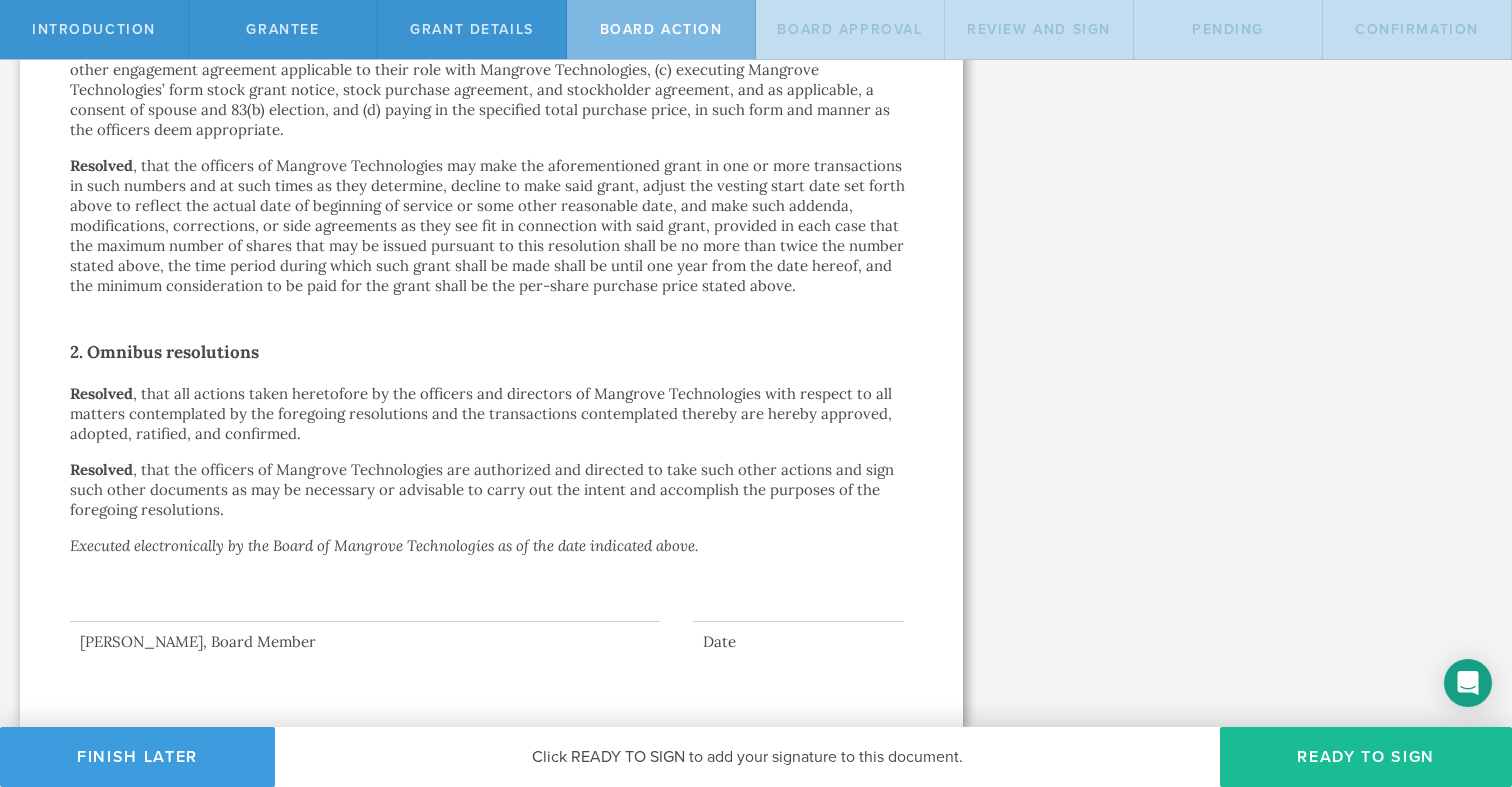 scroll, scrollTop: 0, scrollLeft: 0, axis: both 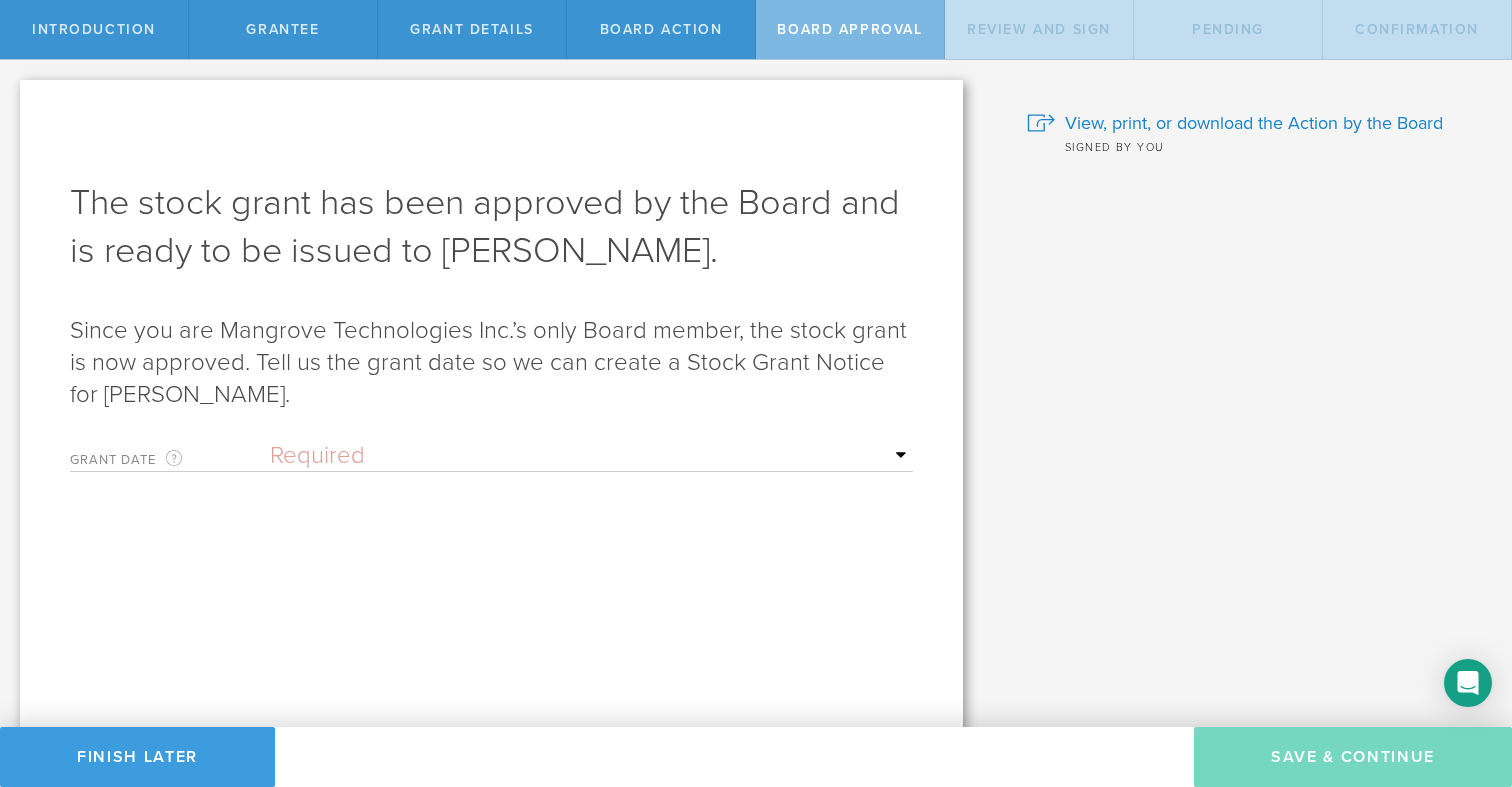 click on "Required Upon grantee's signature A specific date" at bounding box center [591, 456] 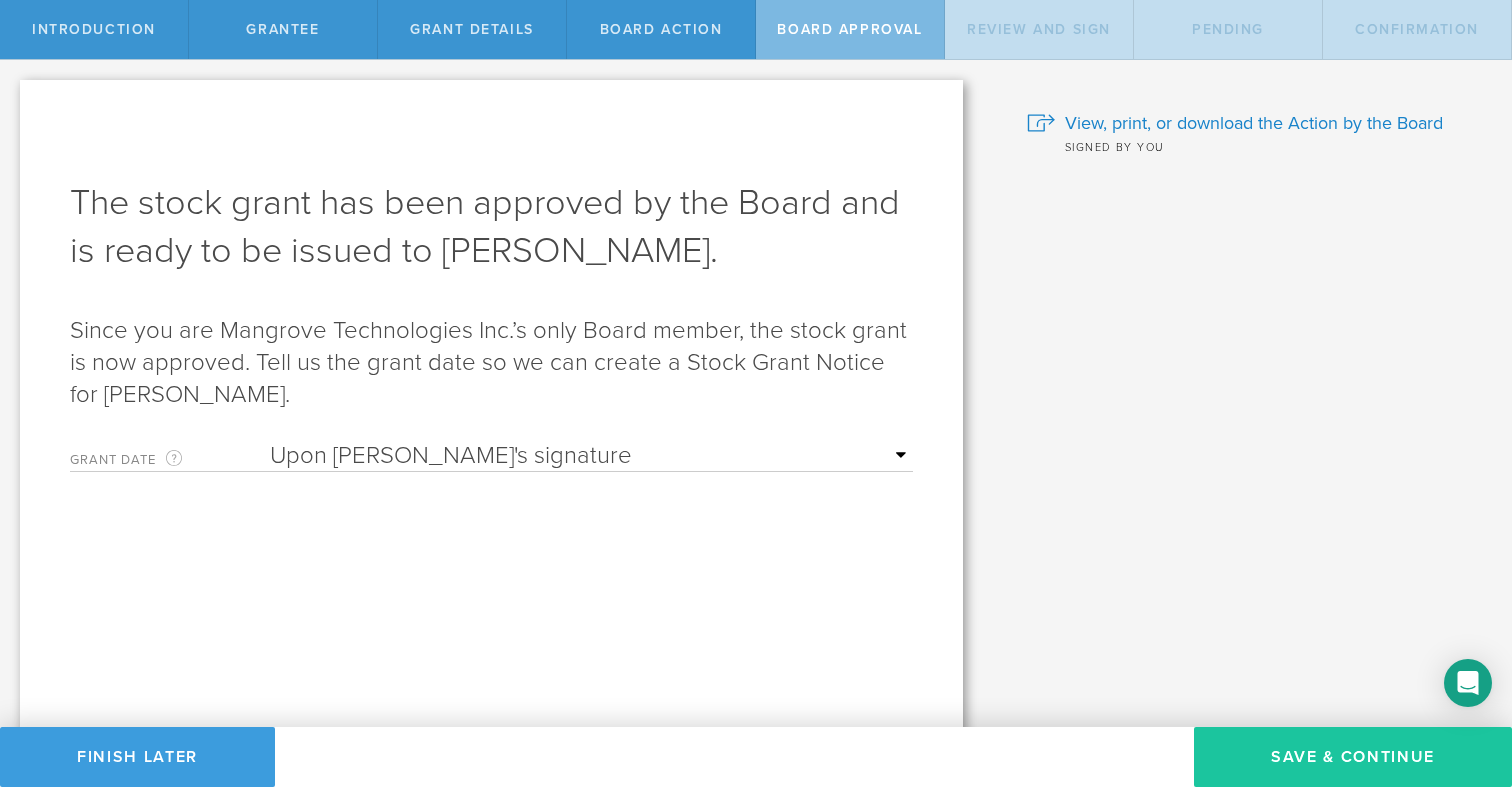 click on "Save & Continue" at bounding box center [1353, 757] 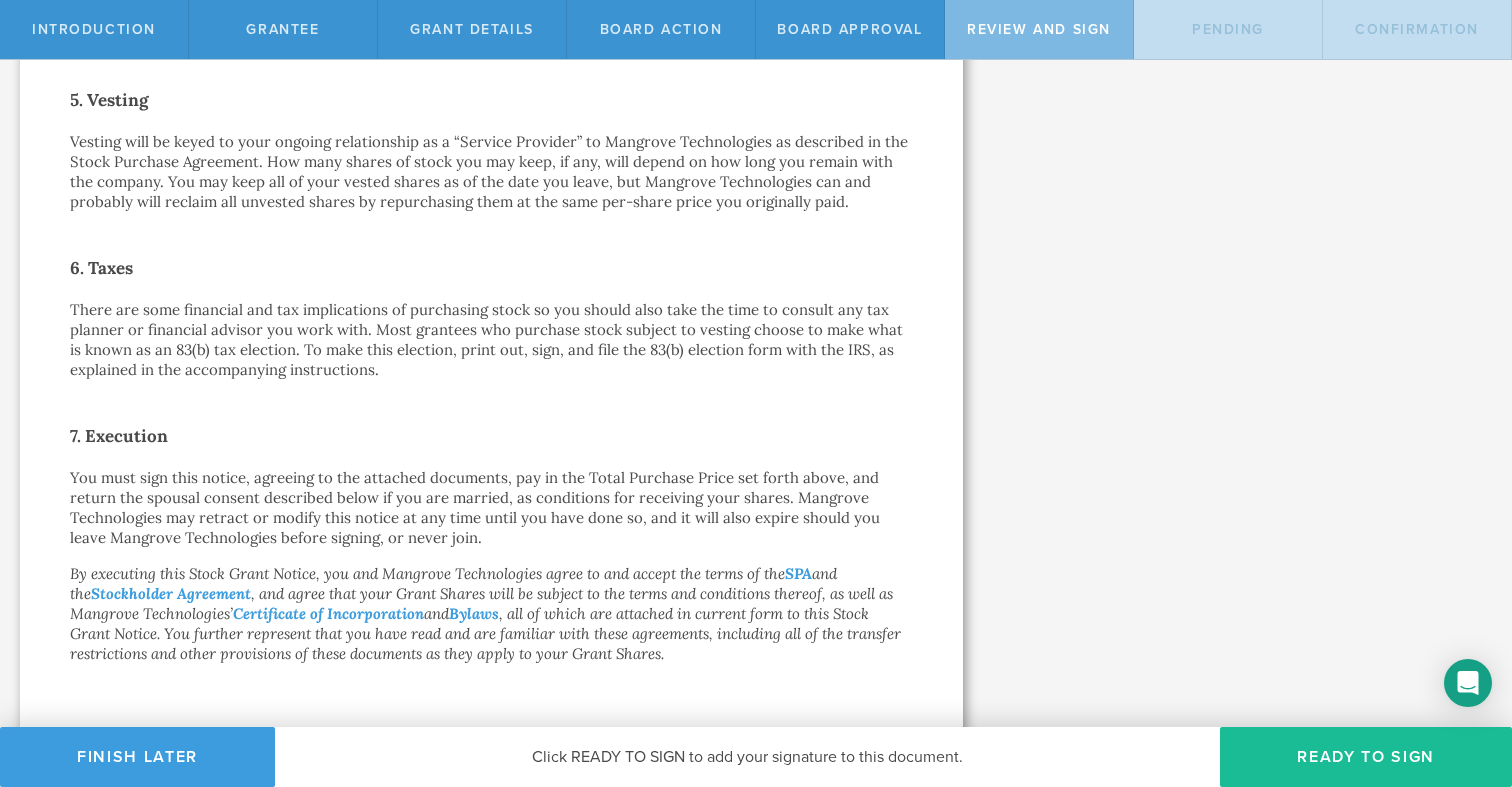 scroll, scrollTop: 1403, scrollLeft: 0, axis: vertical 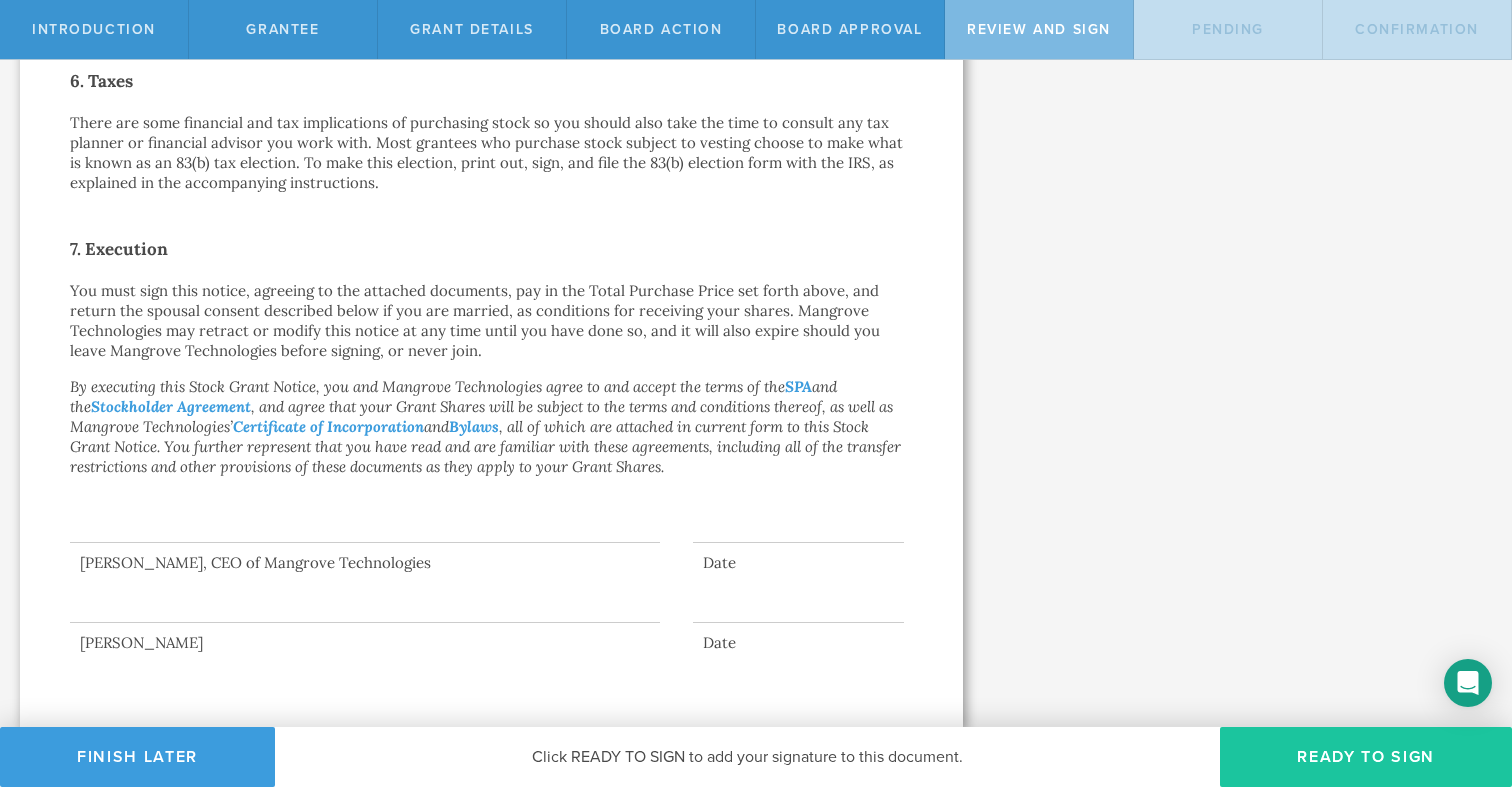 click on "Ready to Sign" at bounding box center [1366, 757] 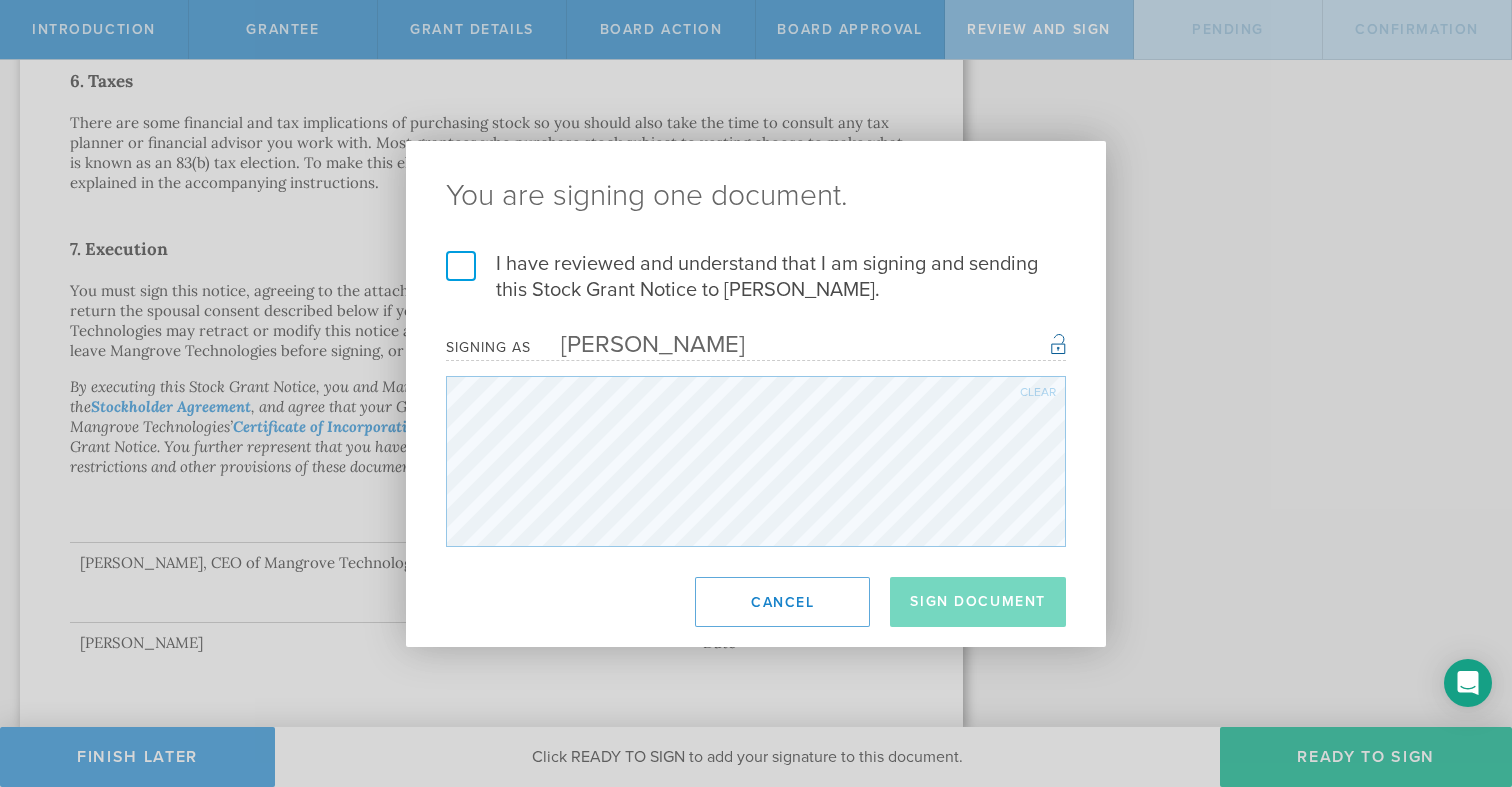 click on "I have reviewed and understand that I am signing and sending this Stock Grant Notice to Timothy Darrah." at bounding box center (756, 277) 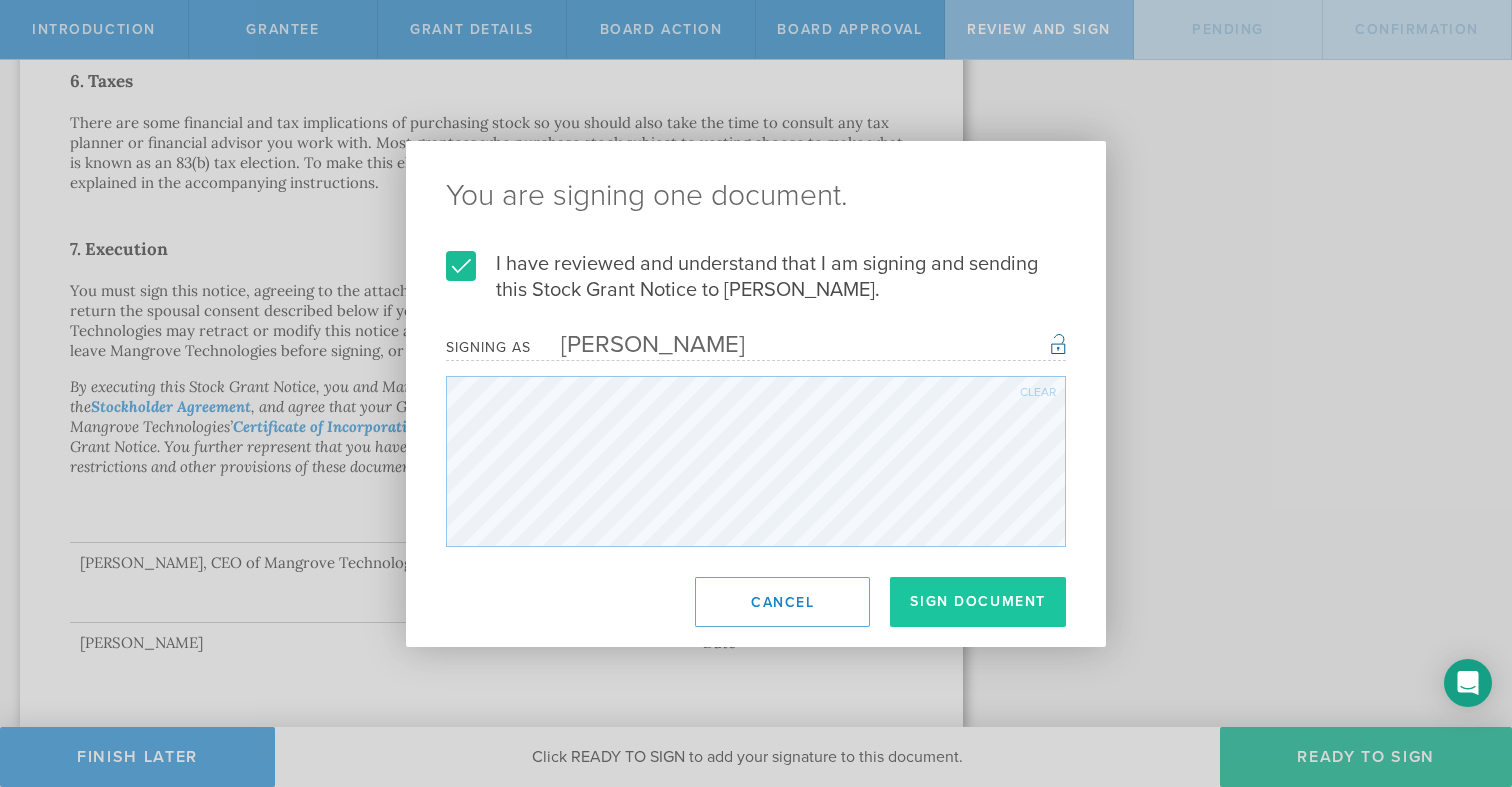 click on "Sign Document" at bounding box center (978, 602) 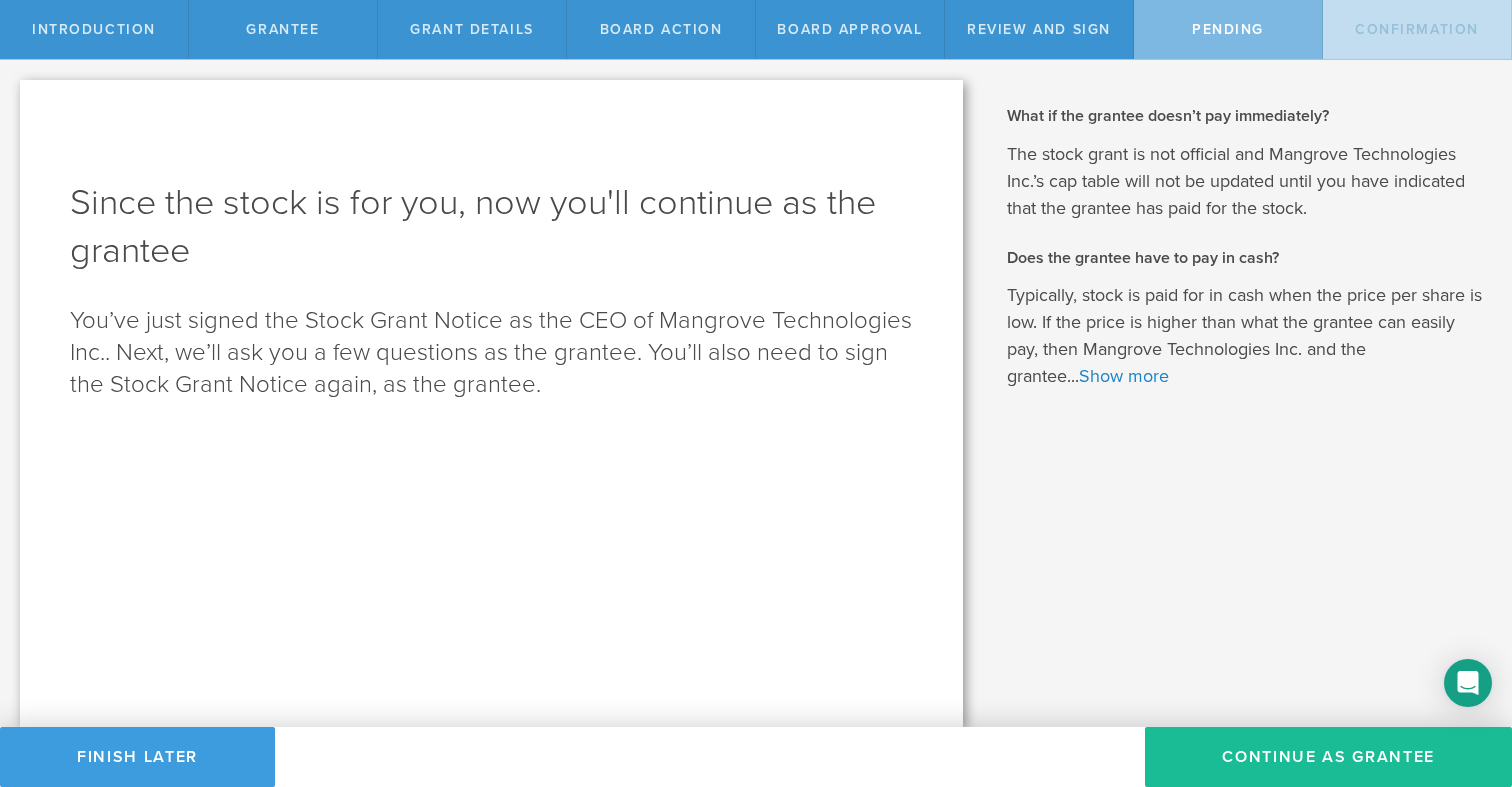 scroll, scrollTop: 0, scrollLeft: 0, axis: both 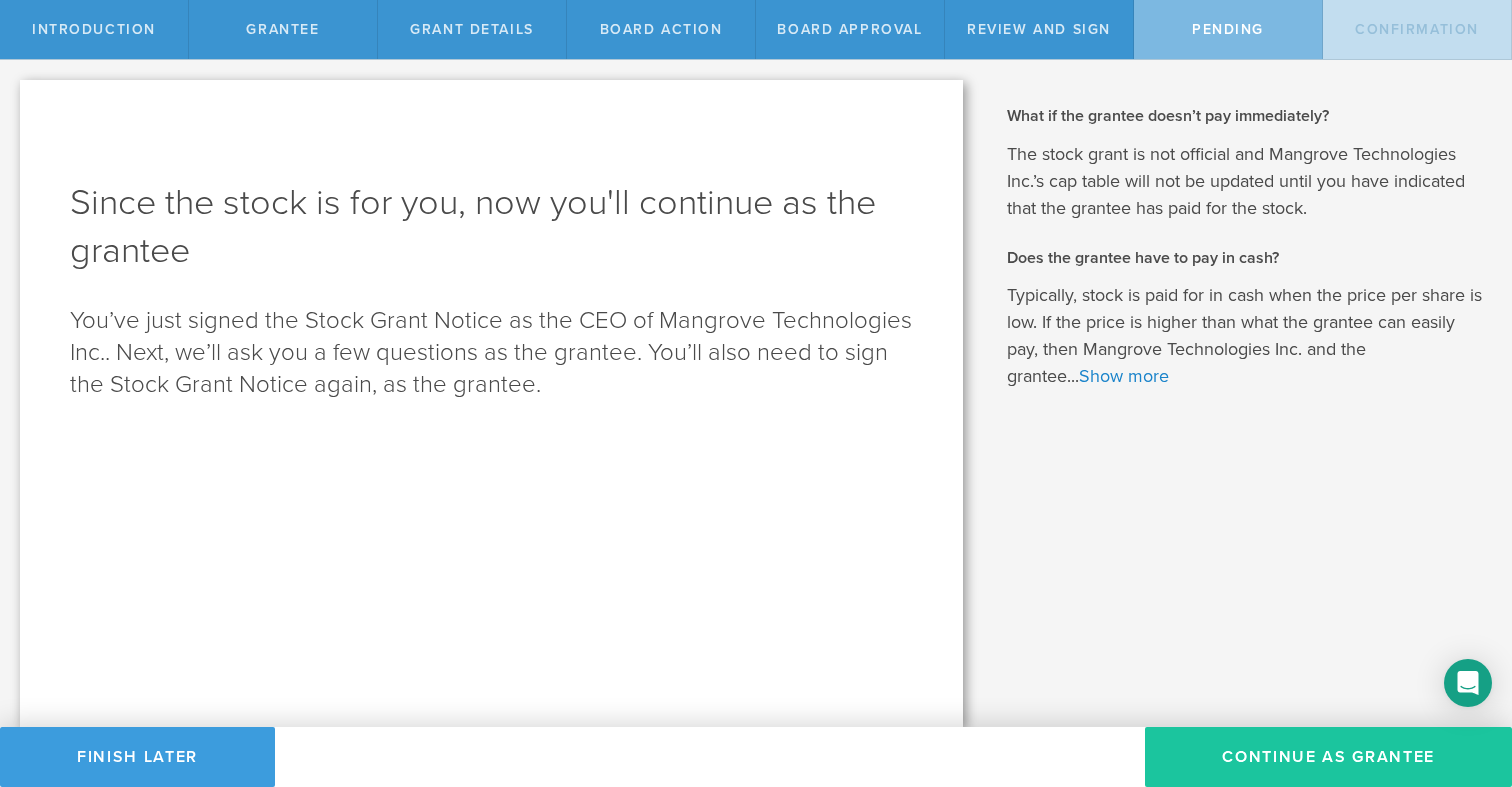 click on "Continue as Grantee" at bounding box center (1328, 757) 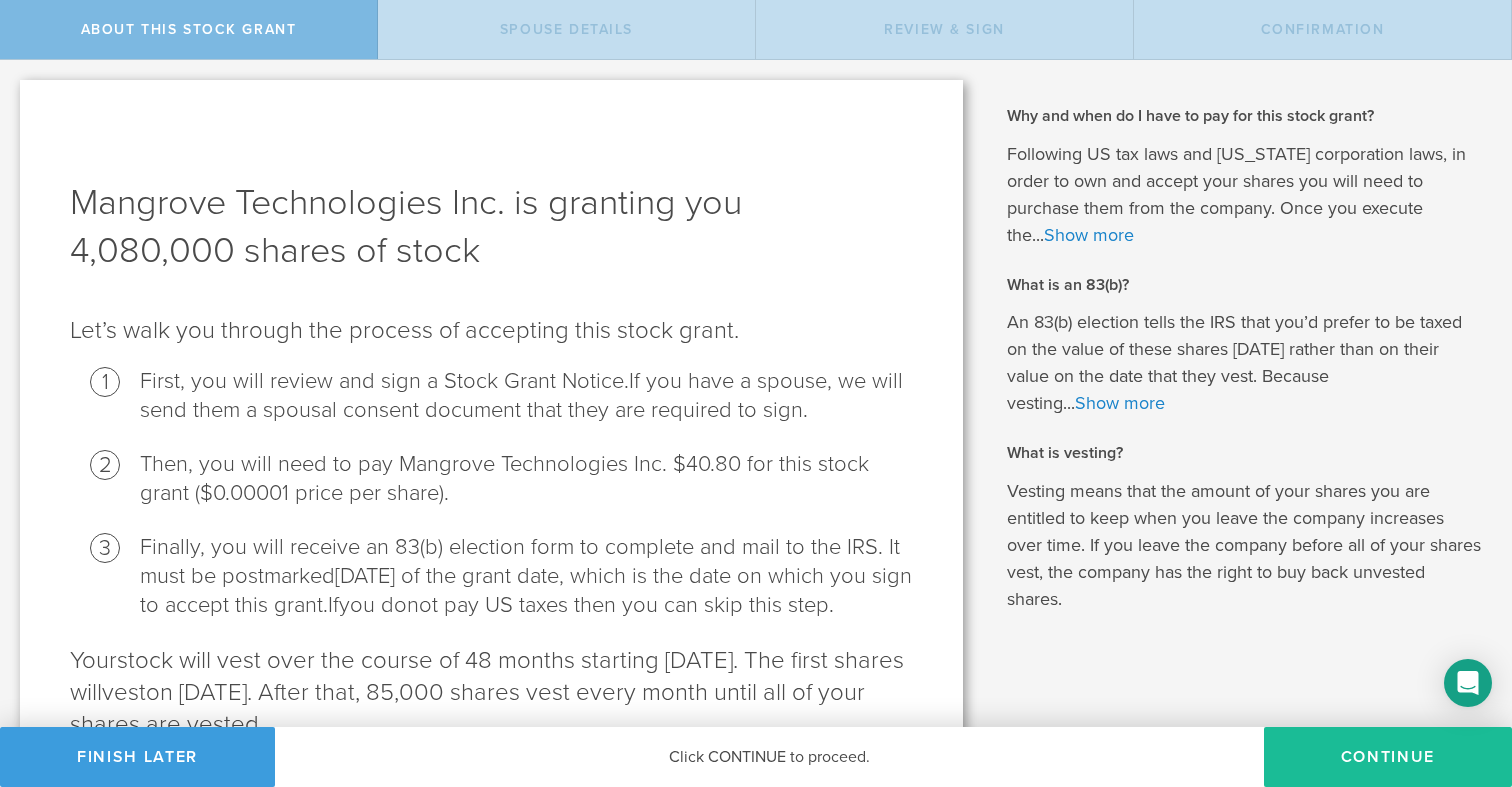 scroll, scrollTop: 0, scrollLeft: 0, axis: both 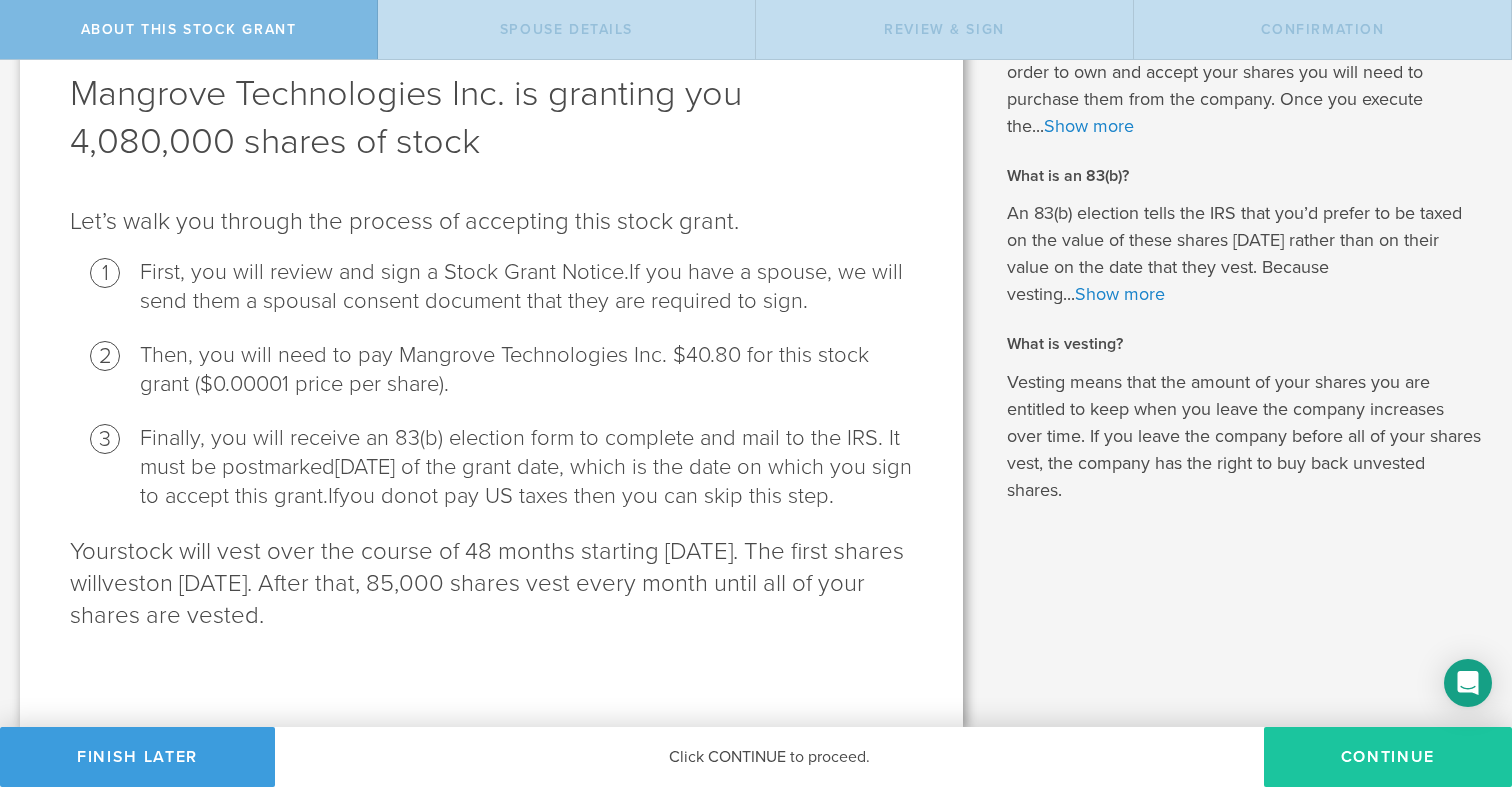 click on "CONTINUE" at bounding box center [1388, 757] 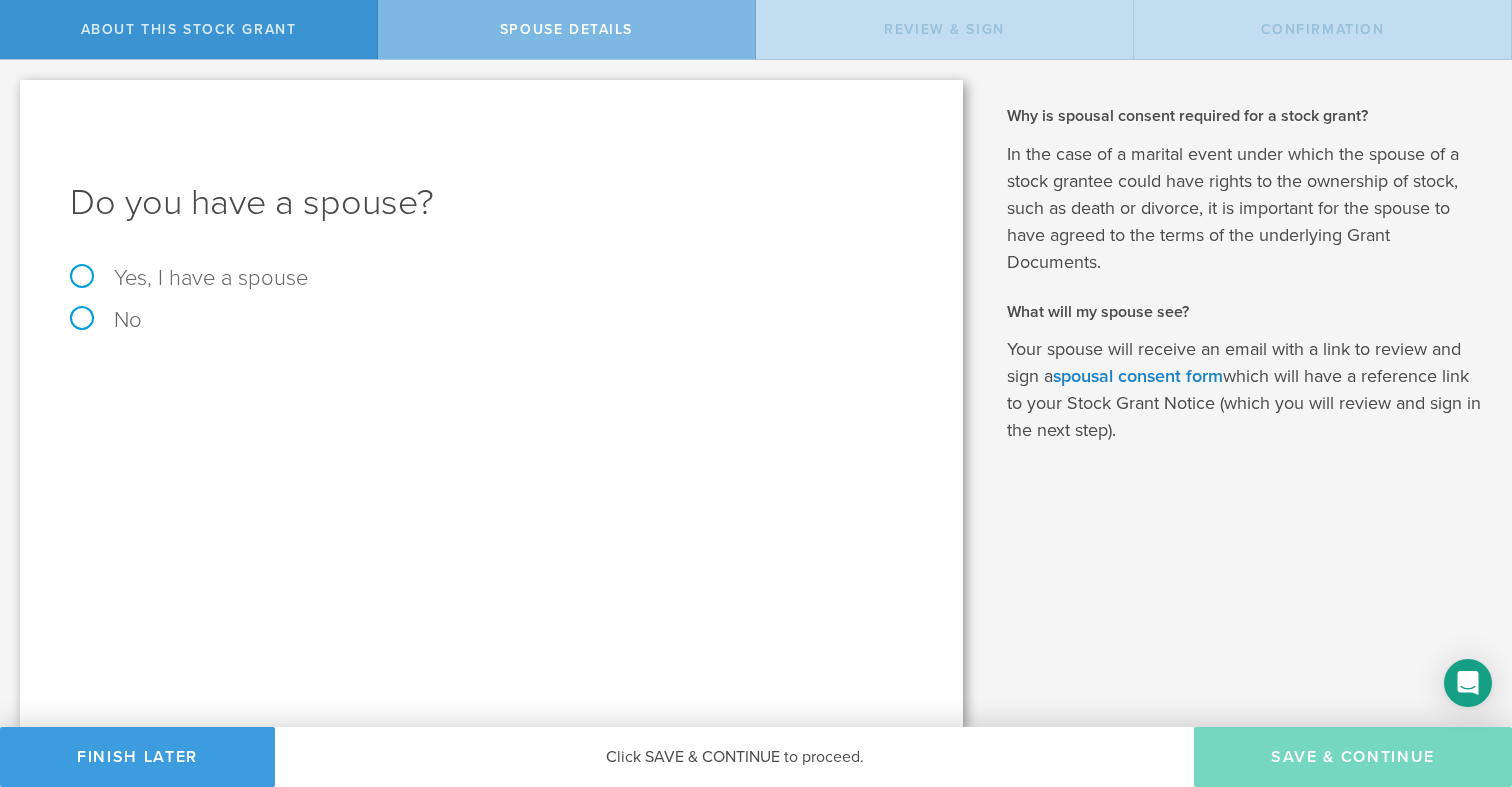 scroll, scrollTop: 0, scrollLeft: 0, axis: both 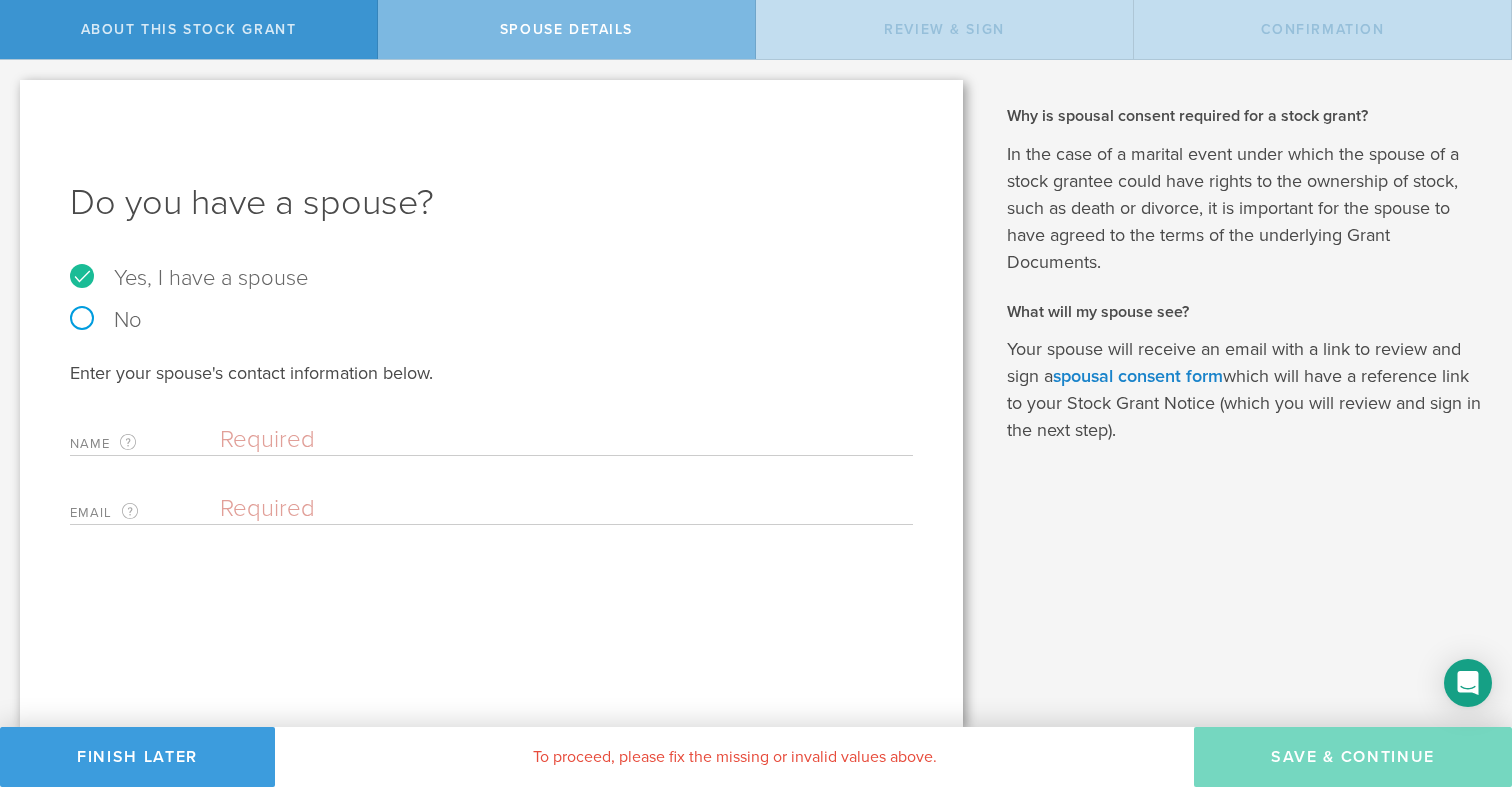 click at bounding box center (561, 440) 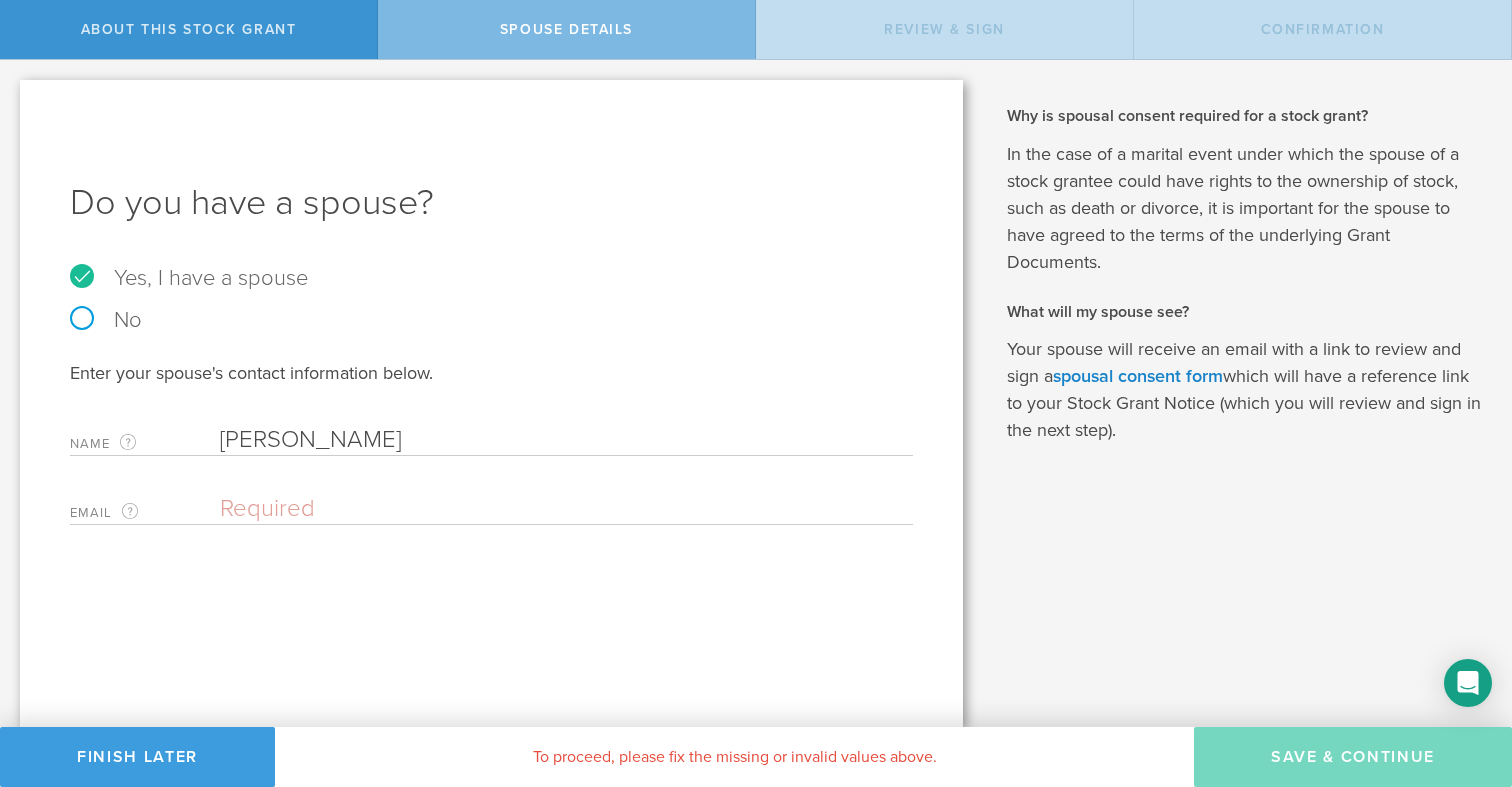 type on "Caroline Williams" 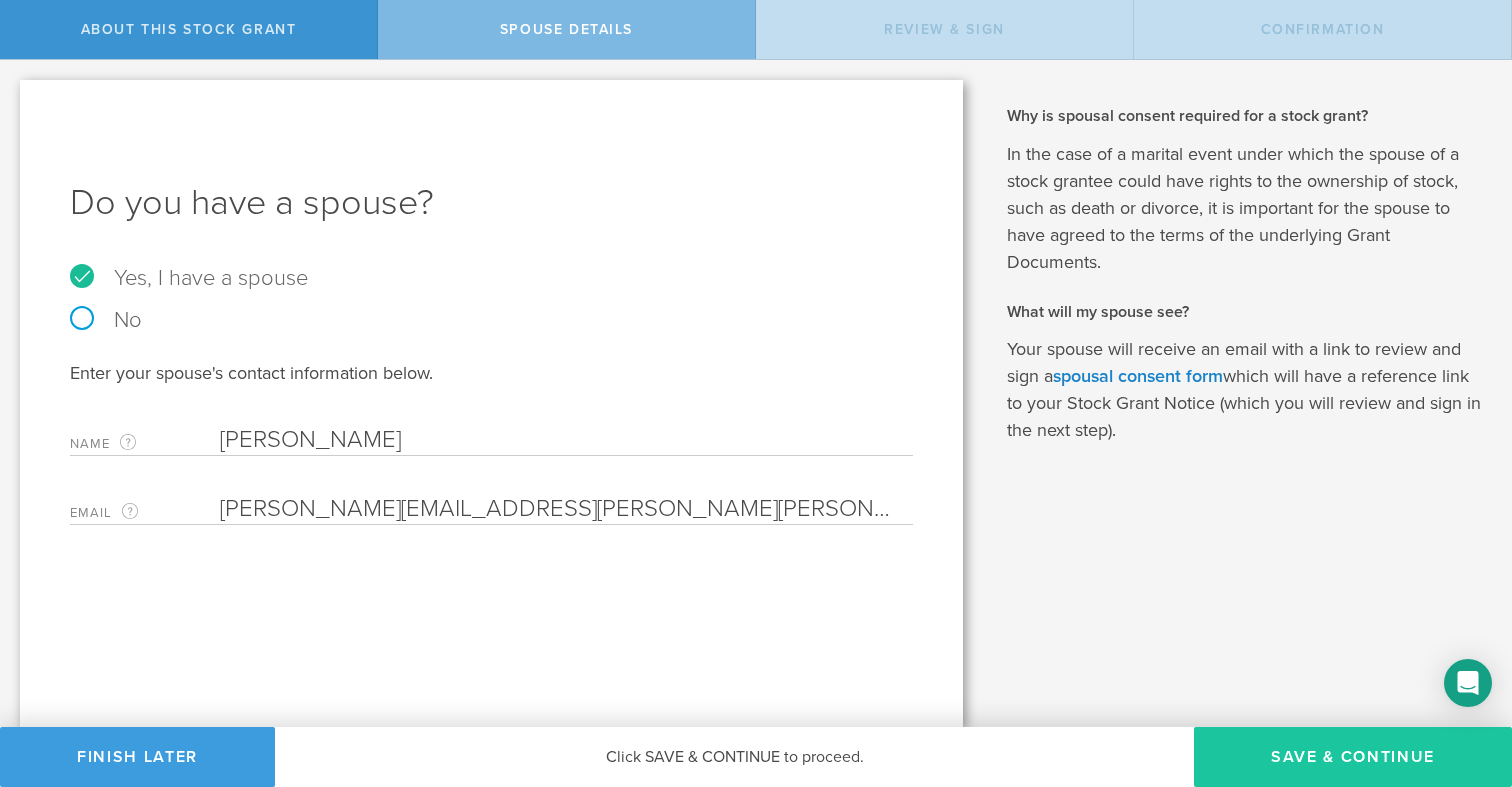 type on "caroline.randall.williams@gmail.com" 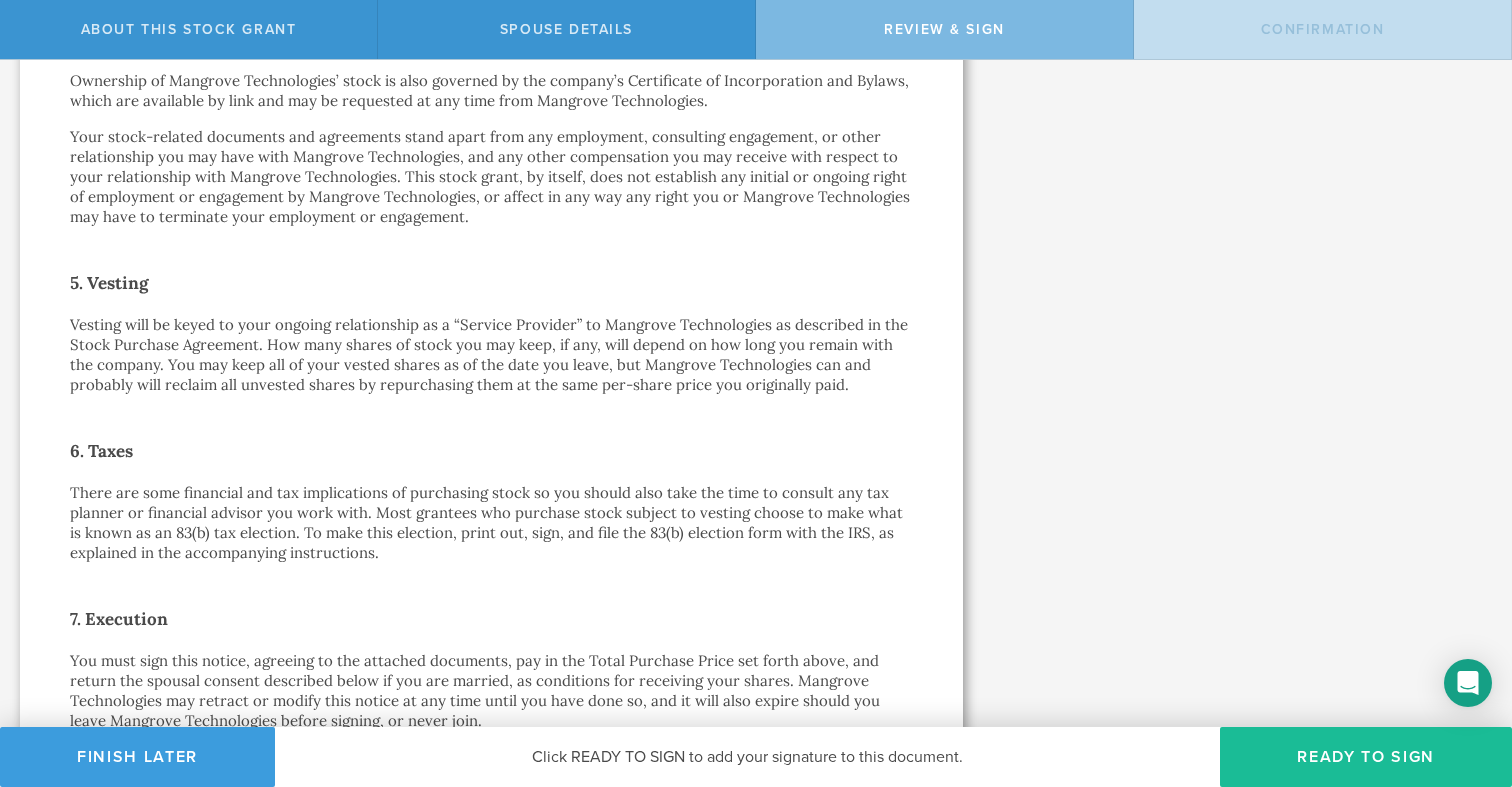 scroll, scrollTop: 1468, scrollLeft: 0, axis: vertical 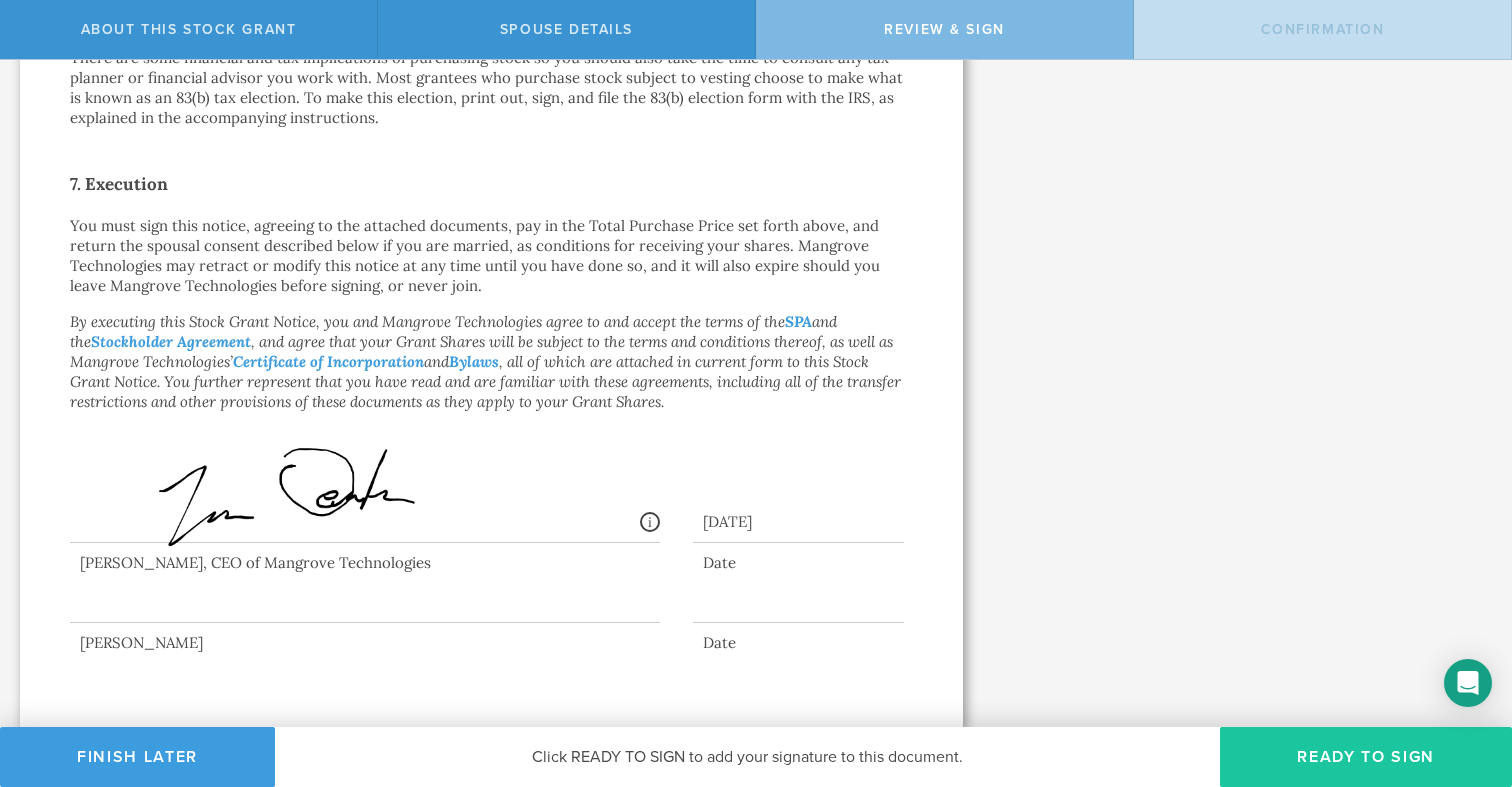 click on "Ready to Sign" at bounding box center (1366, 757) 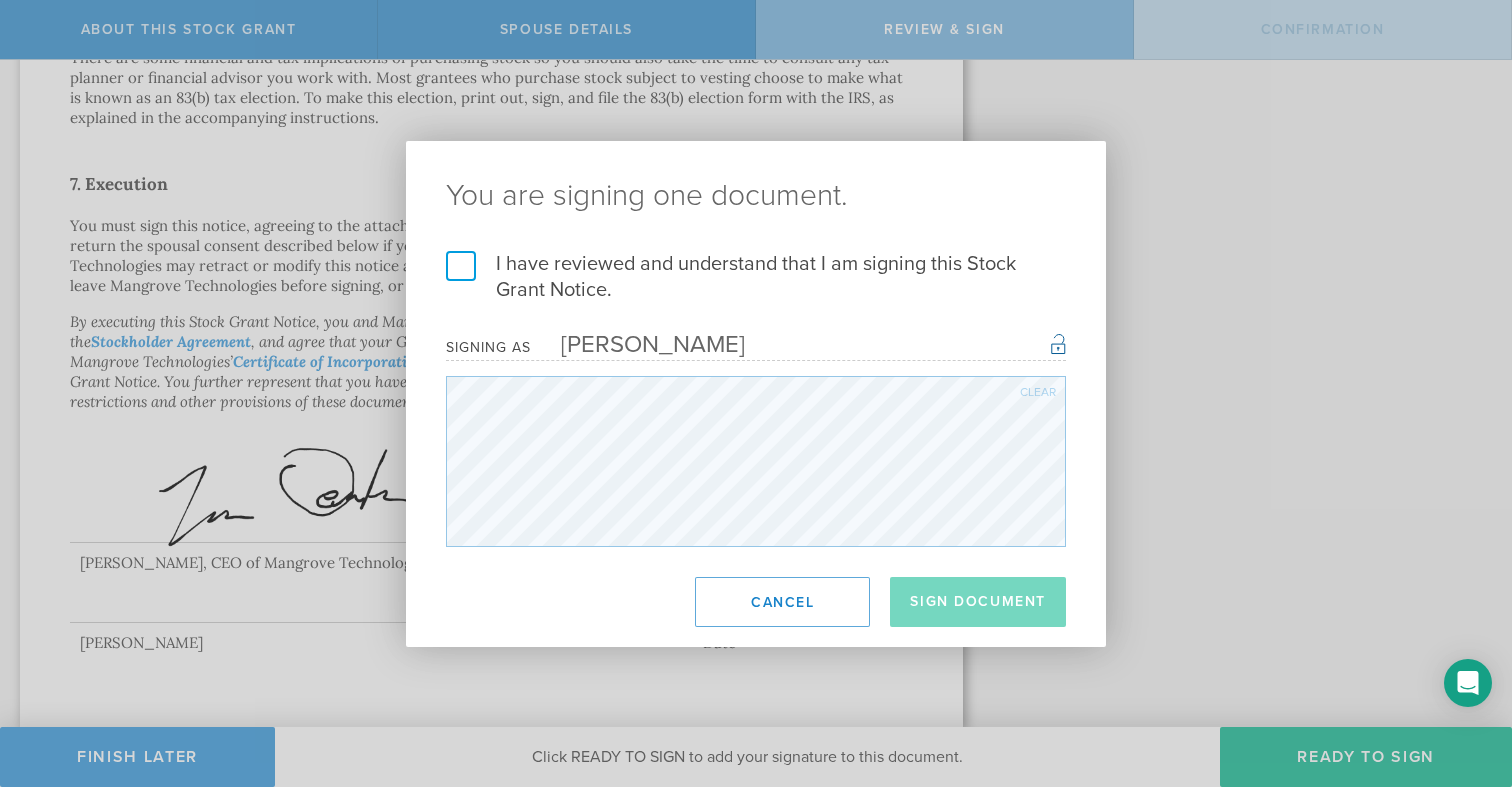 click on "I have reviewed and understand that I am signing this Stock Grant Notice." at bounding box center (756, 277) 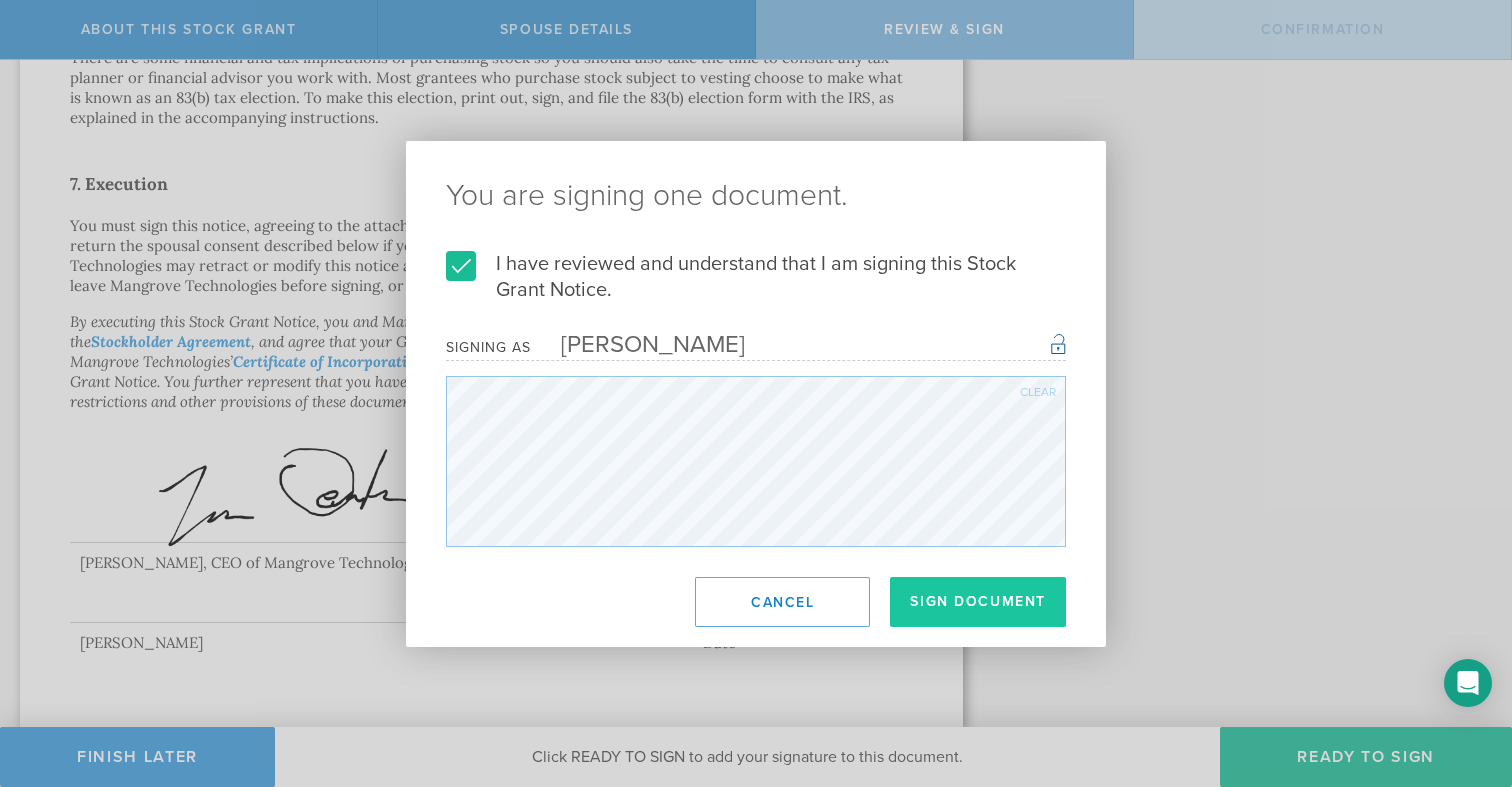 click on "Sign Document" at bounding box center [978, 602] 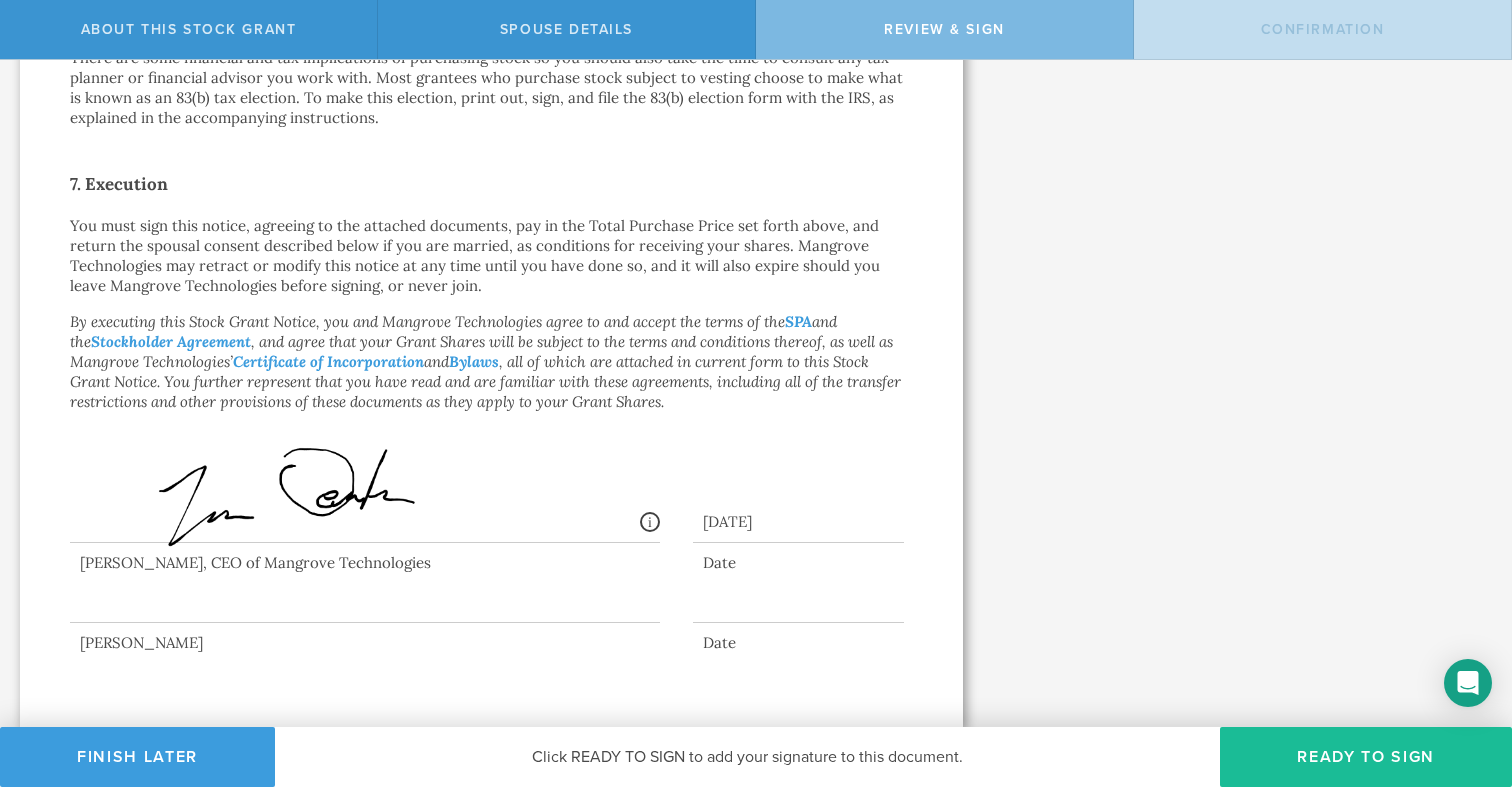scroll, scrollTop: 0, scrollLeft: 0, axis: both 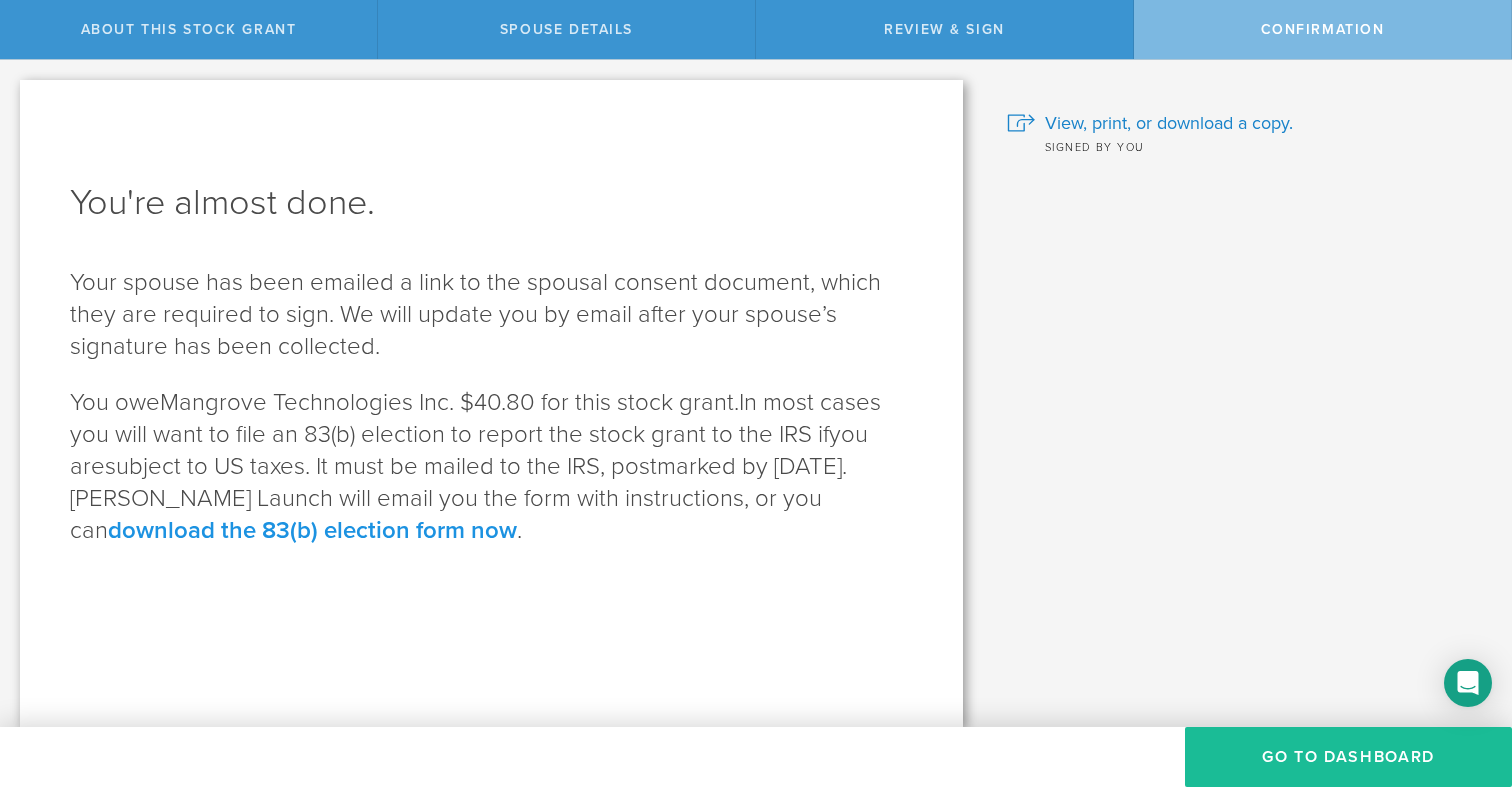 click on "download the 83(b) election form now" at bounding box center (312, 530) 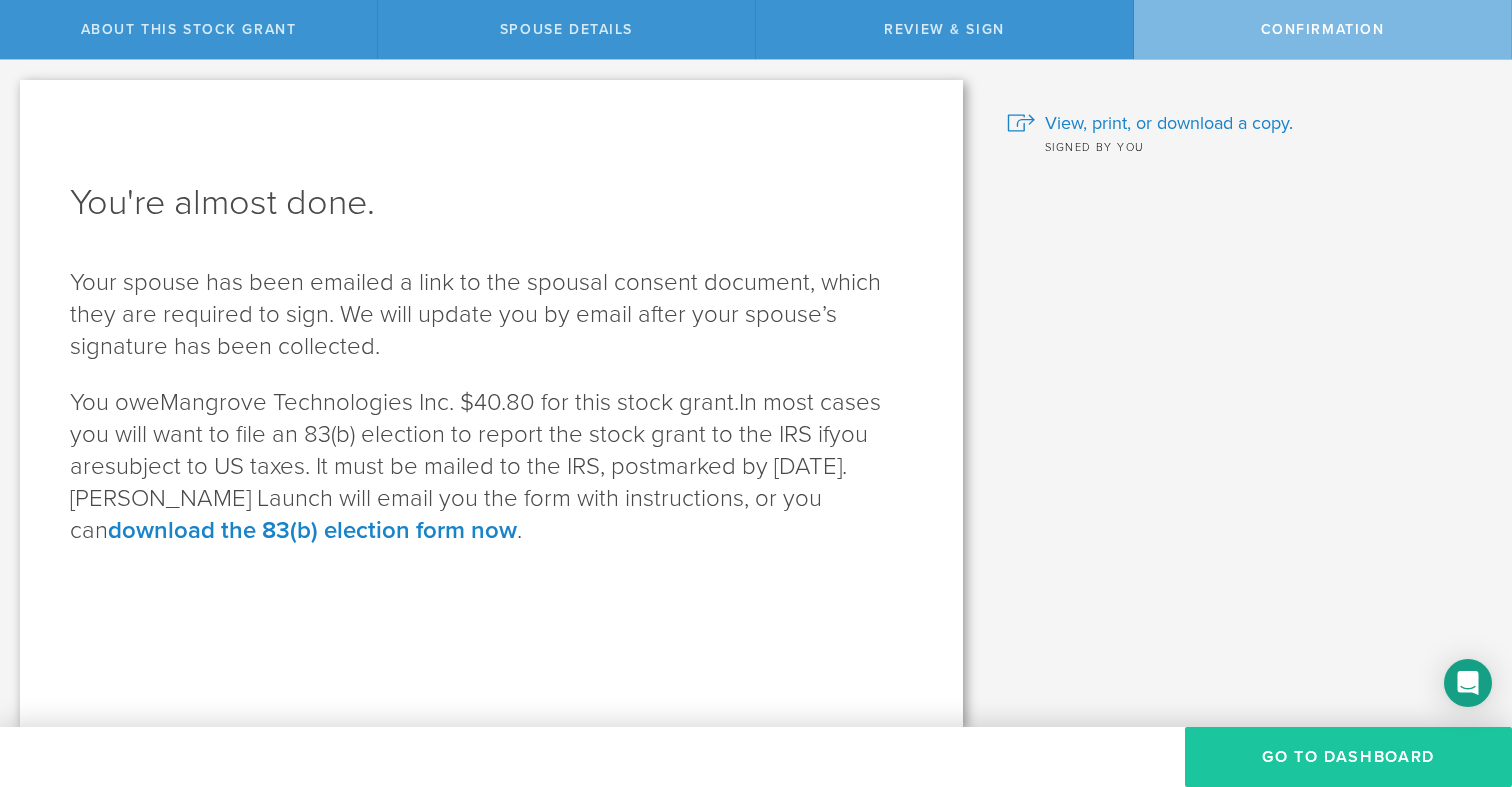 click on "Go to Dashboard" at bounding box center (1348, 757) 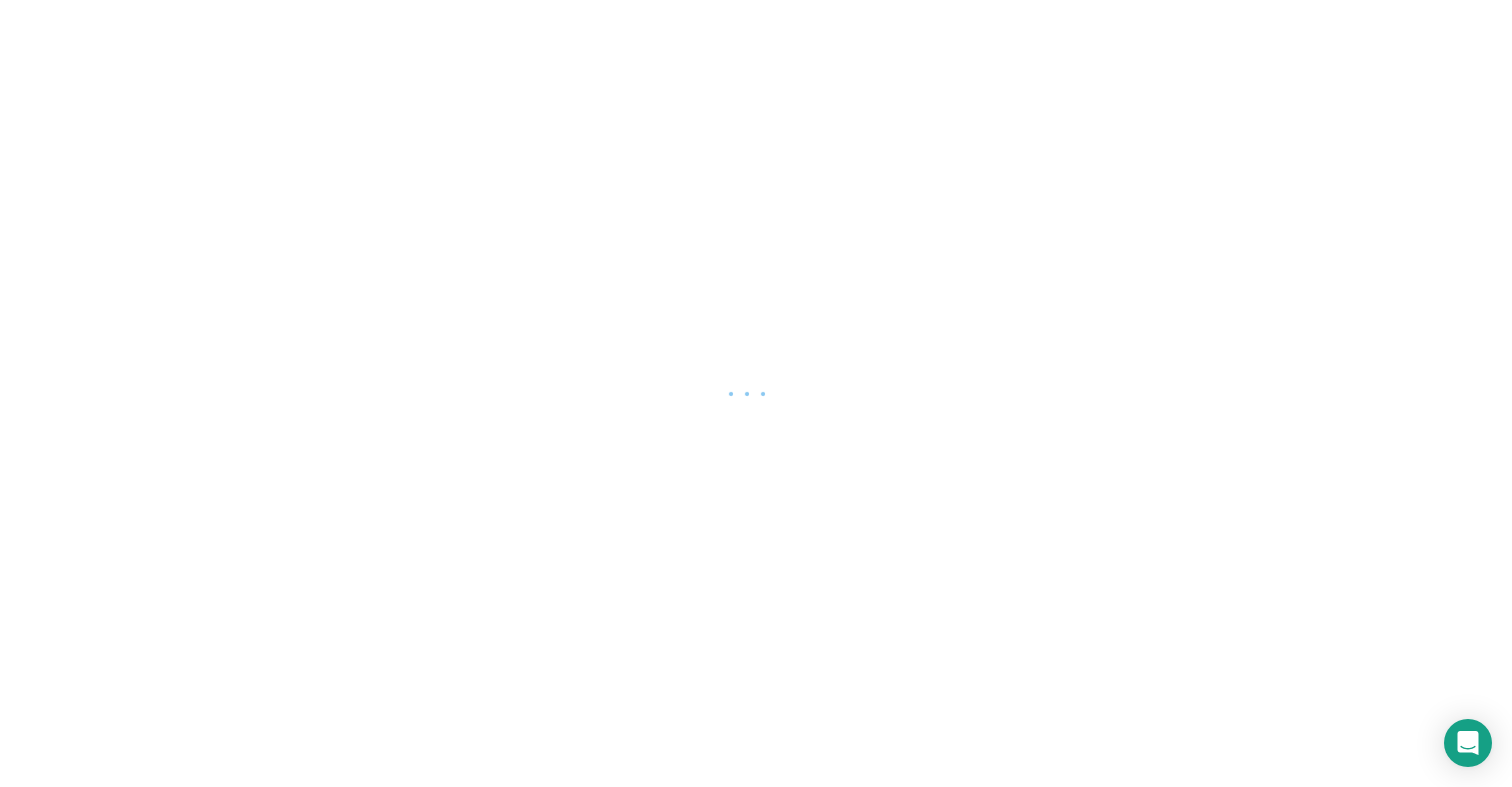 scroll, scrollTop: 0, scrollLeft: 0, axis: both 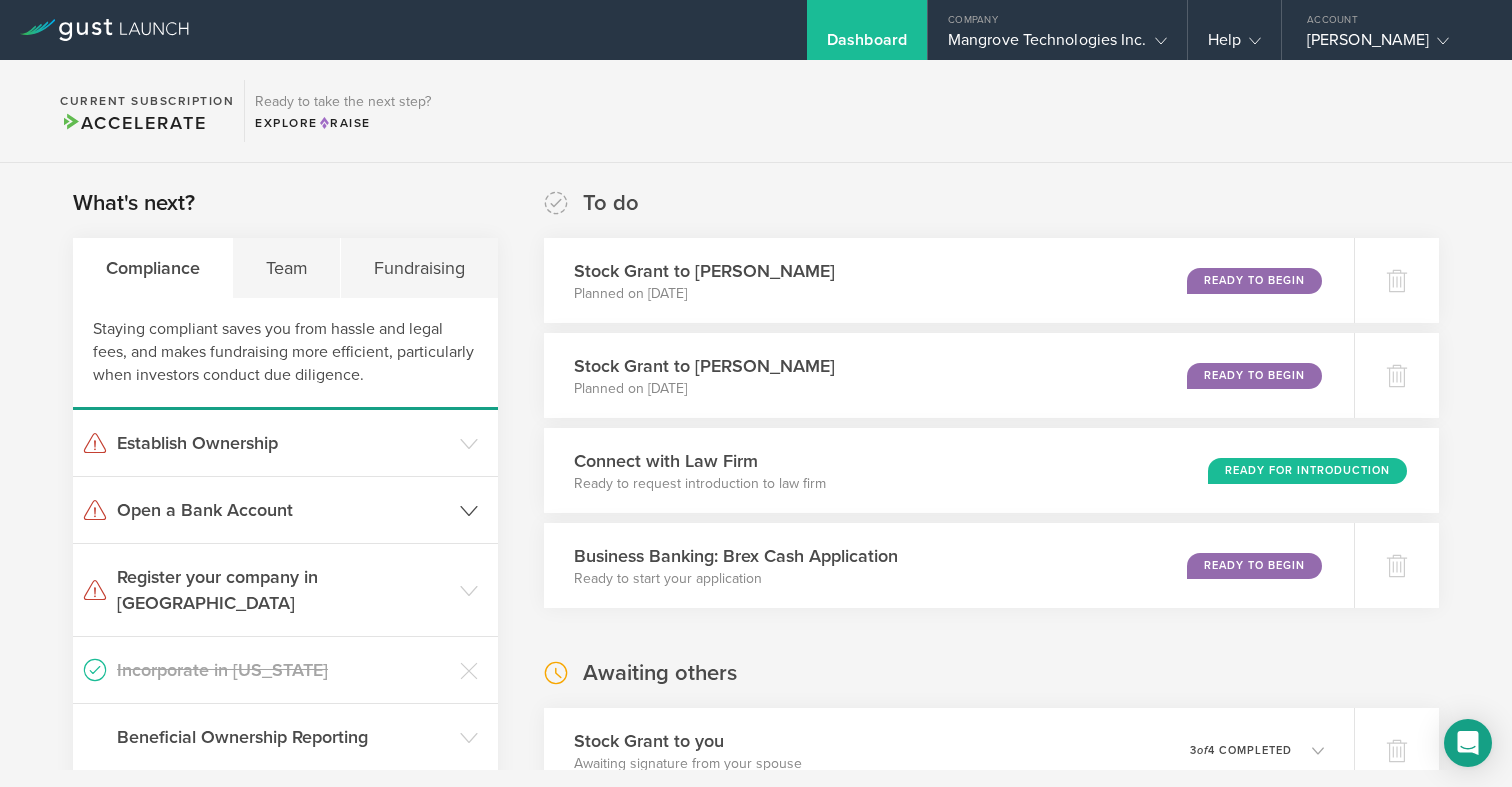 click on "Open a Bank Account" at bounding box center (283, 510) 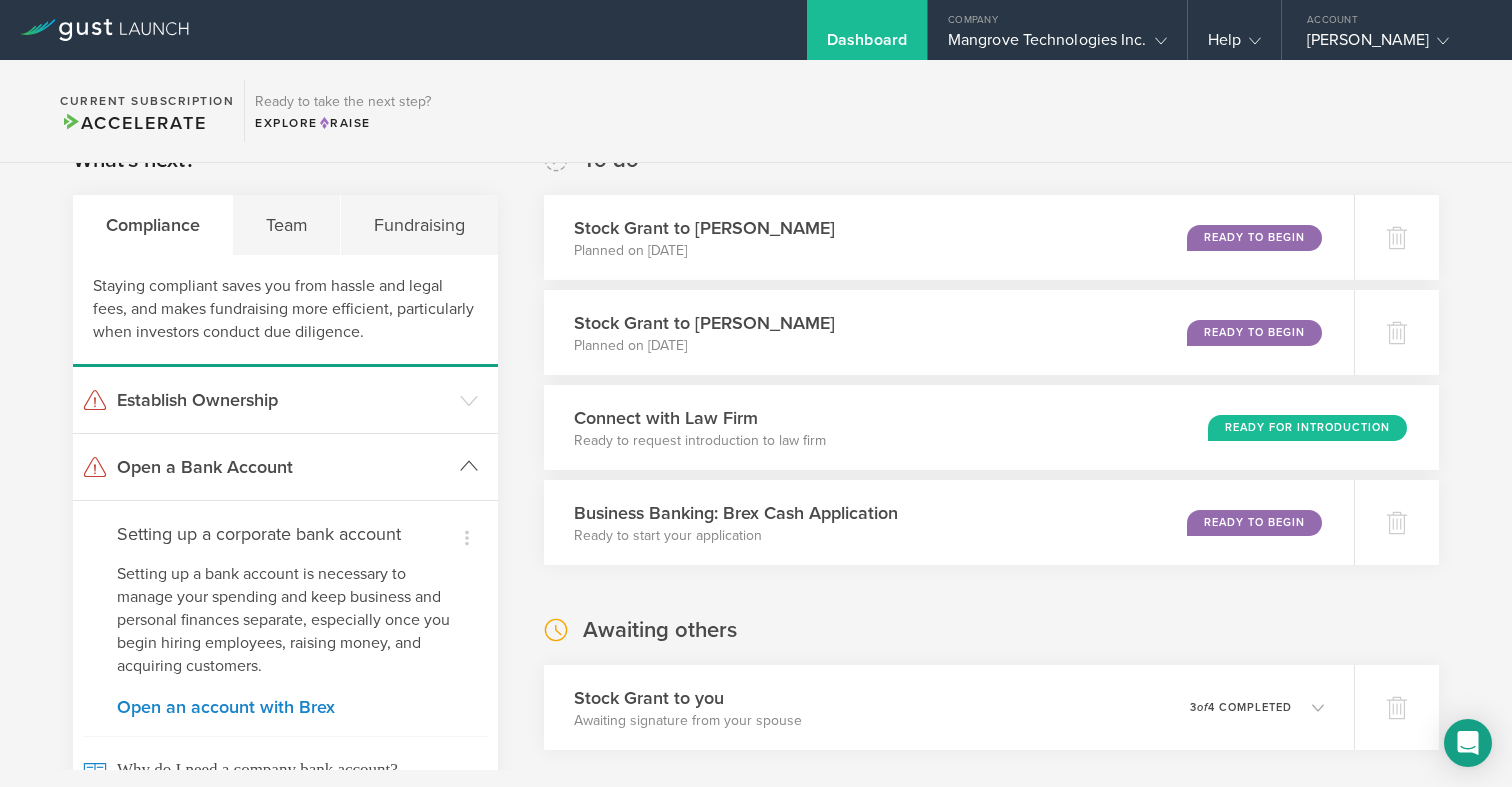scroll, scrollTop: 0, scrollLeft: 0, axis: both 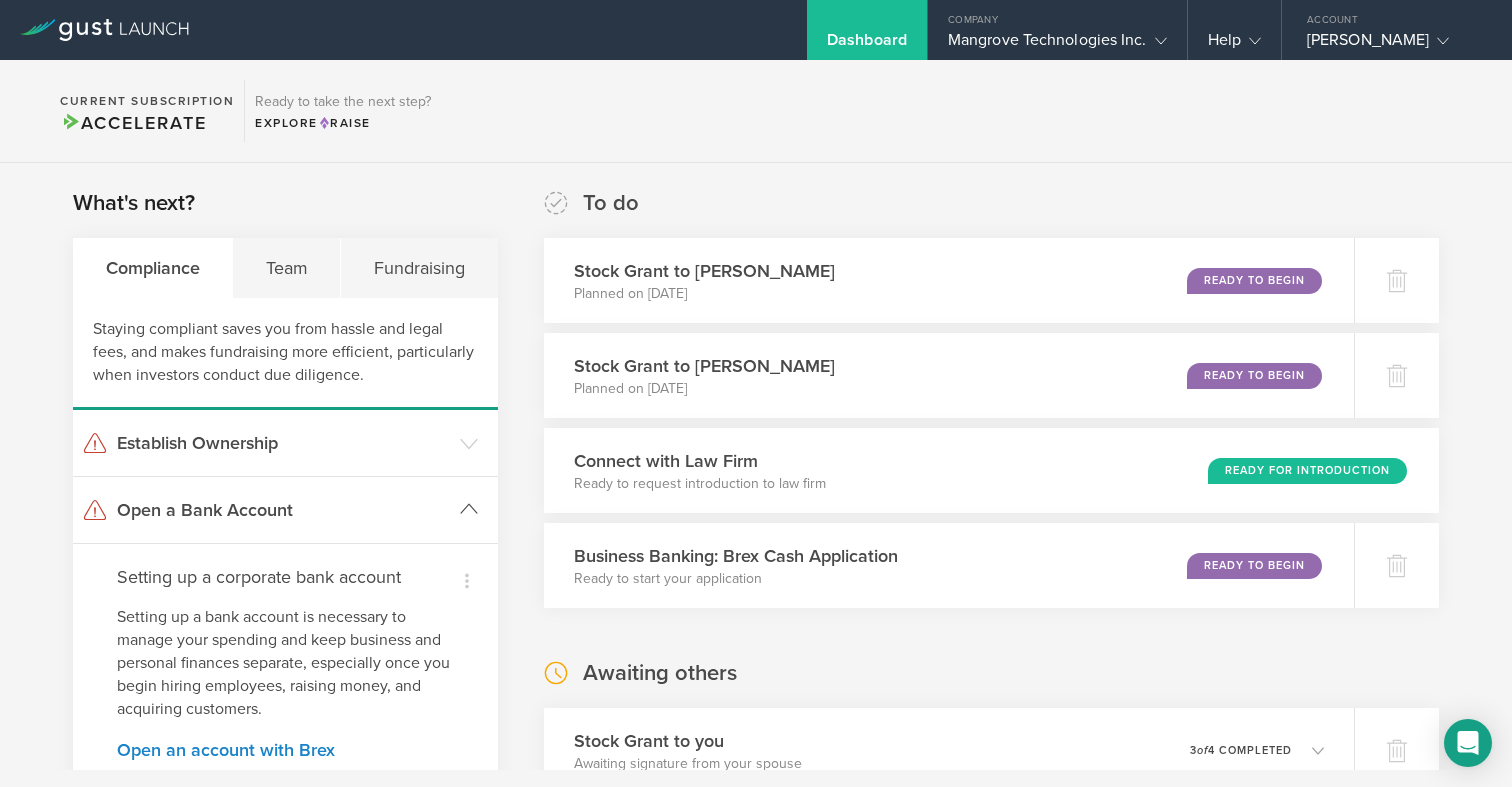 click on "Open a Bank Account" at bounding box center [283, 510] 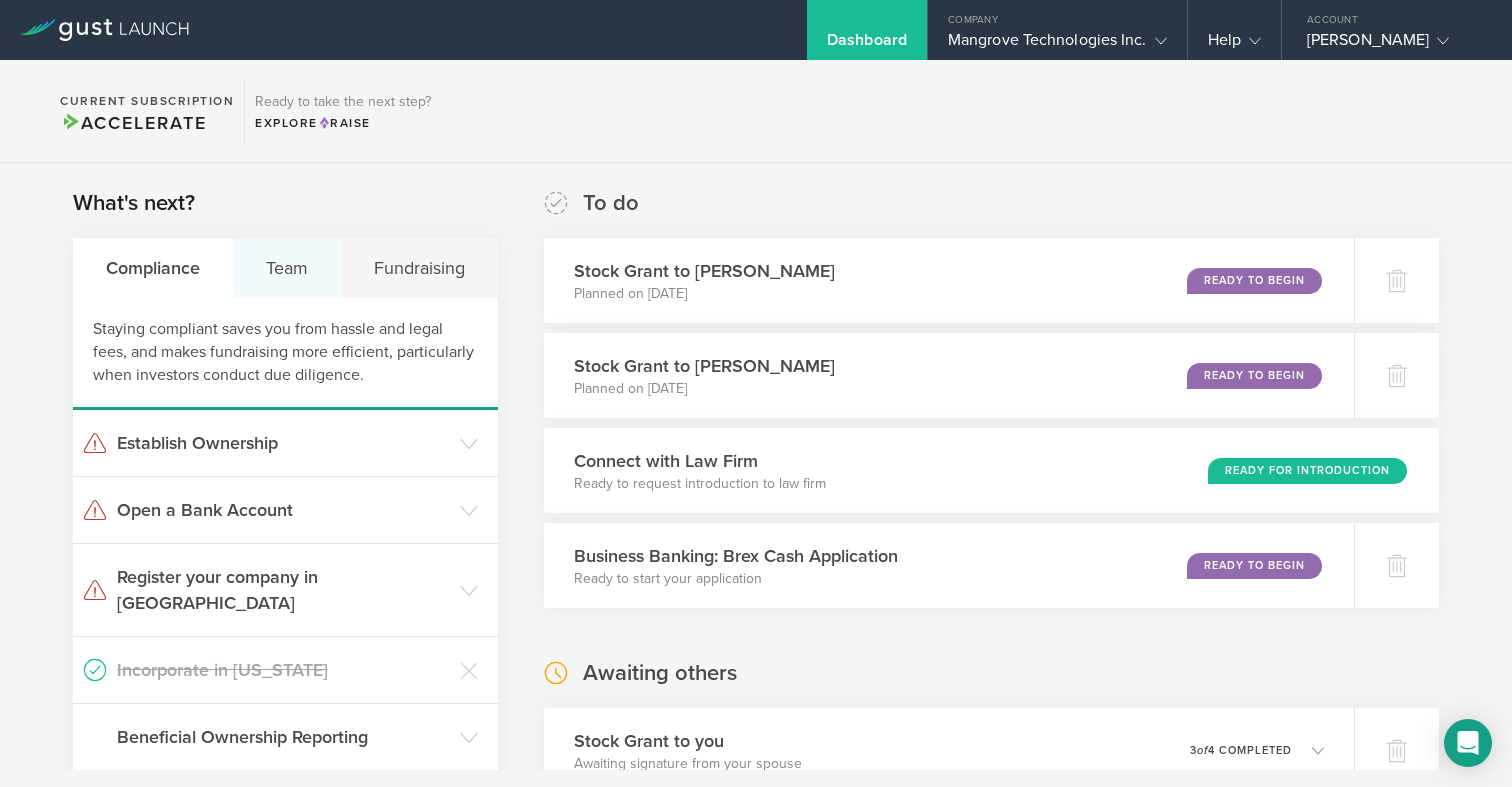 click on "Team" at bounding box center [287, 268] 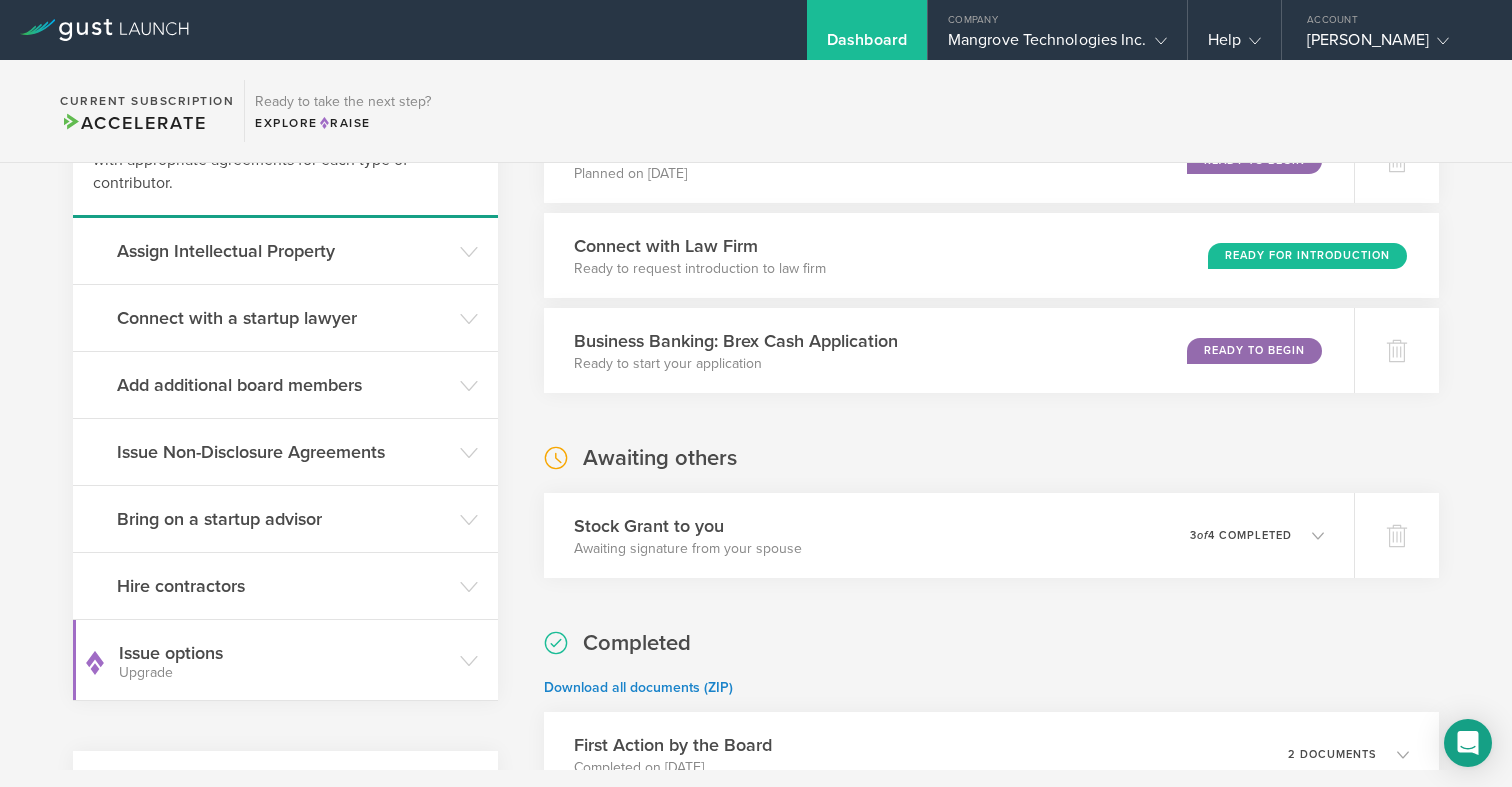 scroll, scrollTop: 228, scrollLeft: 0, axis: vertical 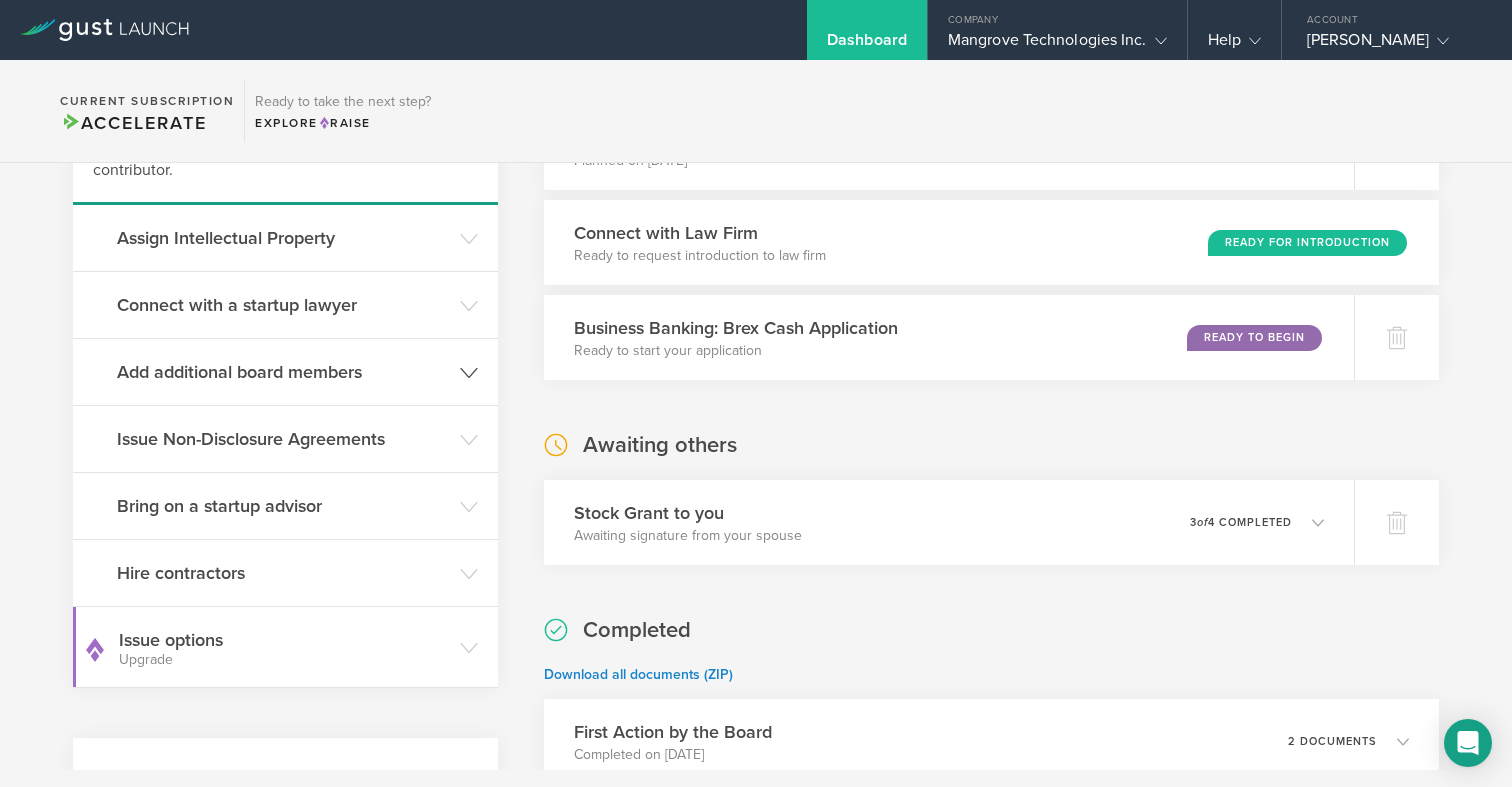 click on "Add additional board members" 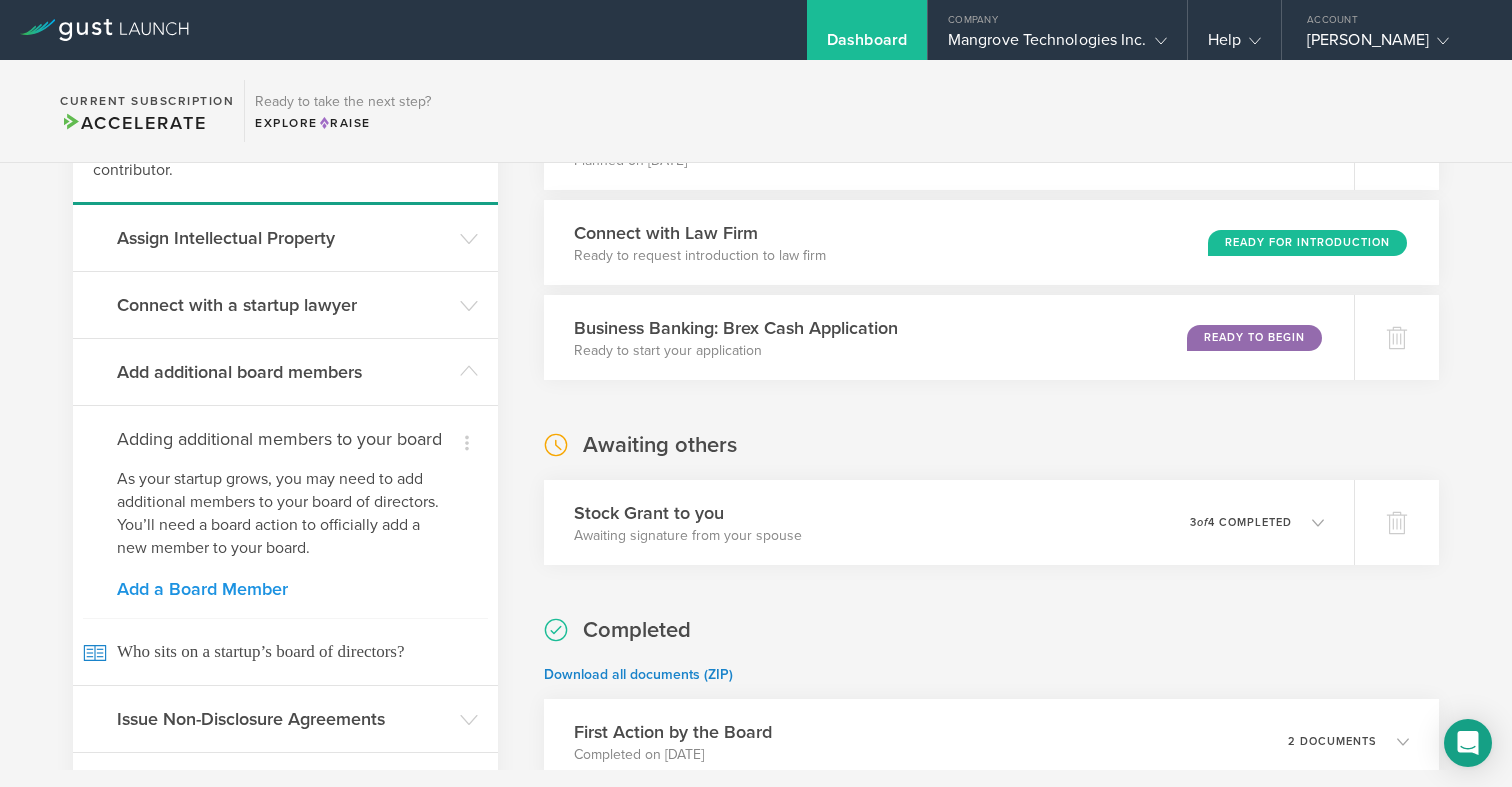 click on "Add a Board Member" at bounding box center (285, 589) 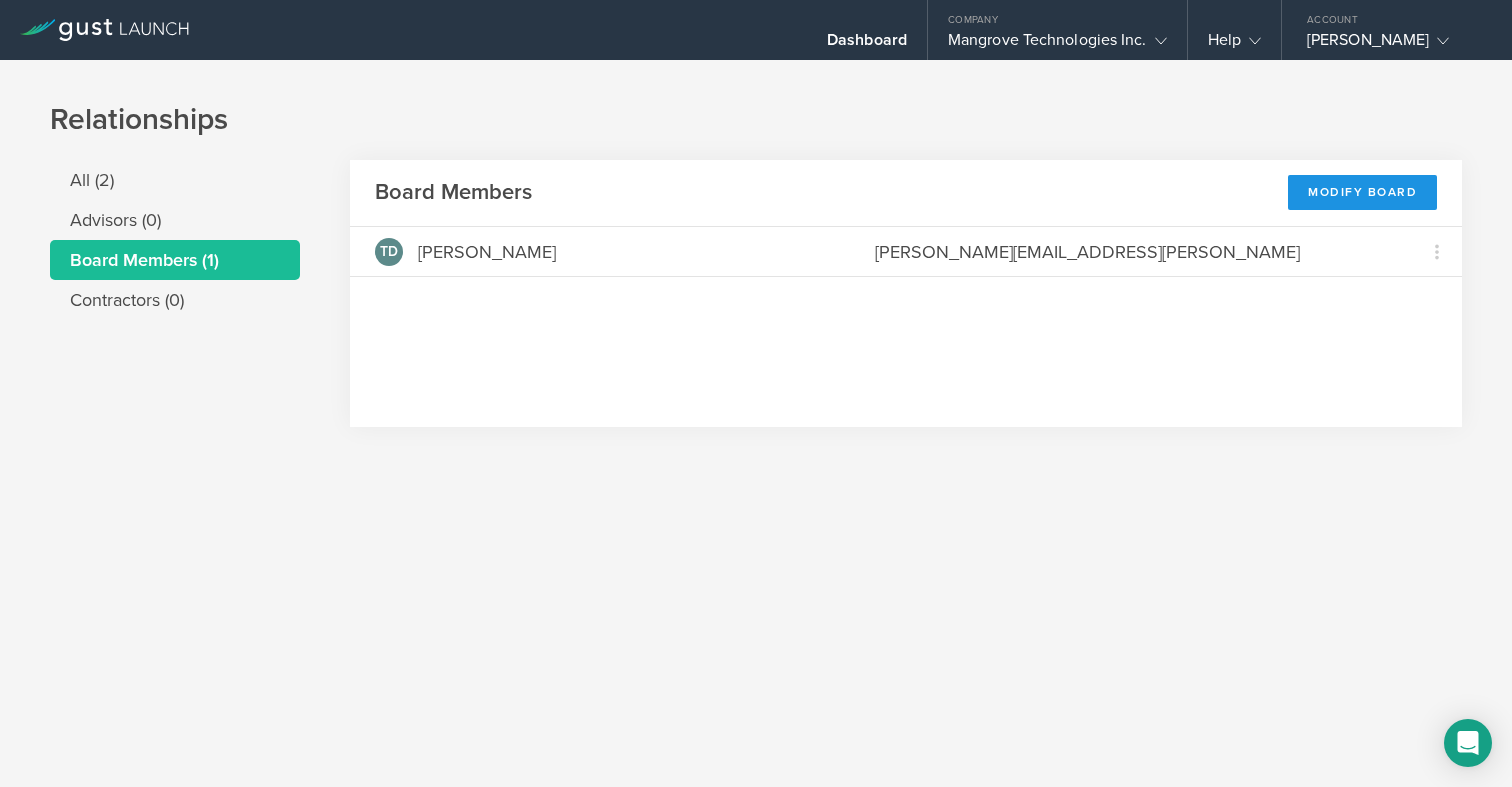 click on "Modify Board" at bounding box center (1362, 192) 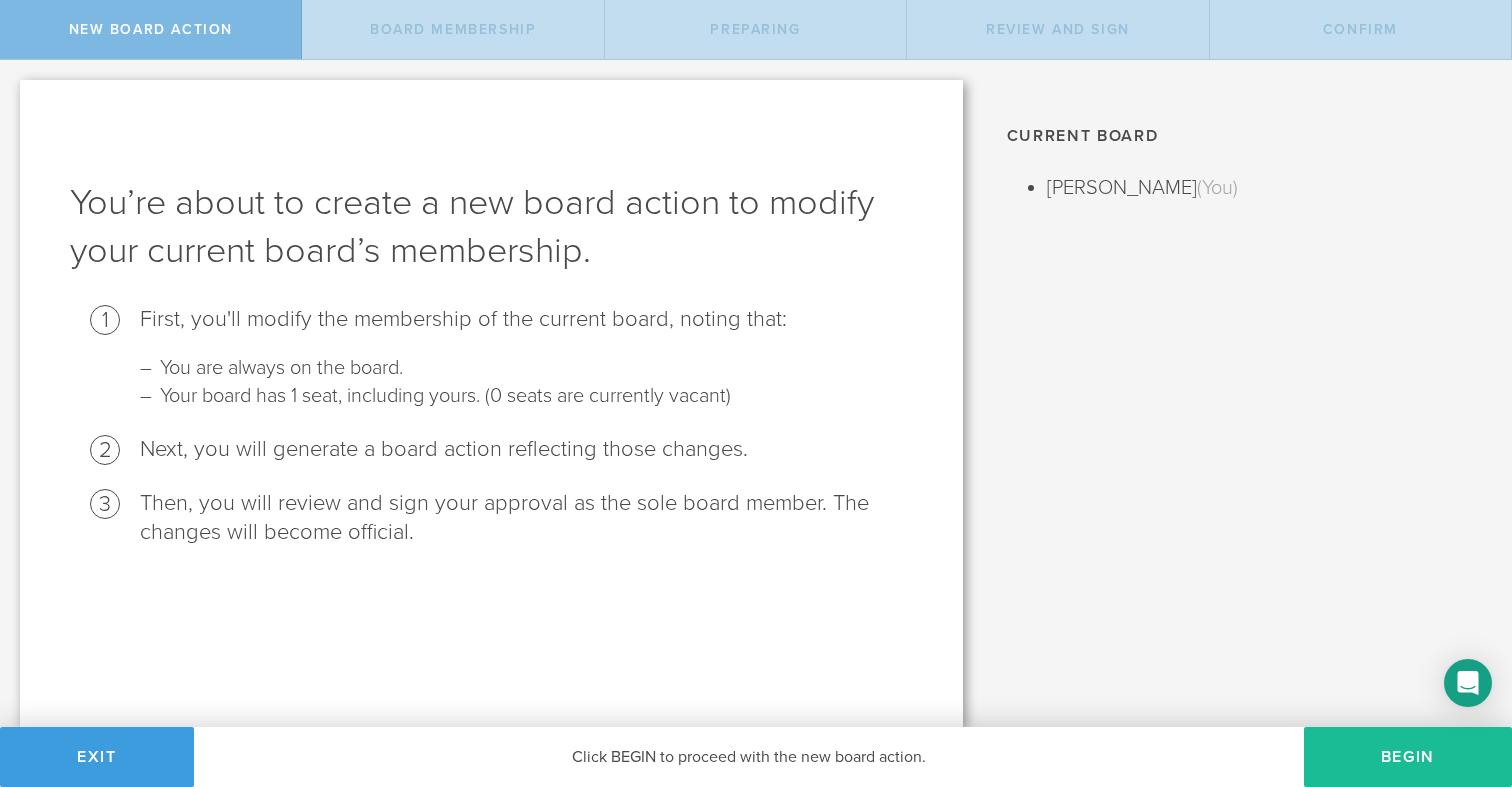scroll, scrollTop: 0, scrollLeft: 0, axis: both 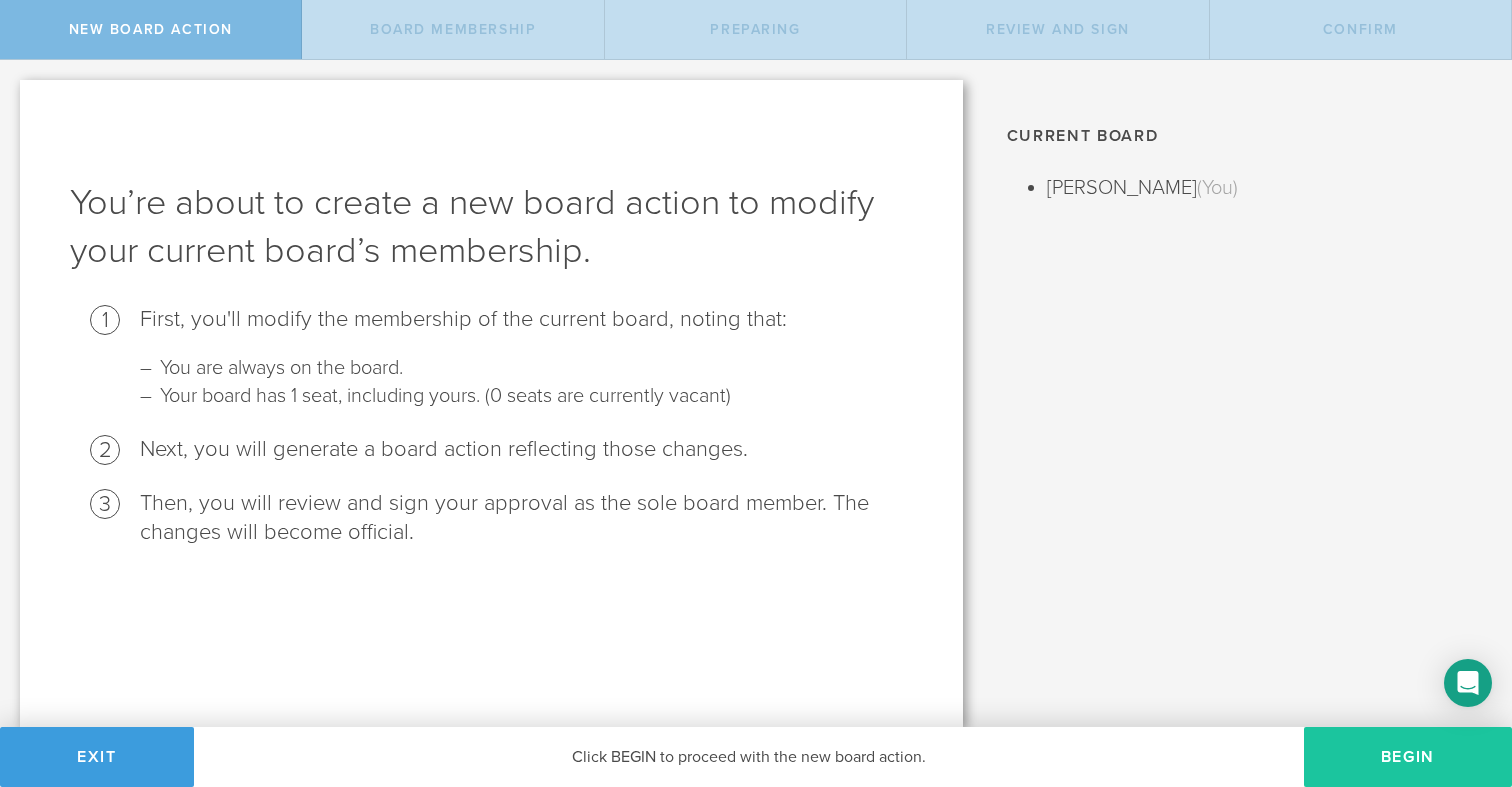 click on "Begin" at bounding box center (1408, 757) 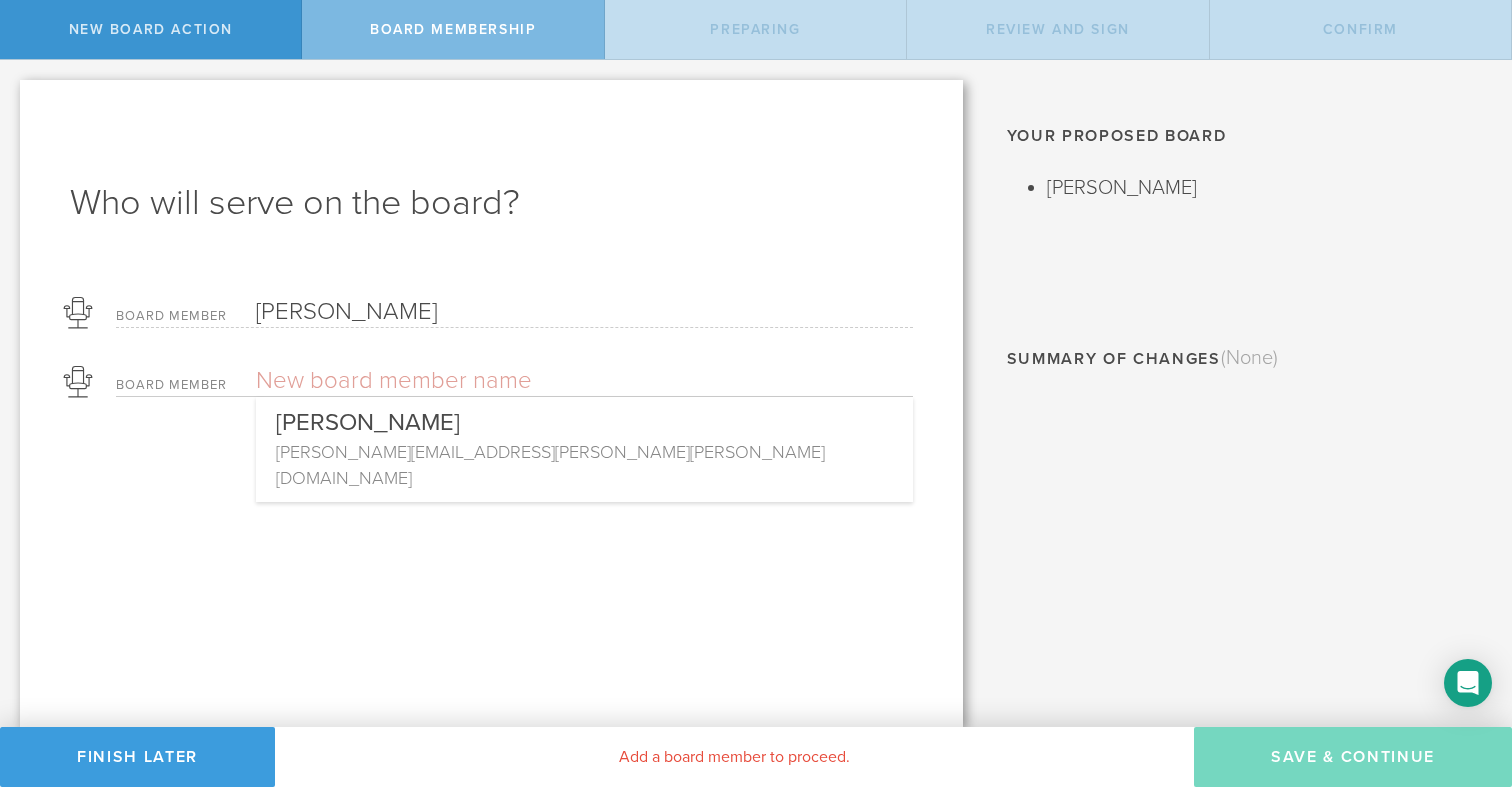 click at bounding box center [514, 381] 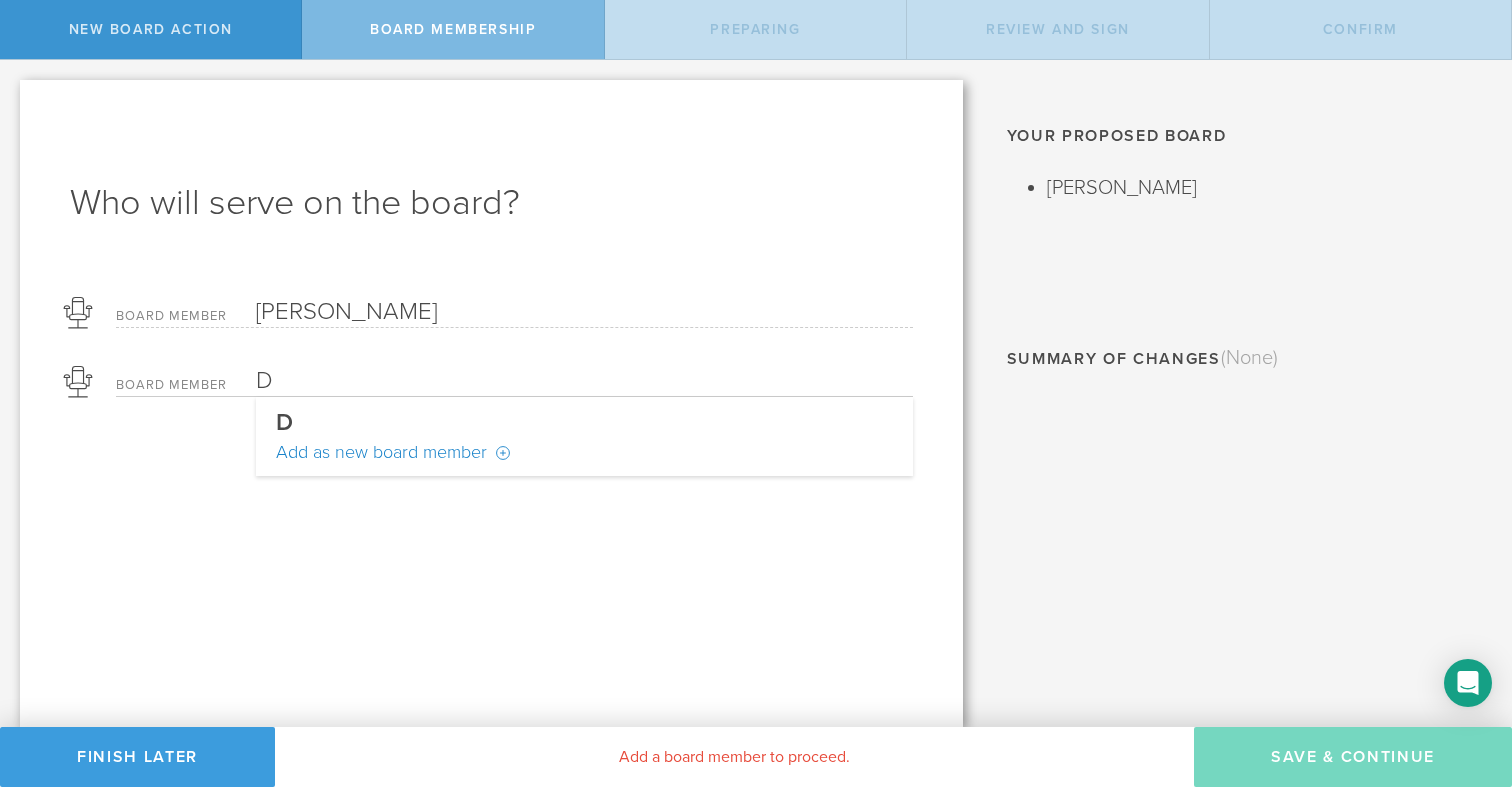 type on "Da" 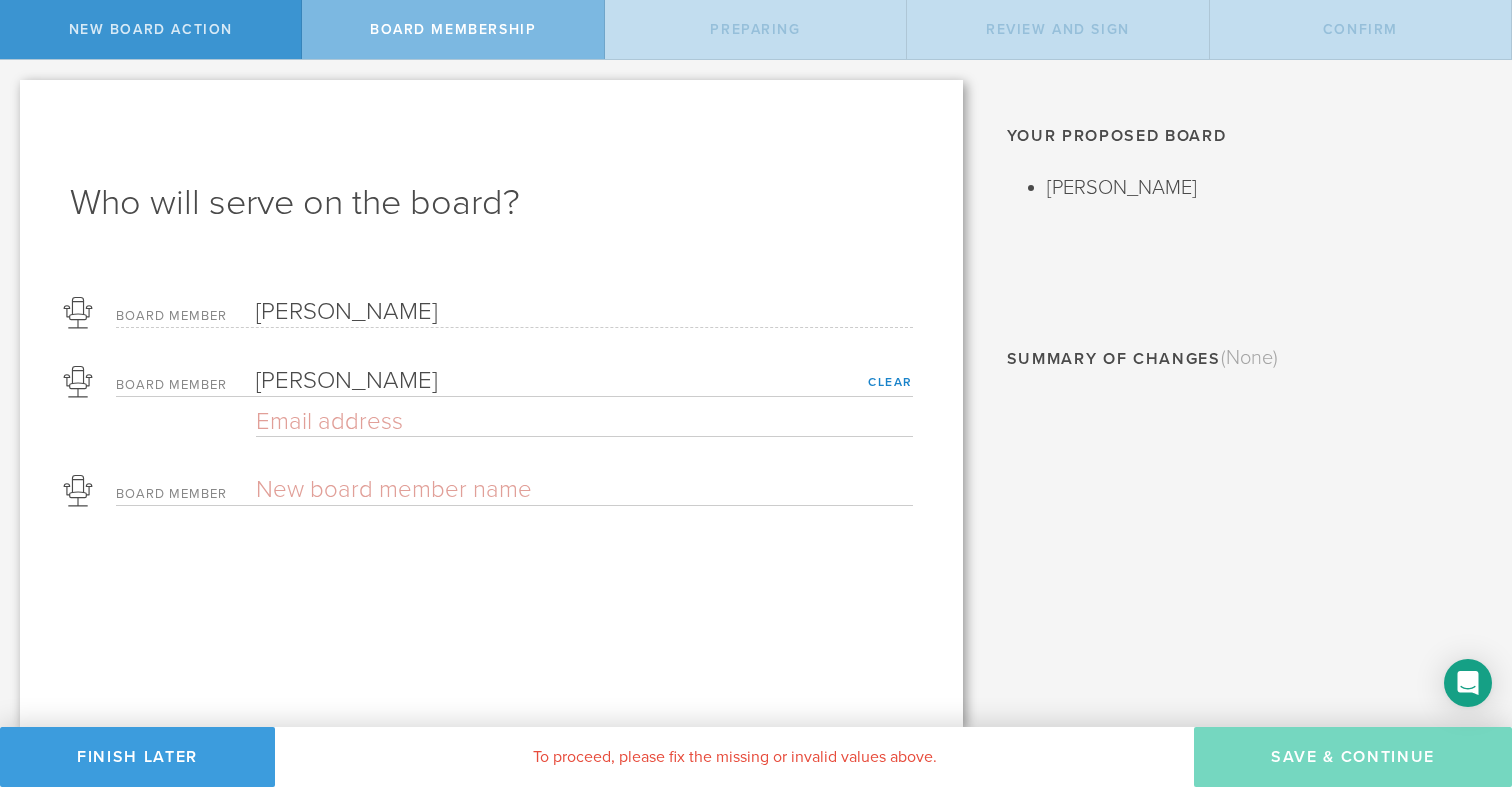 type on "[PERSON_NAME]" 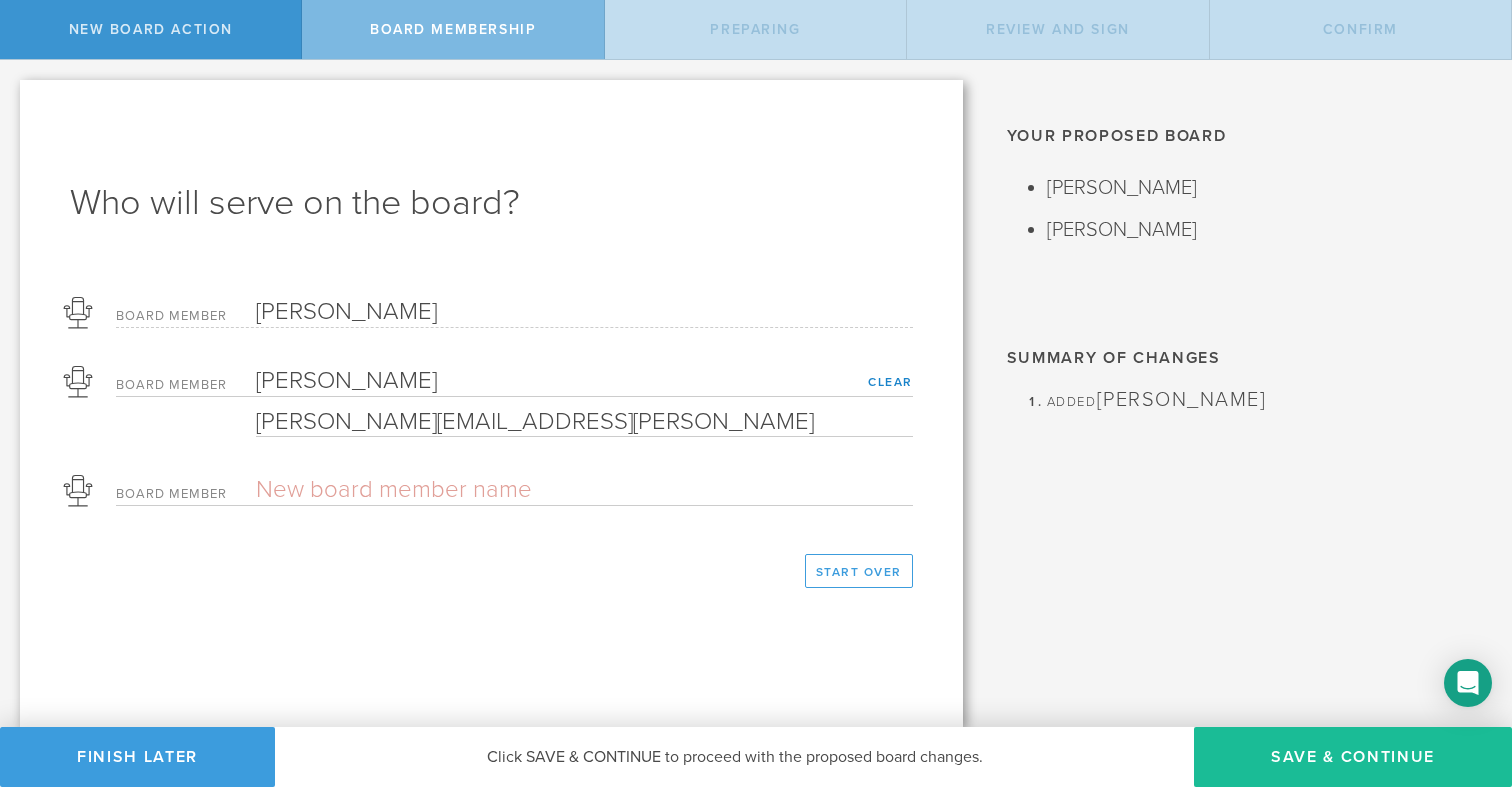 type on "[PERSON_NAME][EMAIL_ADDRESS][PERSON_NAME]" 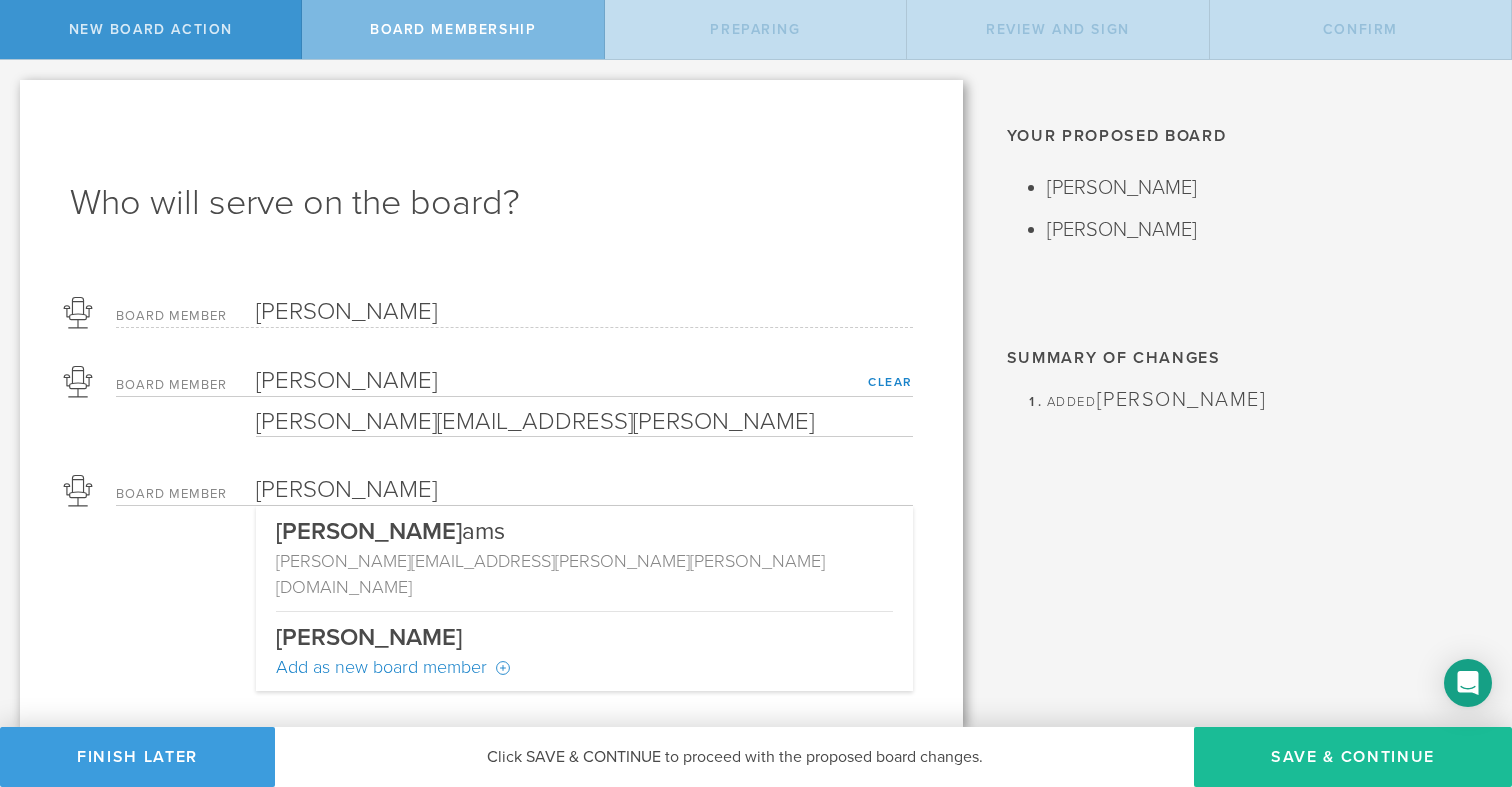 type on "Caroline WIlliams" 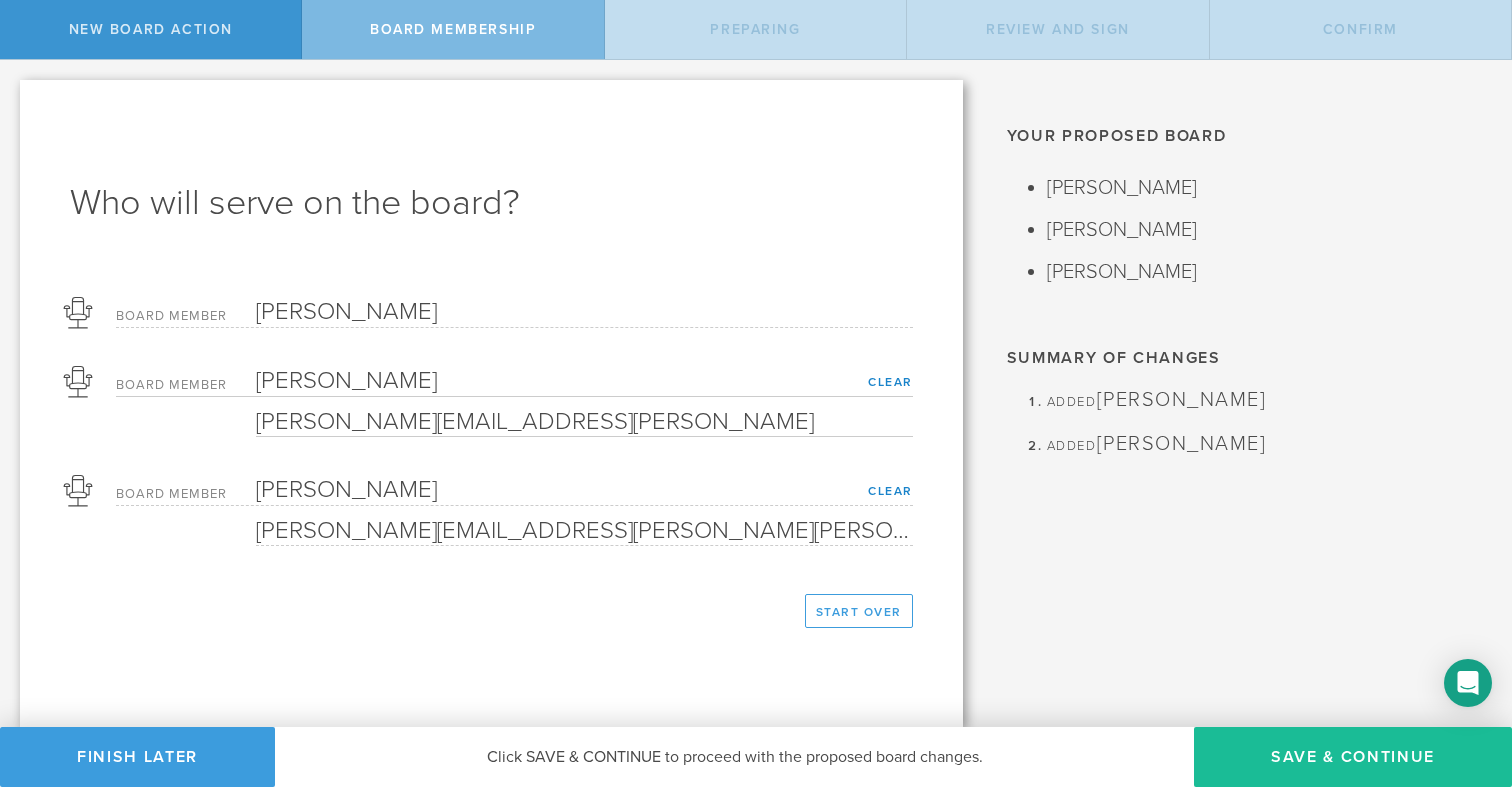 type 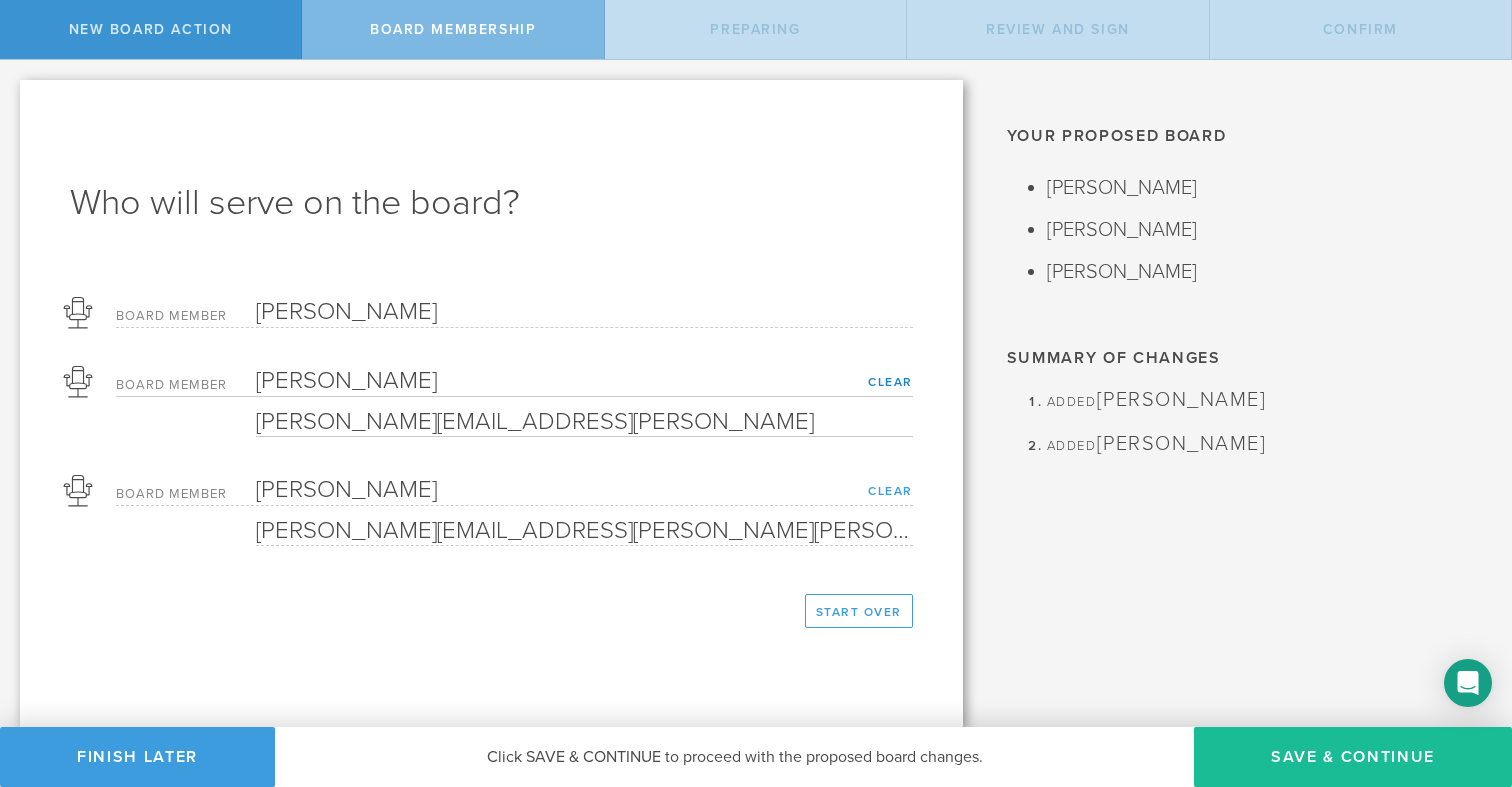 click on "Clear" at bounding box center [890, 491] 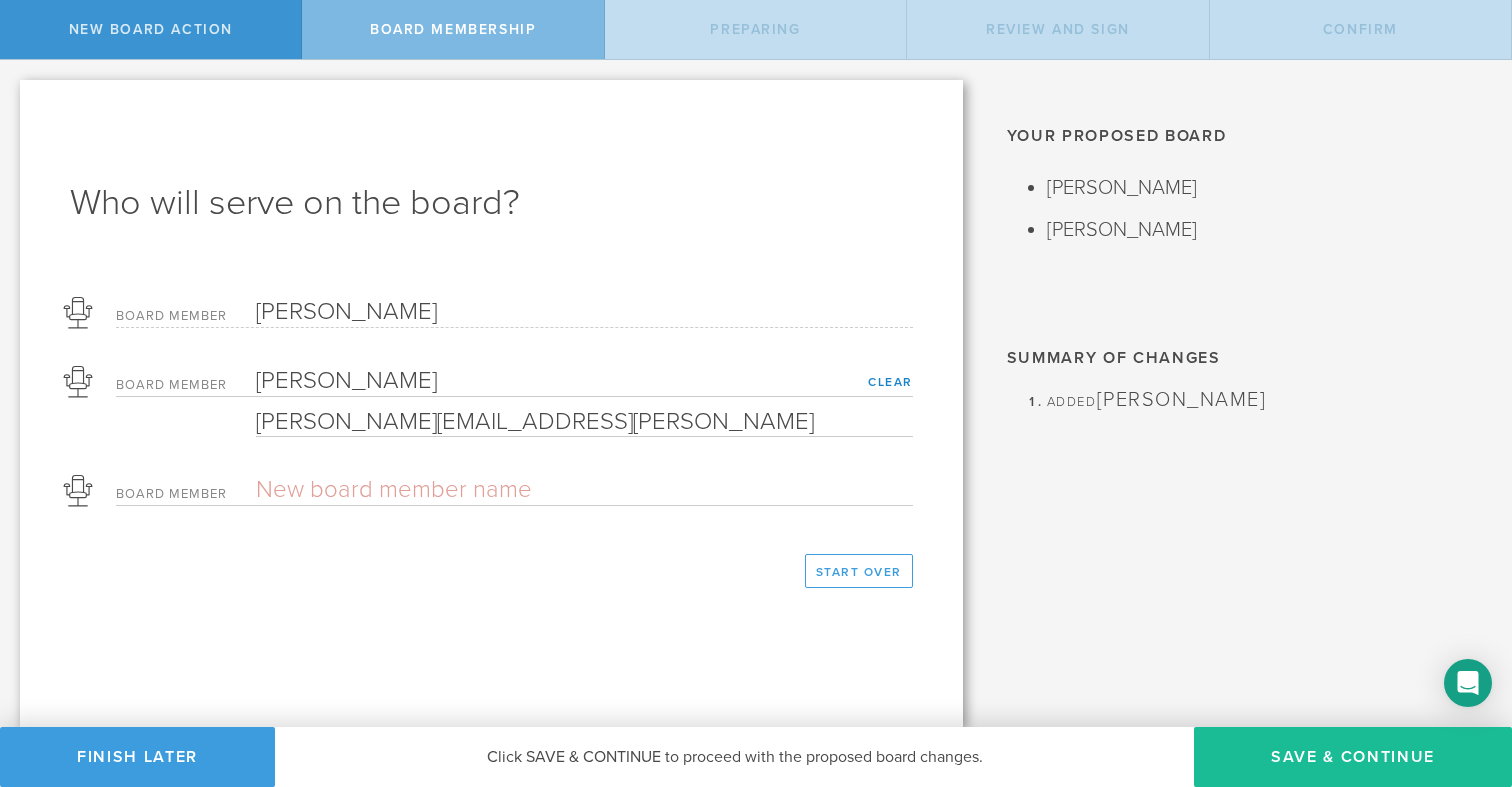 click on "Board Member" at bounding box center [514, 485] 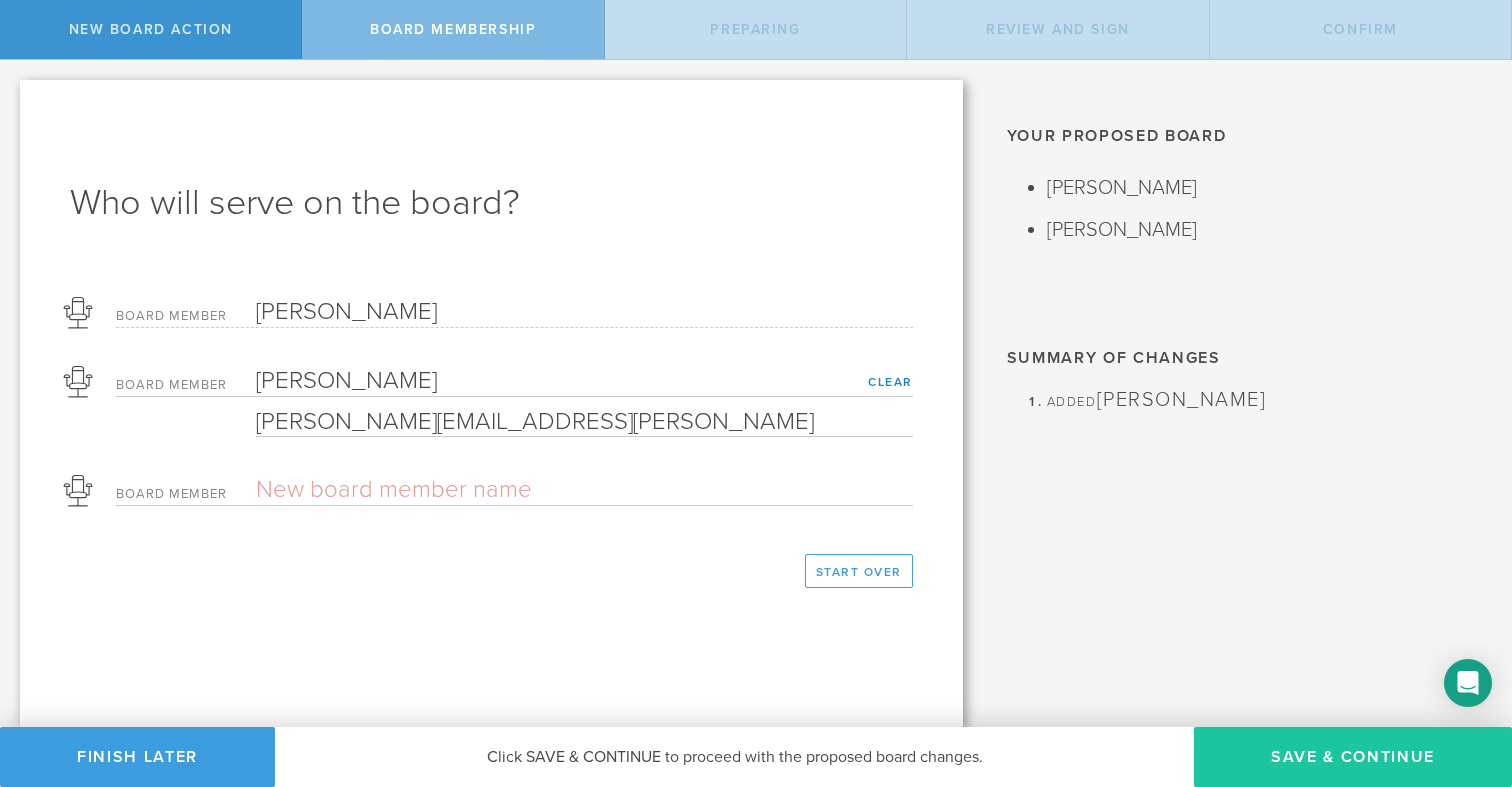 click on "Save & Continue" at bounding box center (1353, 757) 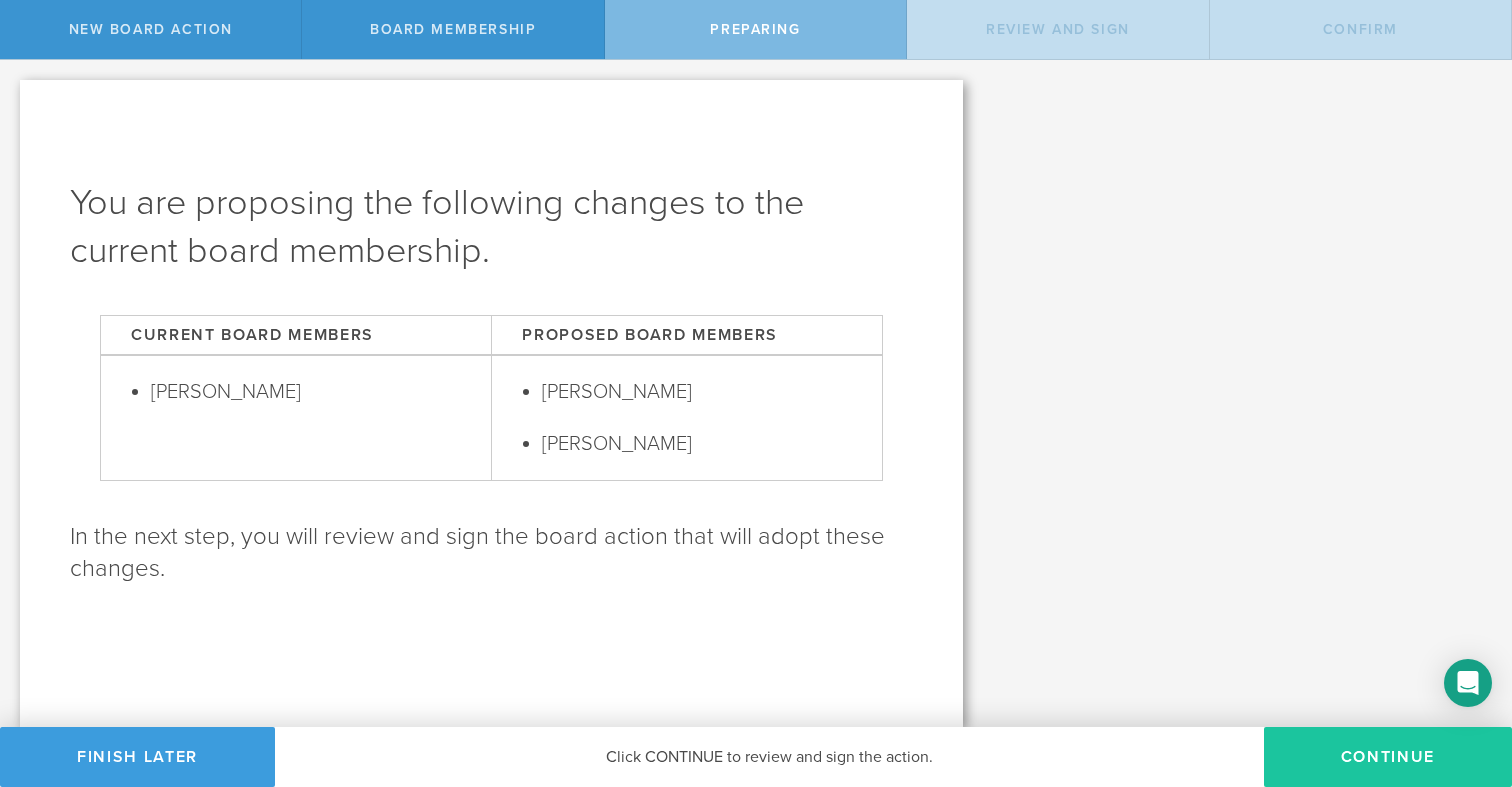 click on "Continue" at bounding box center (1388, 757) 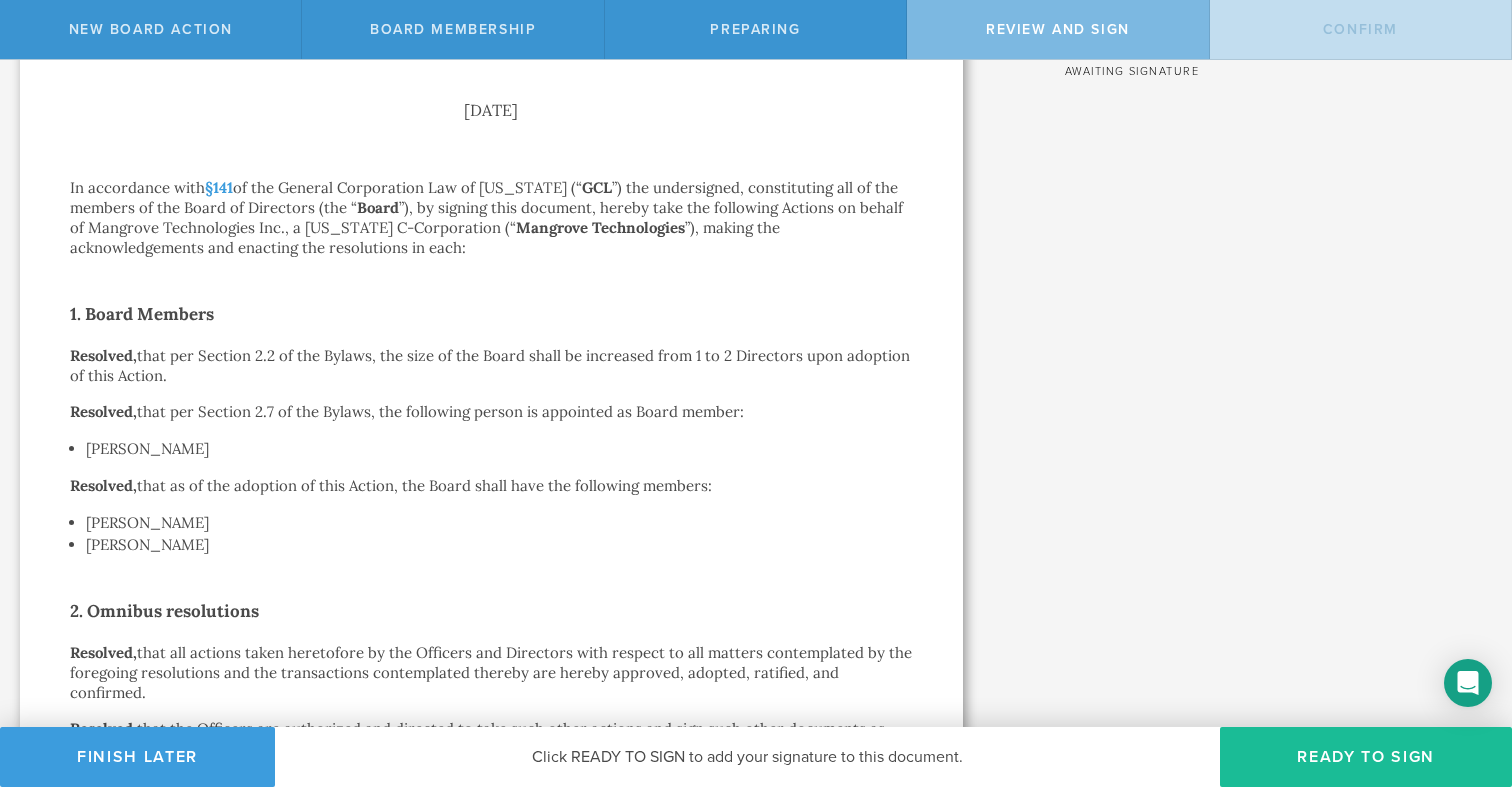 scroll, scrollTop: 0, scrollLeft: 0, axis: both 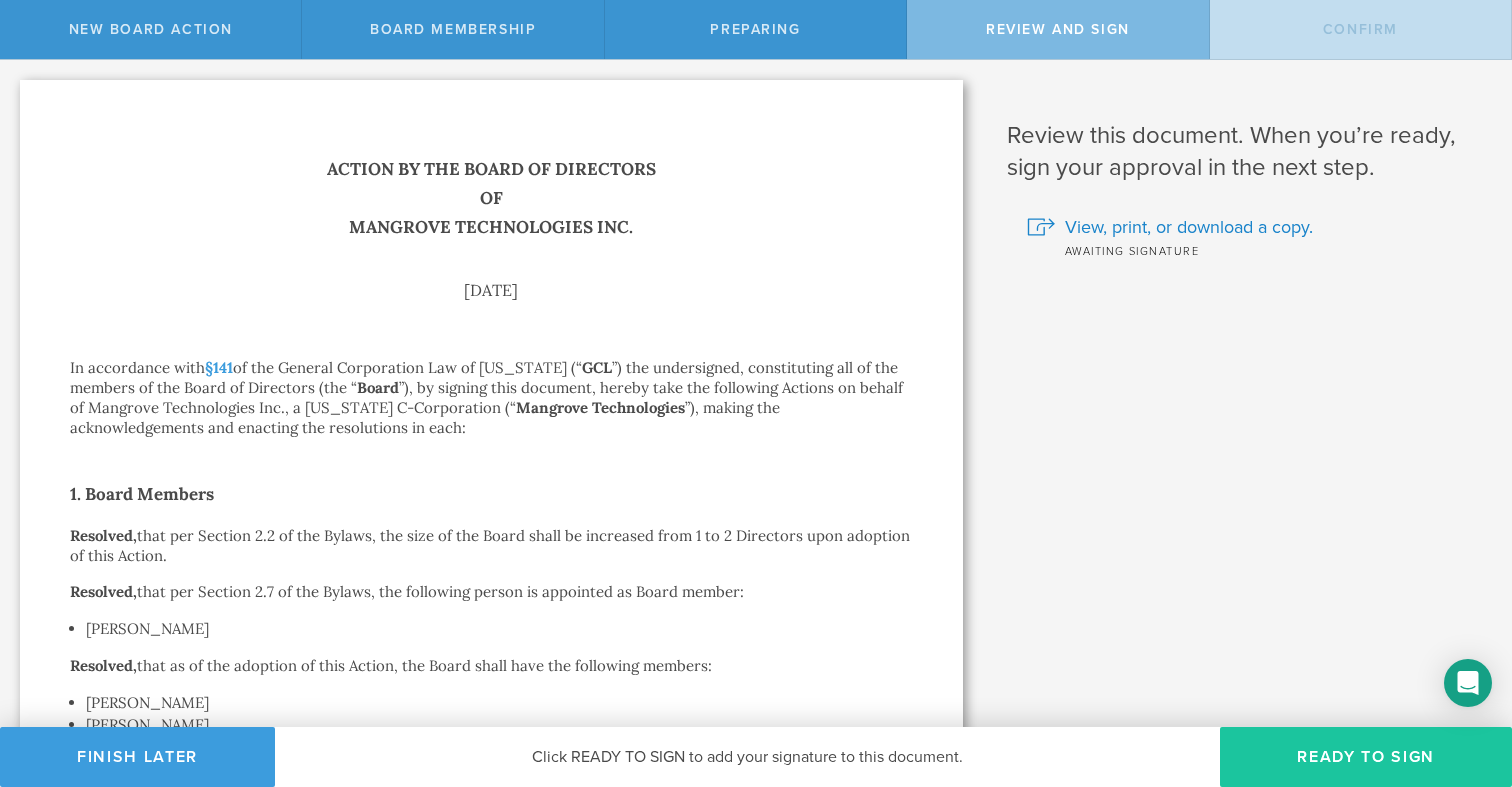 click on "Ready to Sign" at bounding box center [1366, 757] 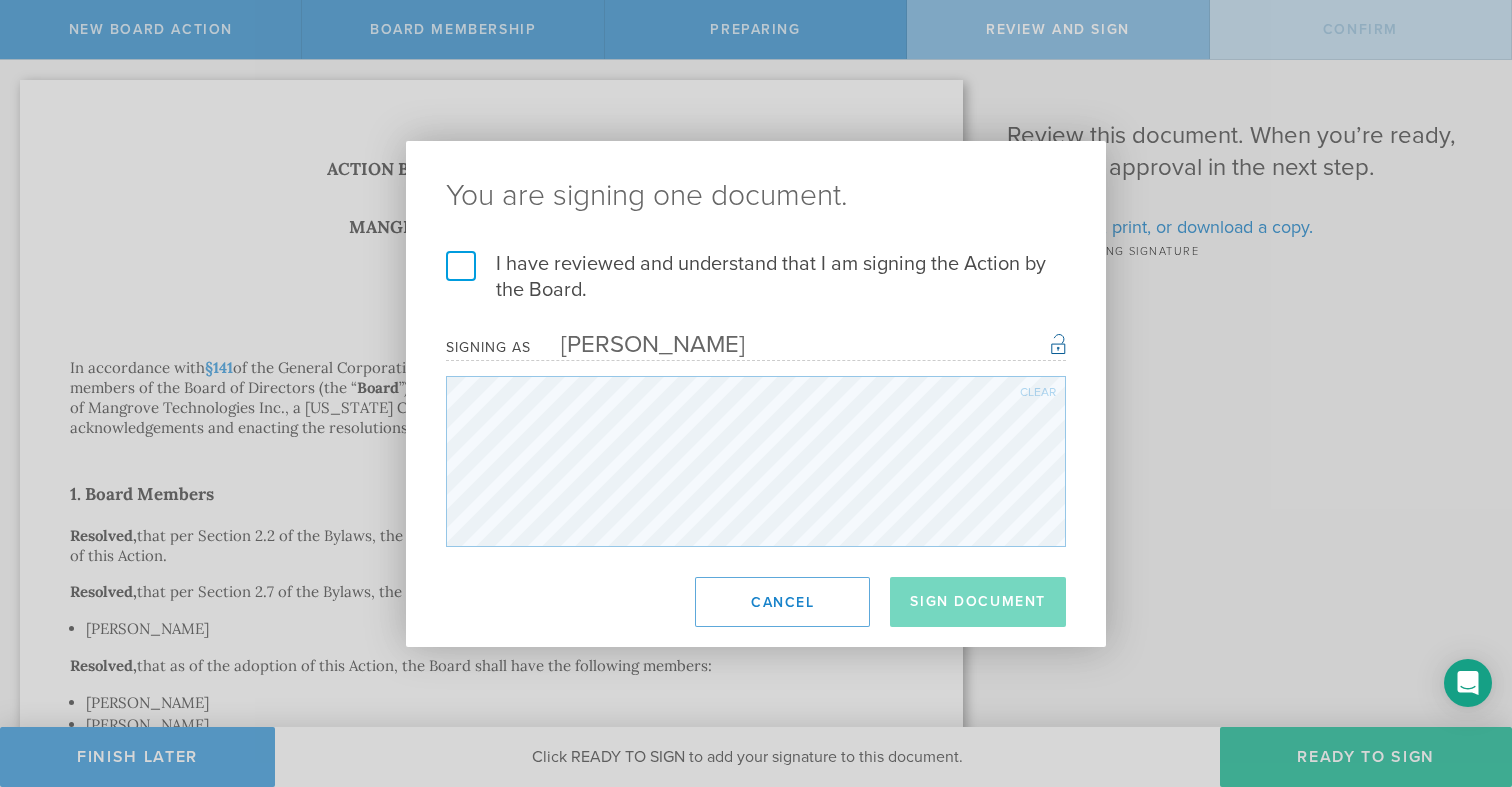 click on "I have reviewed and understand that I am signing the Action by the Board." at bounding box center [756, 277] 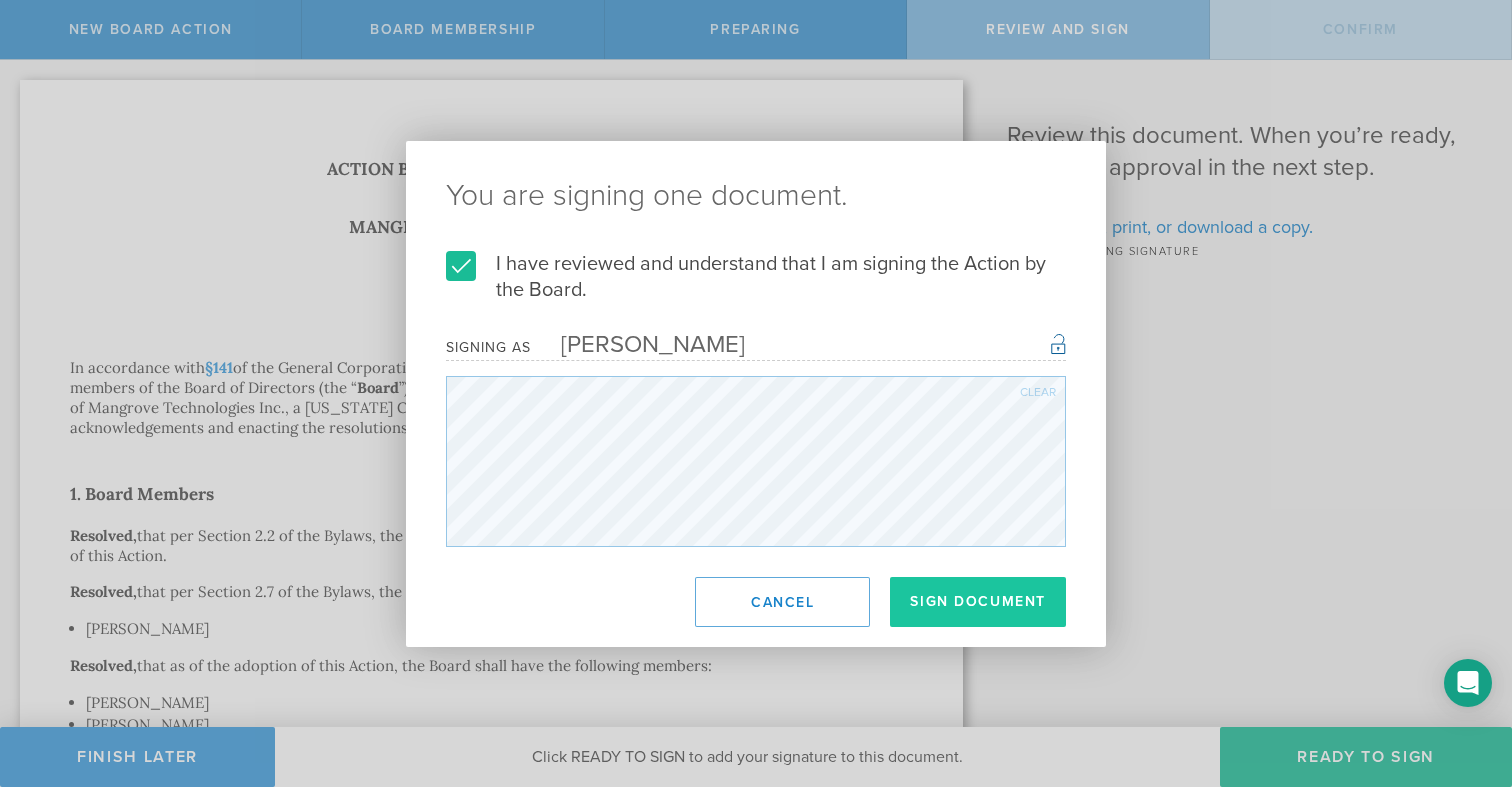 click on "Sign Document" at bounding box center [978, 602] 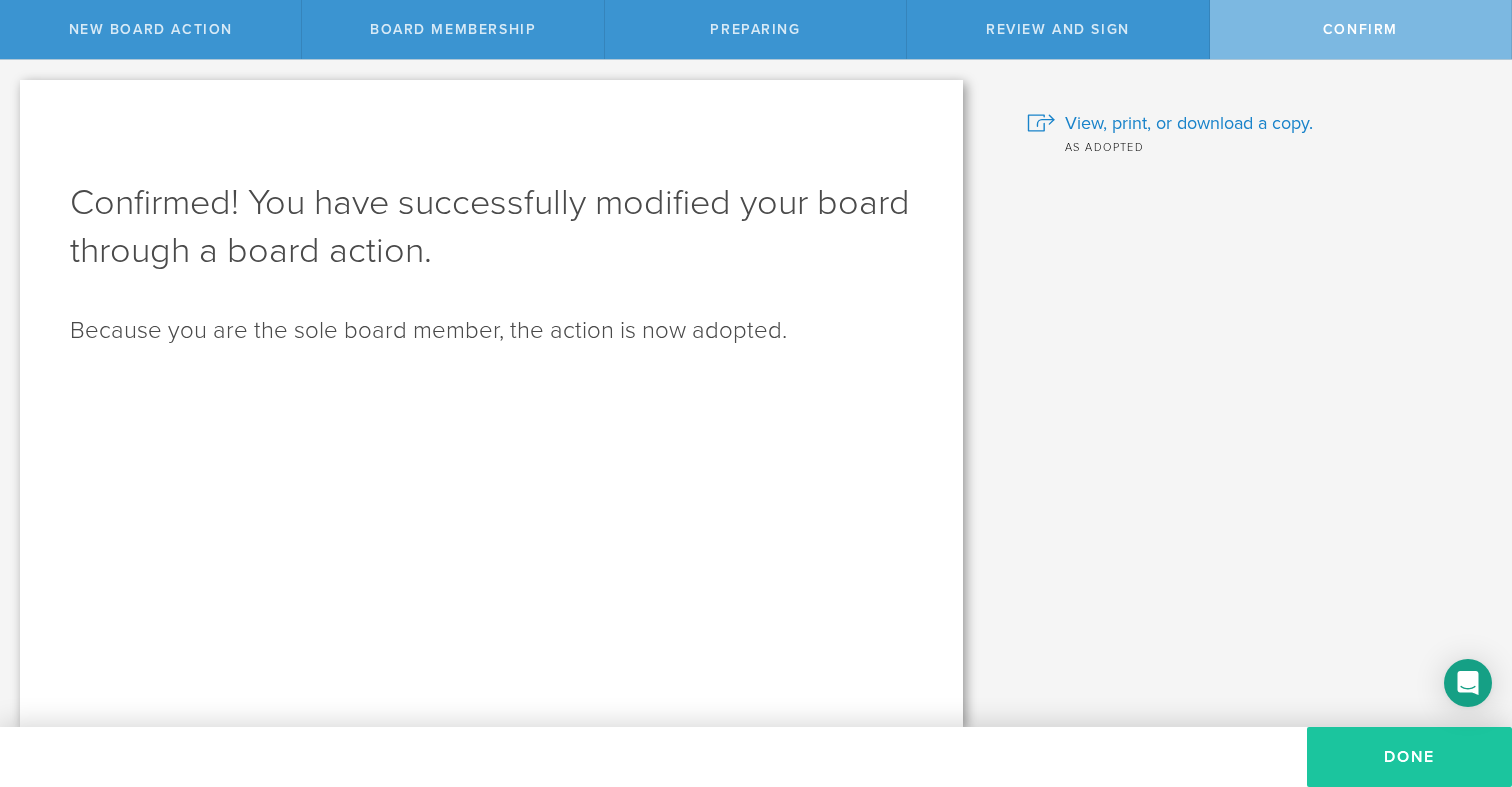 click on "Done" at bounding box center (1409, 757) 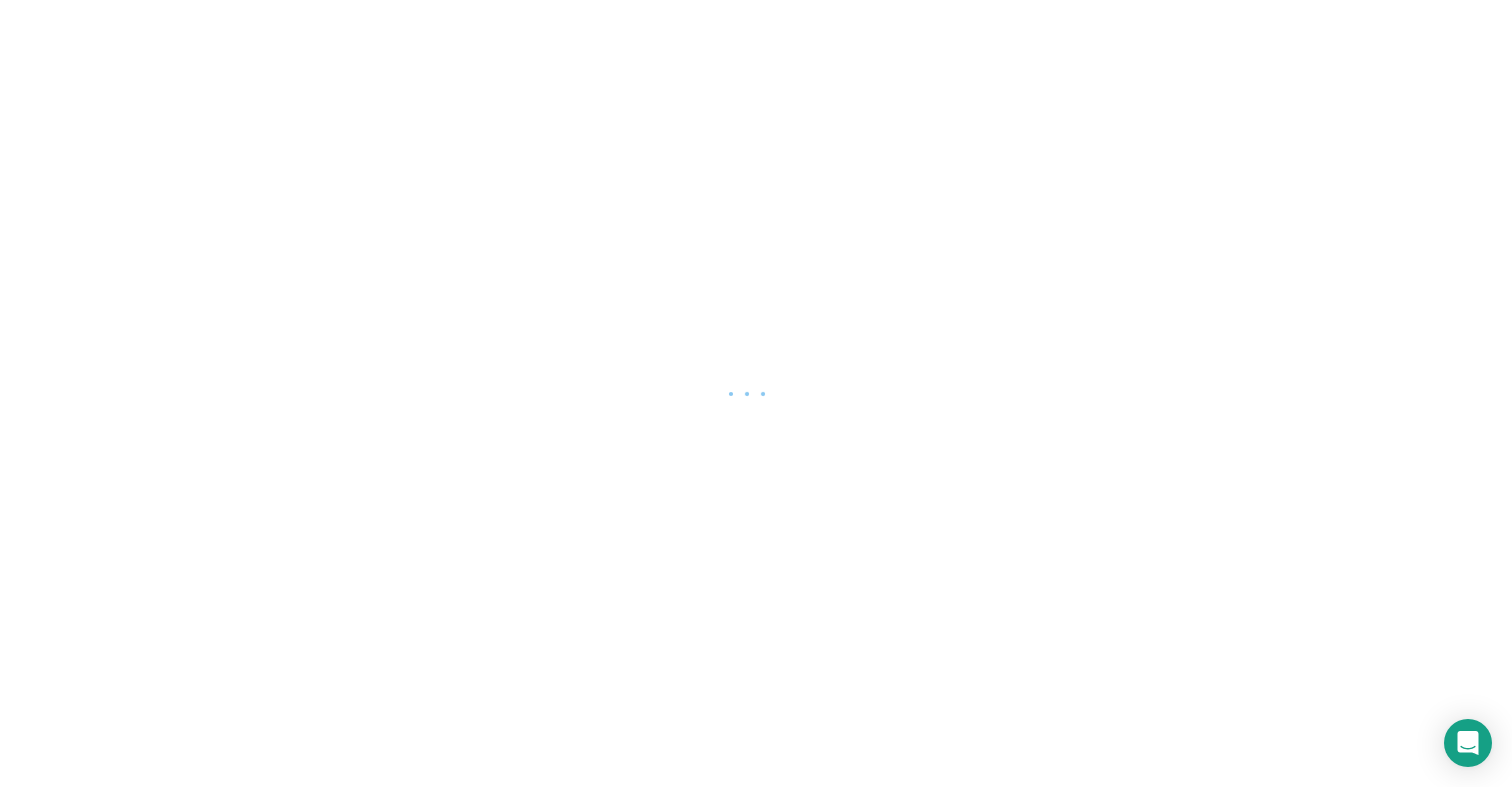 scroll, scrollTop: 0, scrollLeft: 0, axis: both 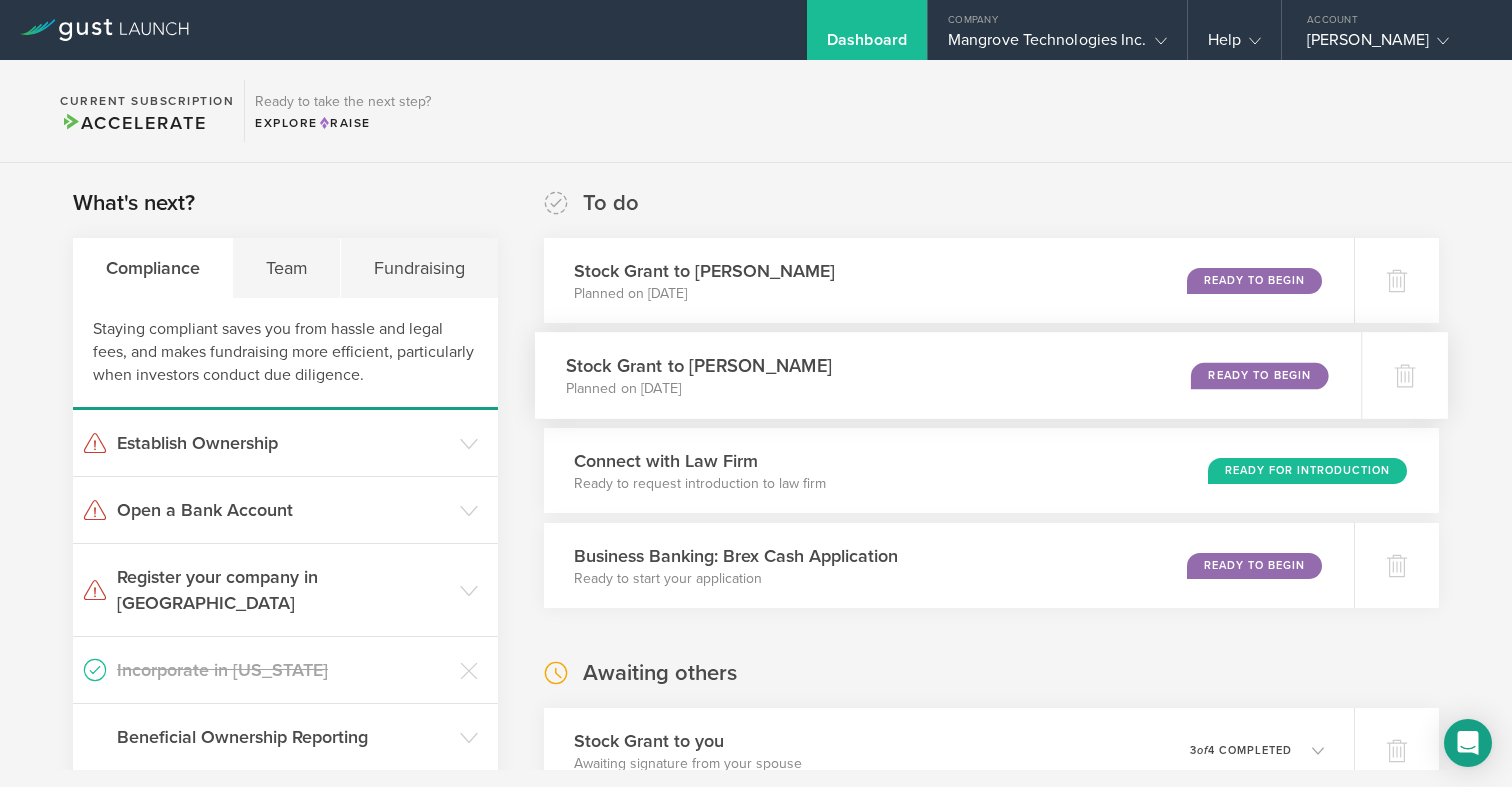 click on "Stock Grant to [PERSON_NAME]" at bounding box center (698, 365) 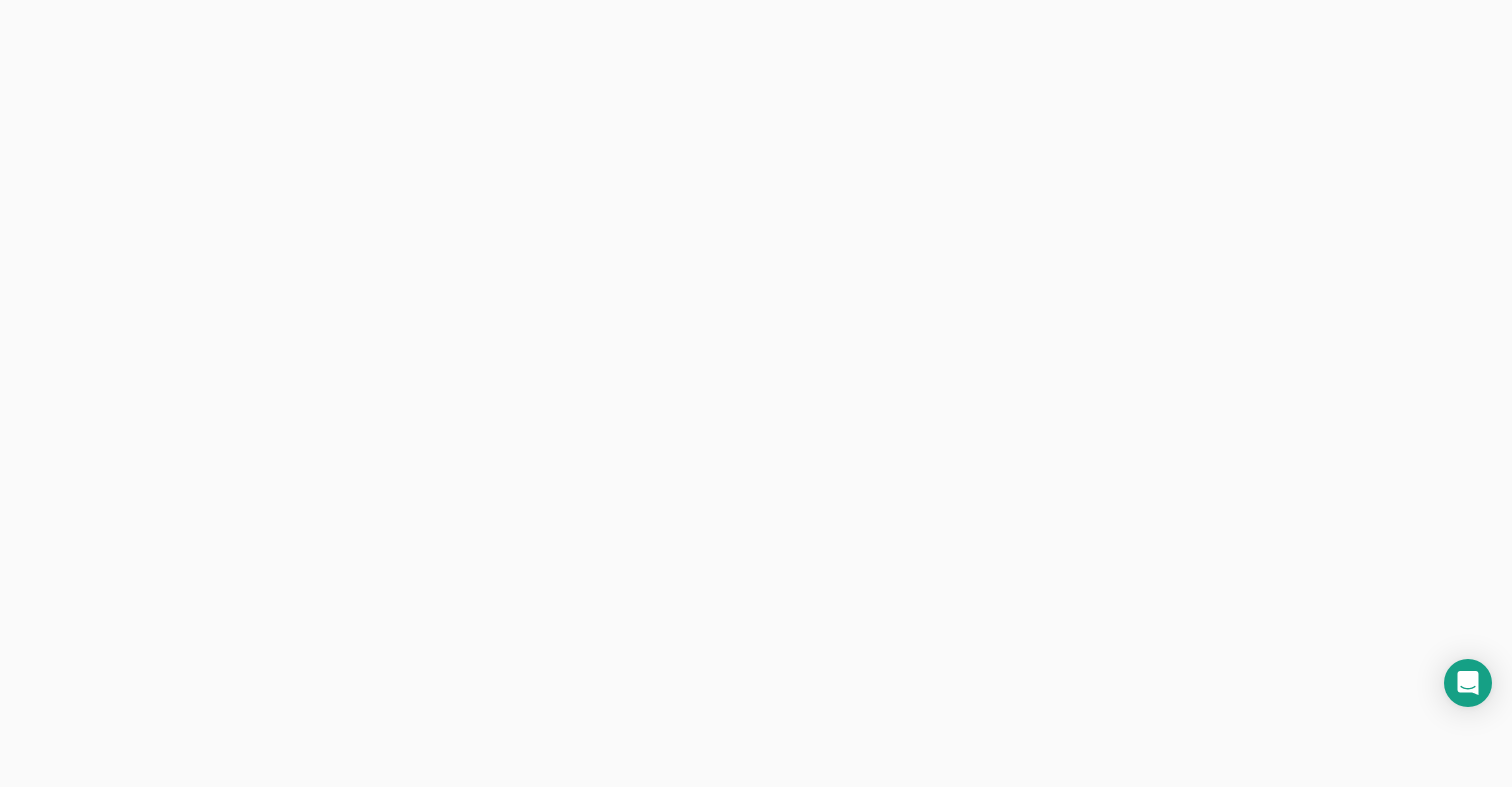 scroll, scrollTop: 0, scrollLeft: 0, axis: both 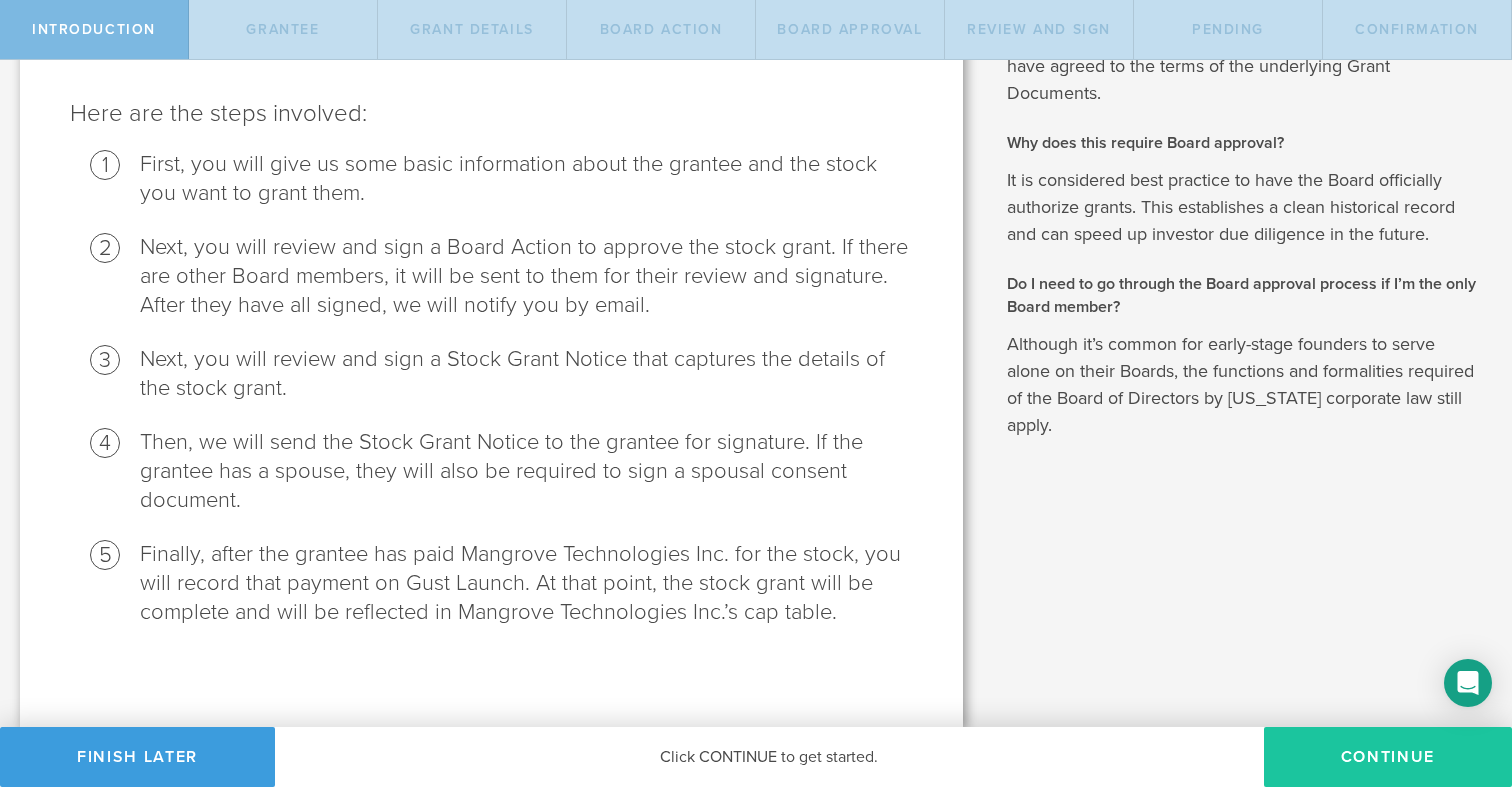 click on "Continue" at bounding box center [1388, 757] 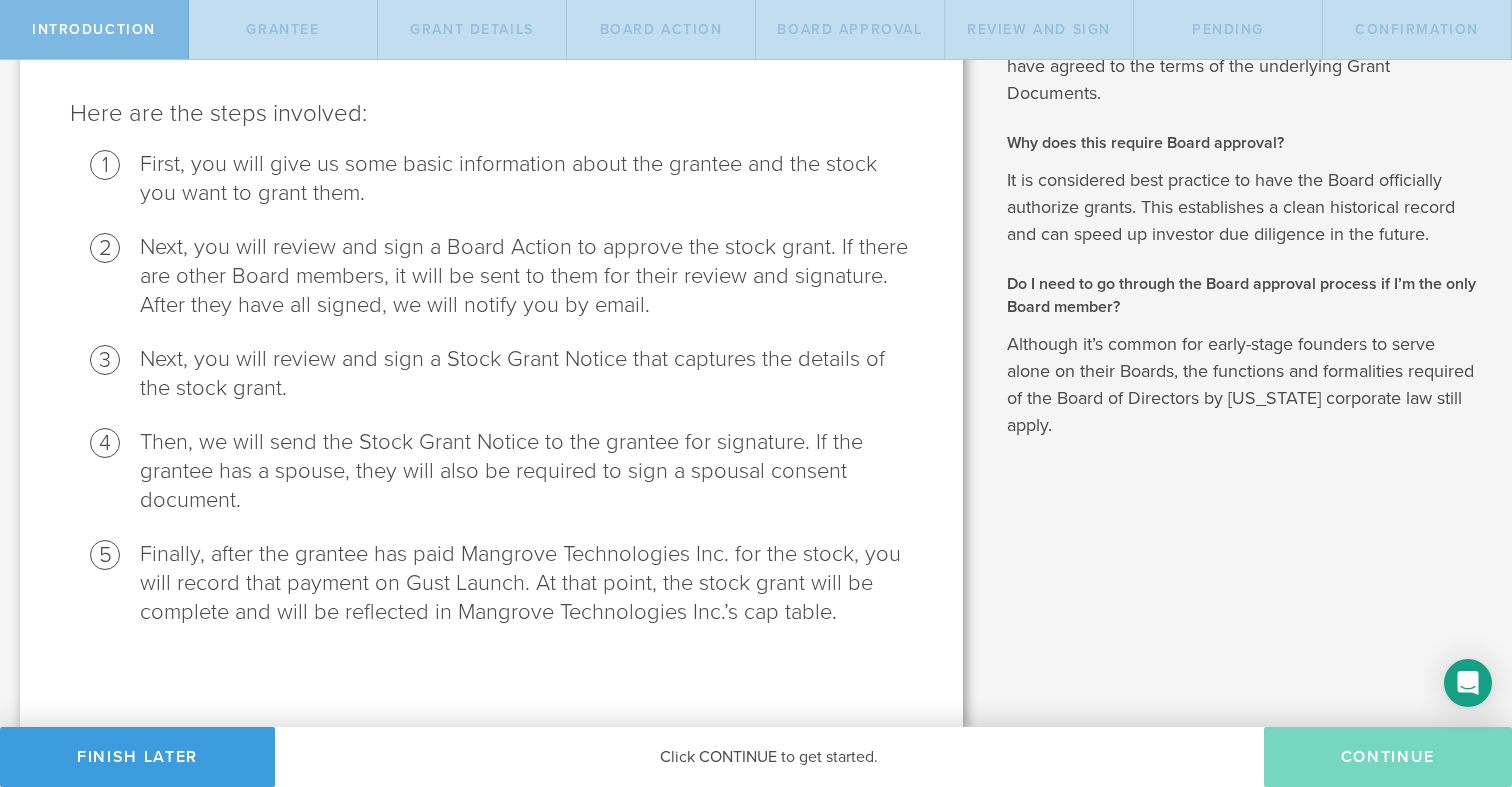 radio on "true" 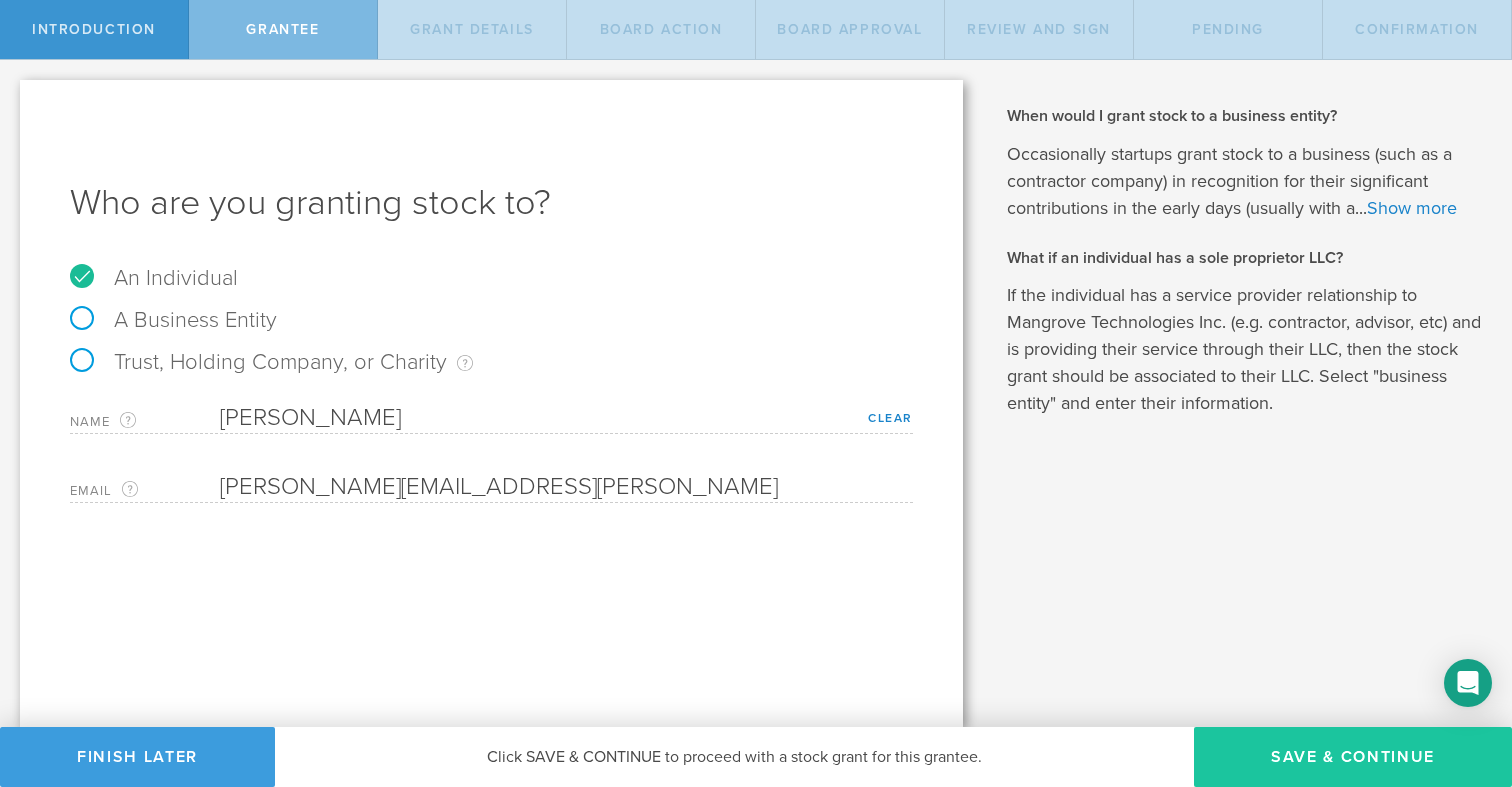 click on "Save & Continue" at bounding box center (1353, 757) 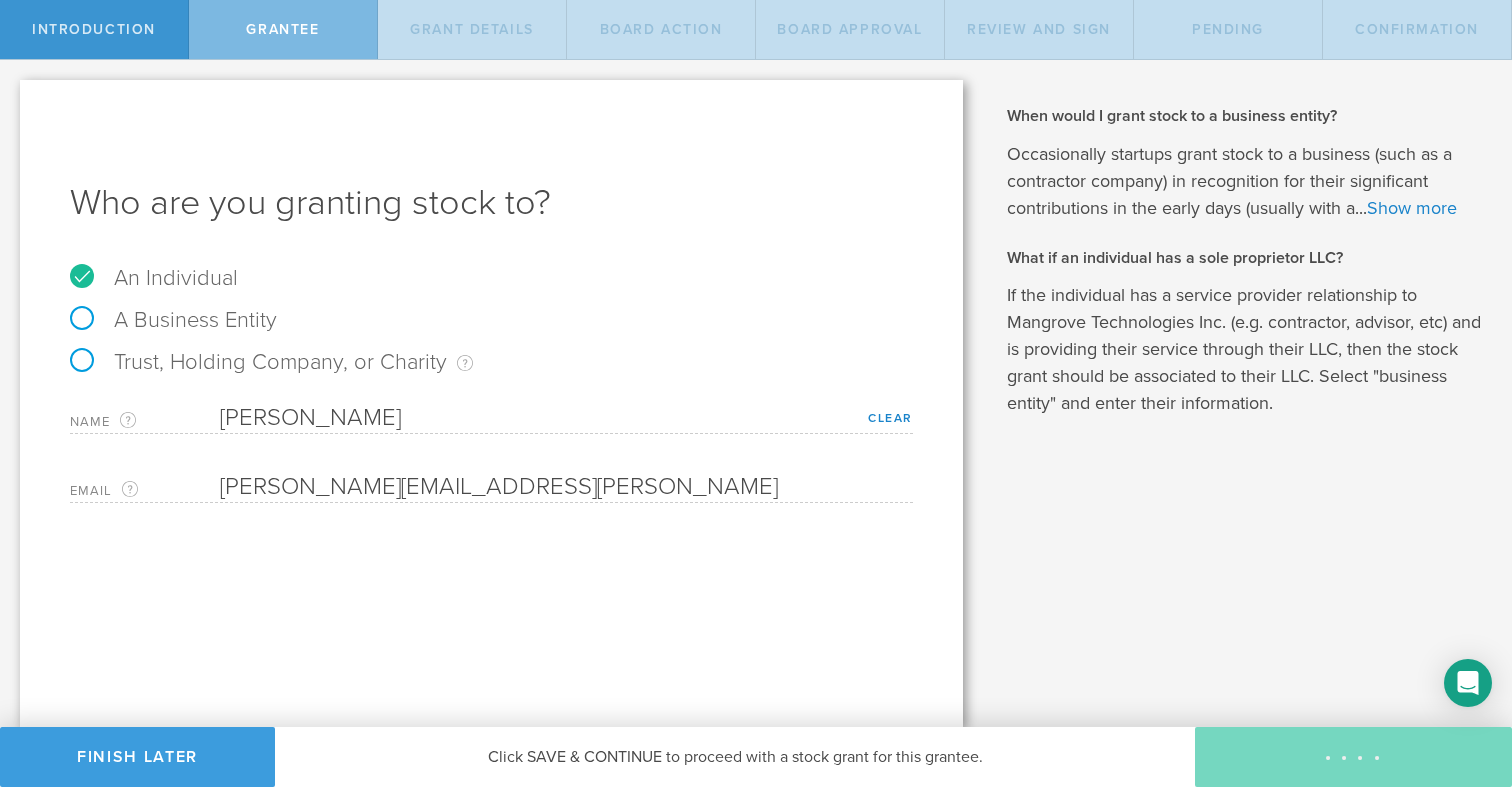 type on "3,680,000" 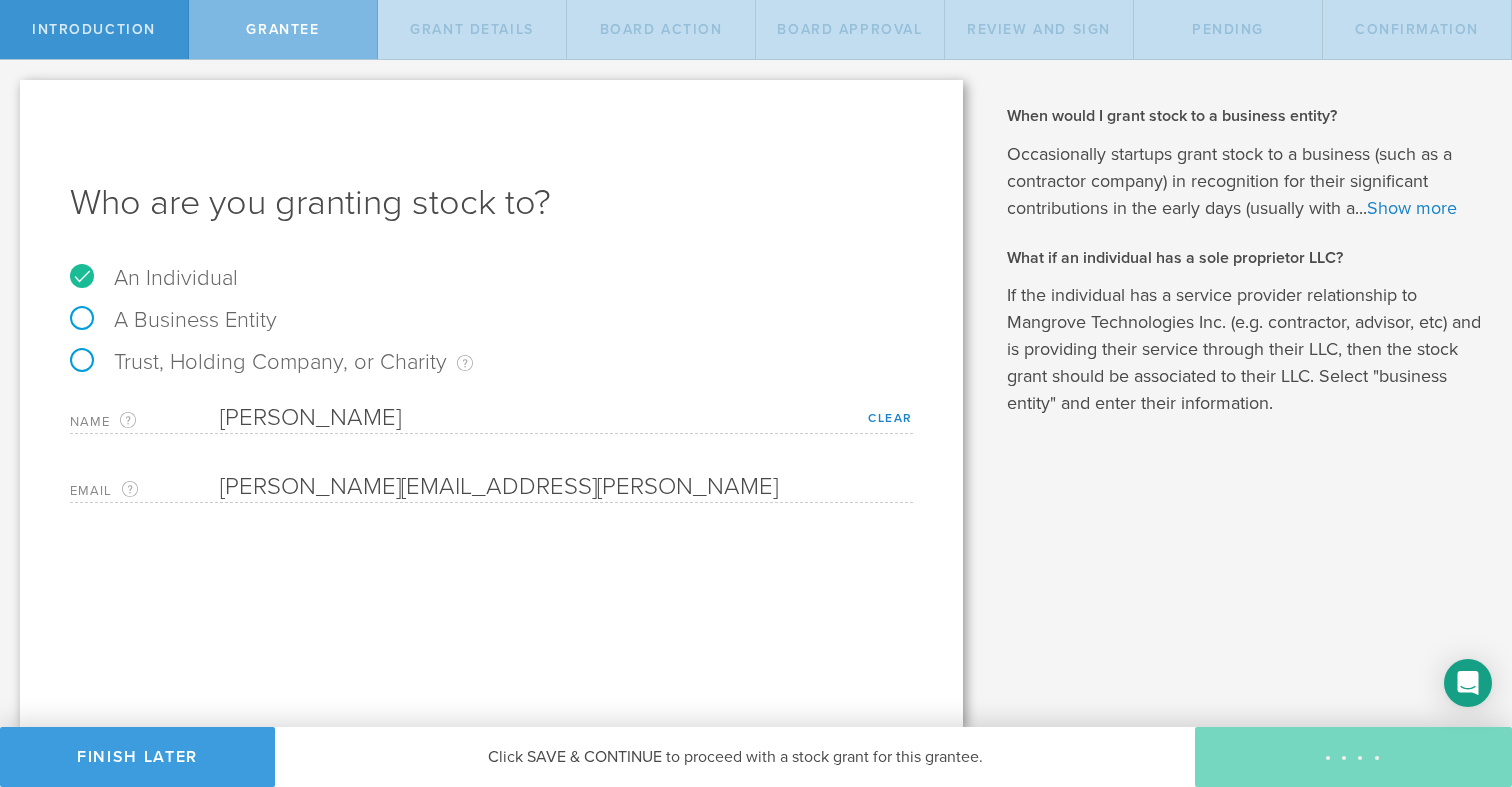 type on "48" 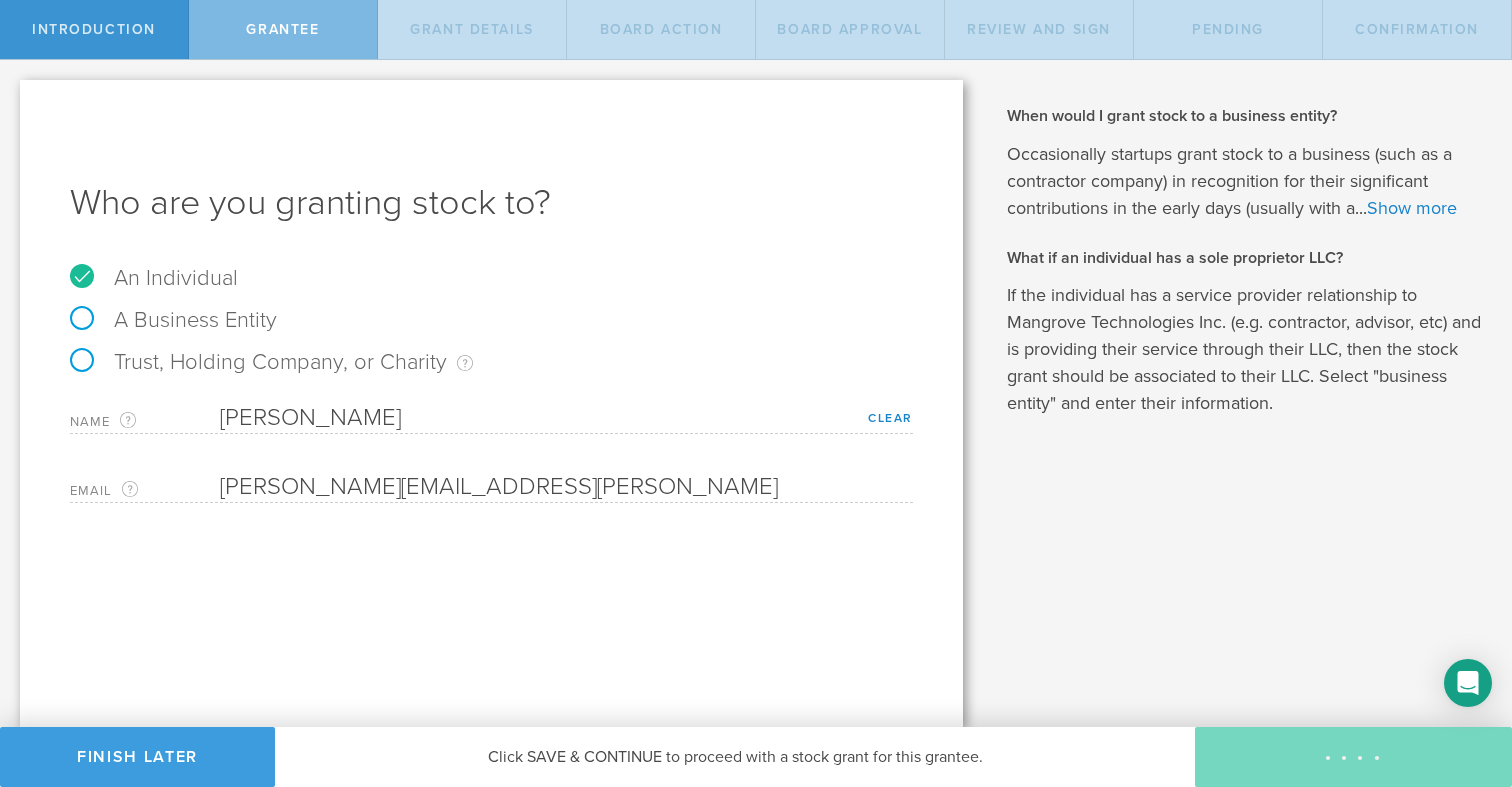 type on "12" 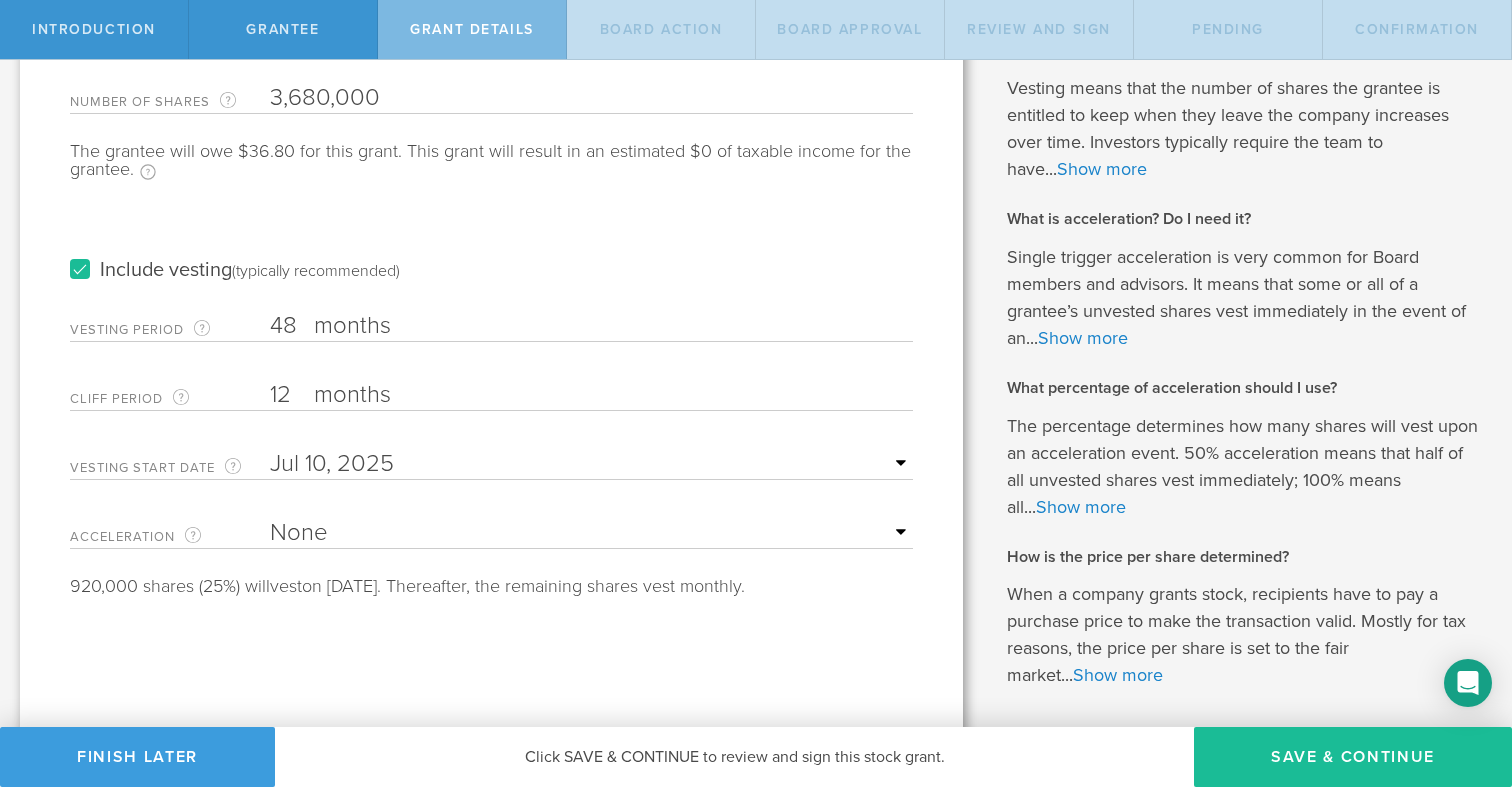 scroll, scrollTop: 262, scrollLeft: 0, axis: vertical 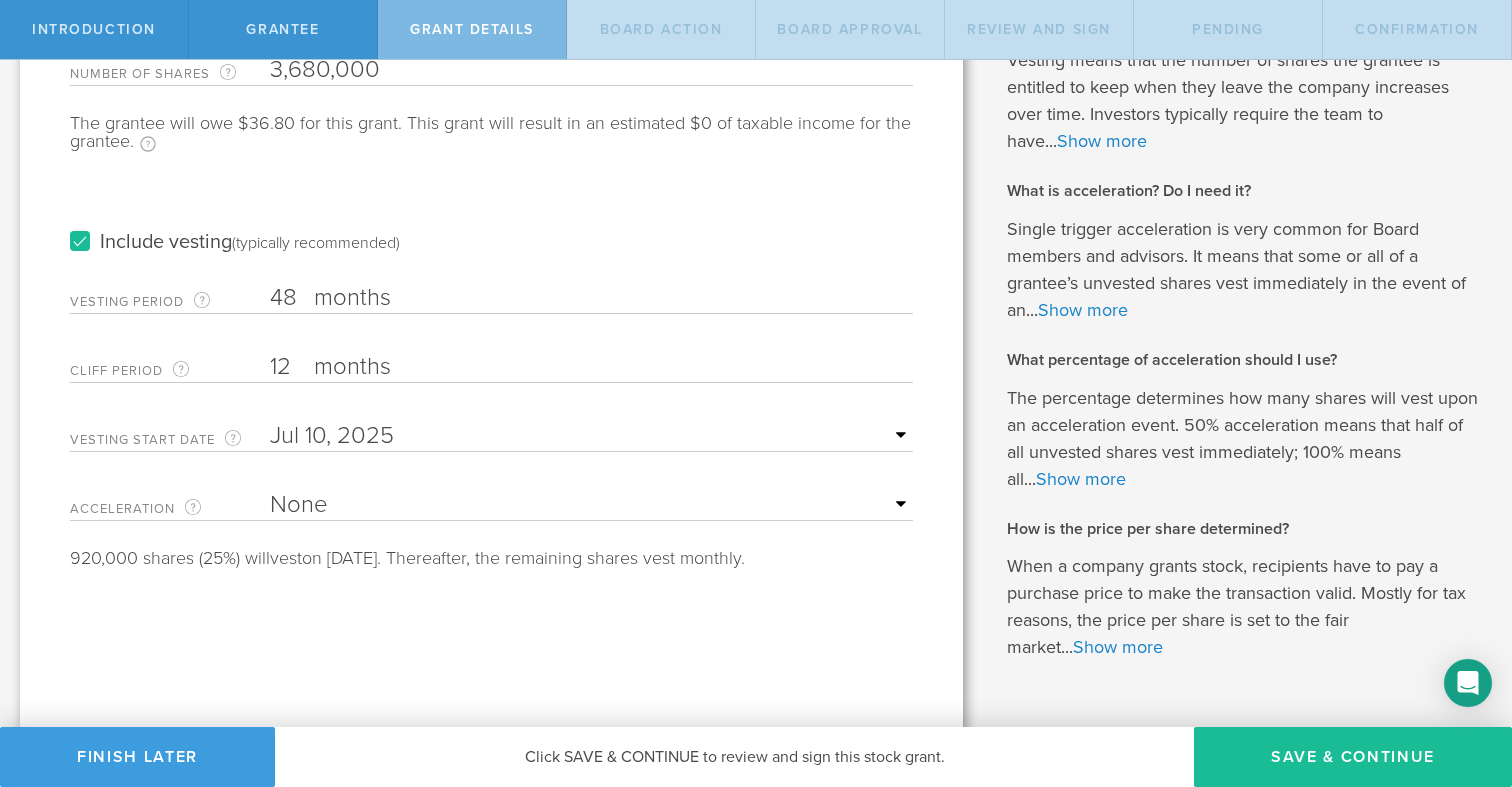 click on "None Single Trigger Double Trigger" at bounding box center [591, 505] 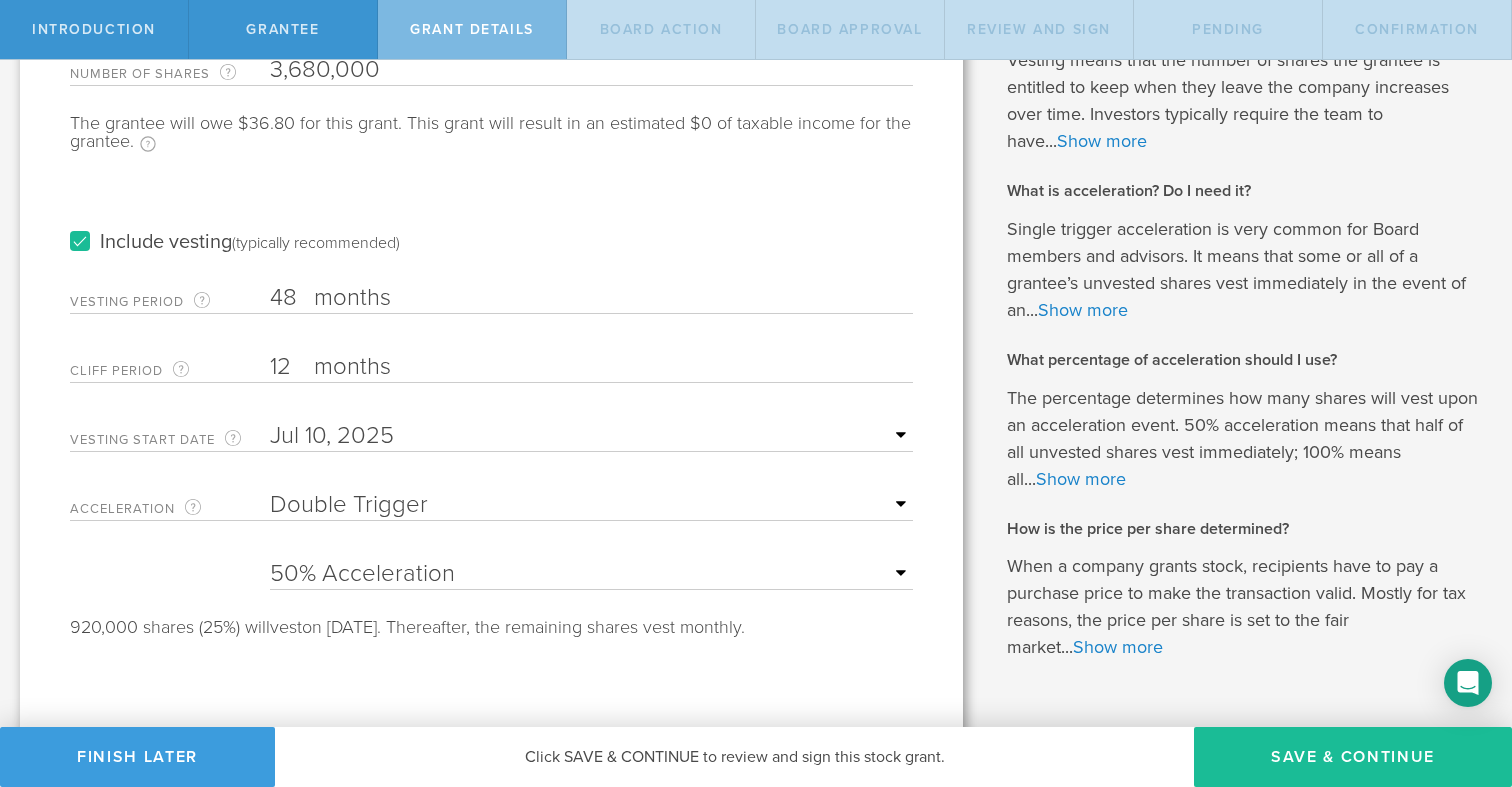 click on "25% Acceleration 50% Acceleration 75% Acceleration 100% Acceleration" at bounding box center (591, 574) 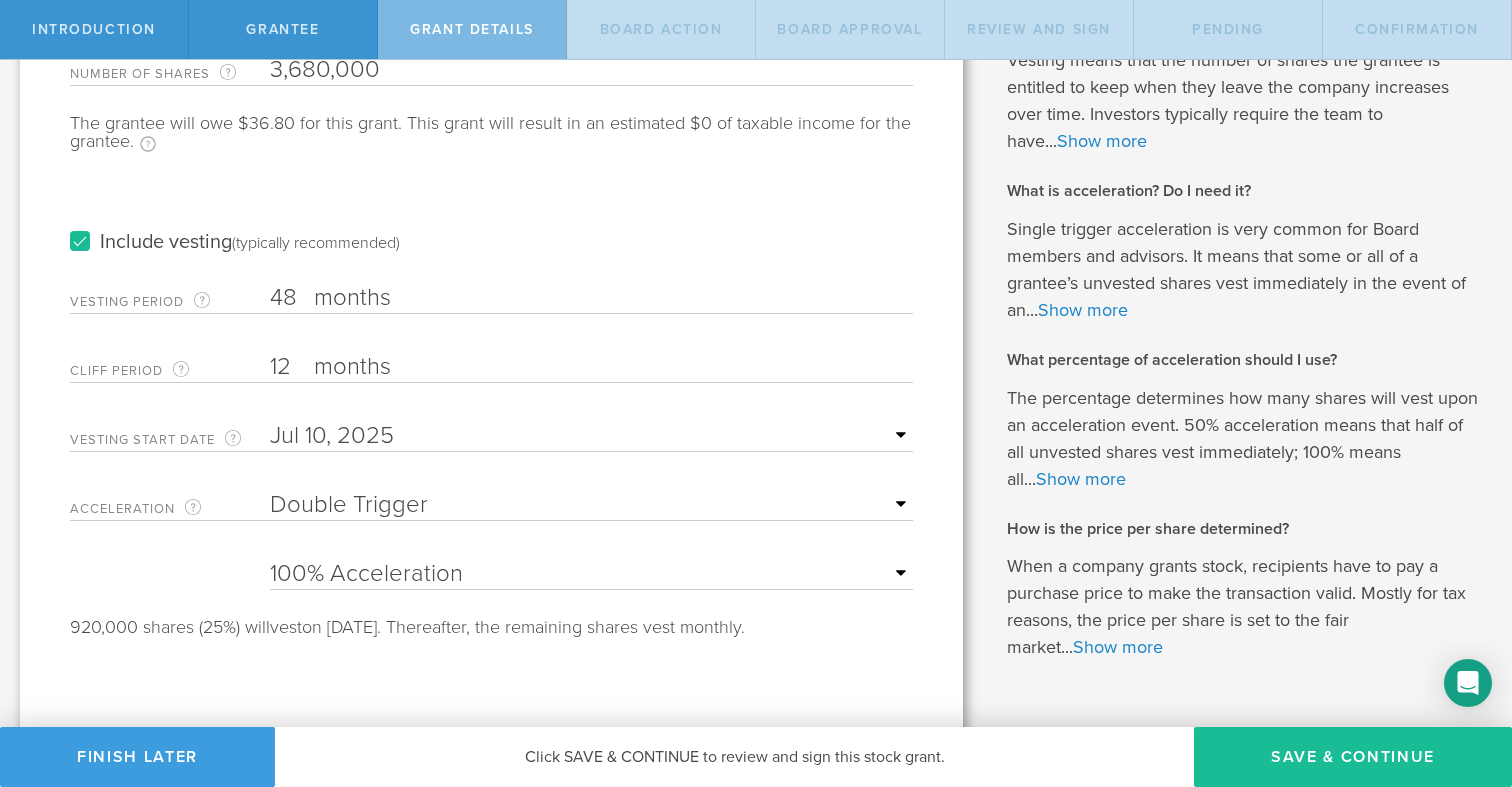 scroll, scrollTop: 314, scrollLeft: 0, axis: vertical 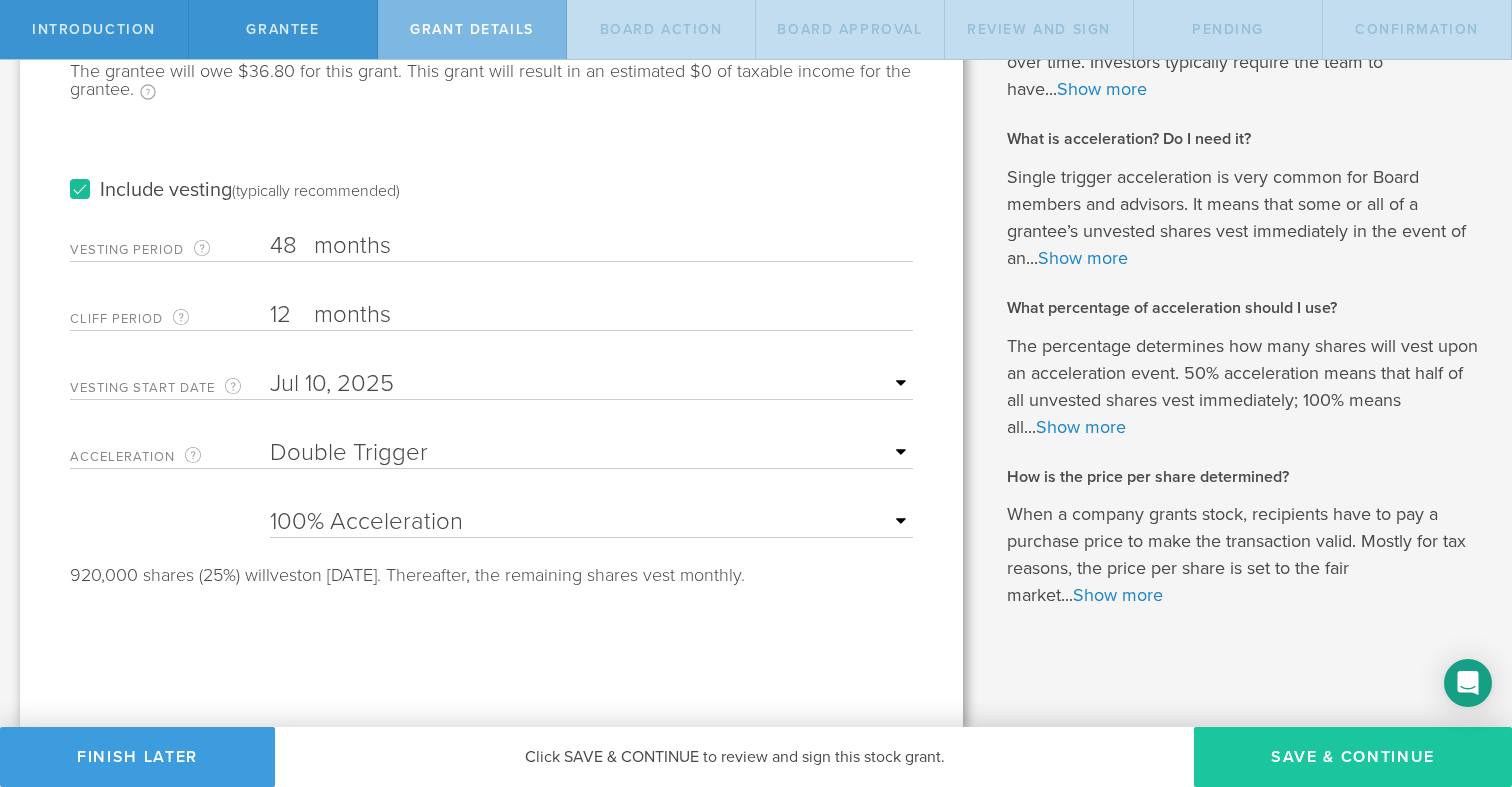 click on "Save & Continue" at bounding box center (1353, 757) 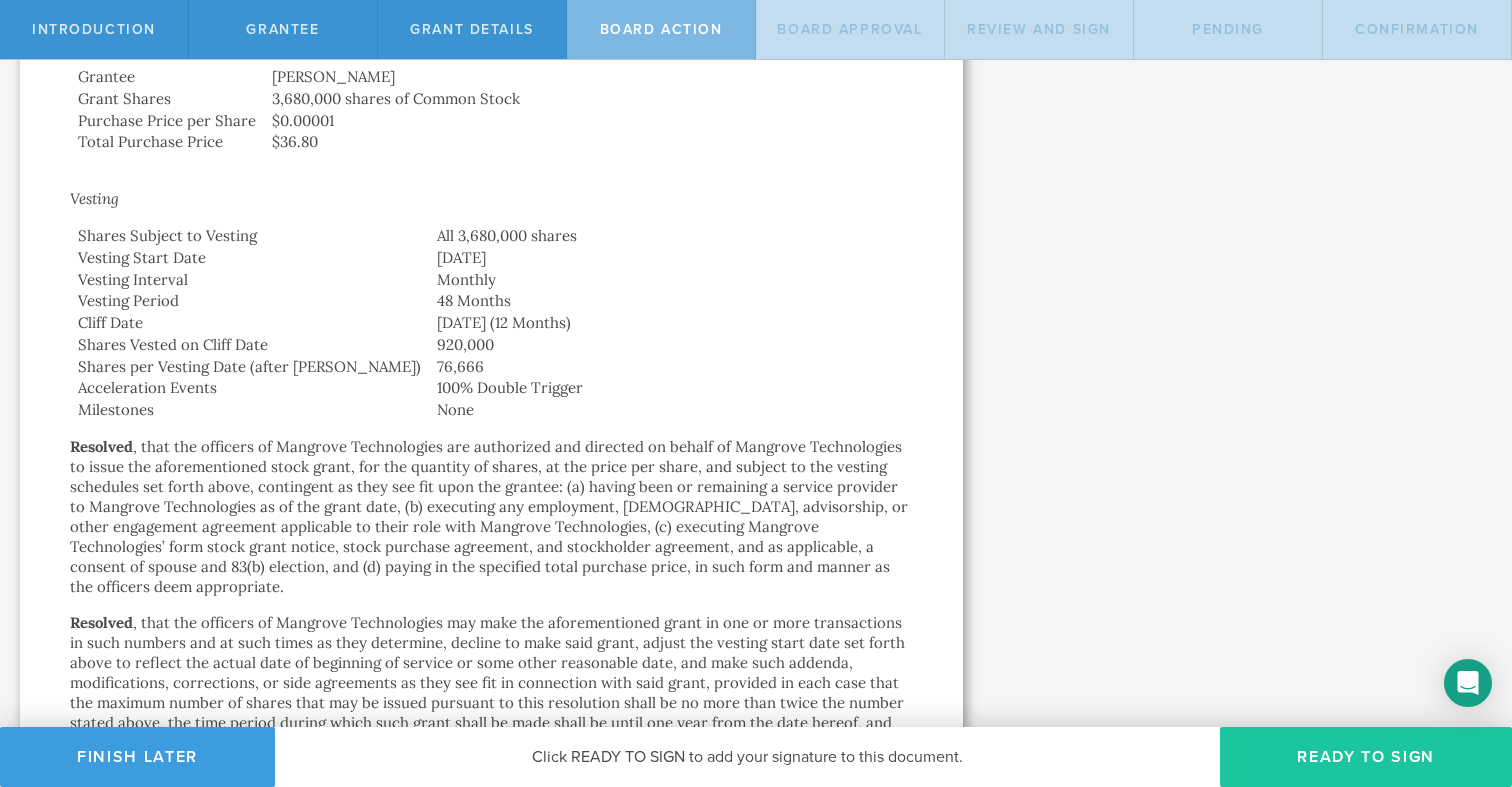 scroll, scrollTop: 918, scrollLeft: 0, axis: vertical 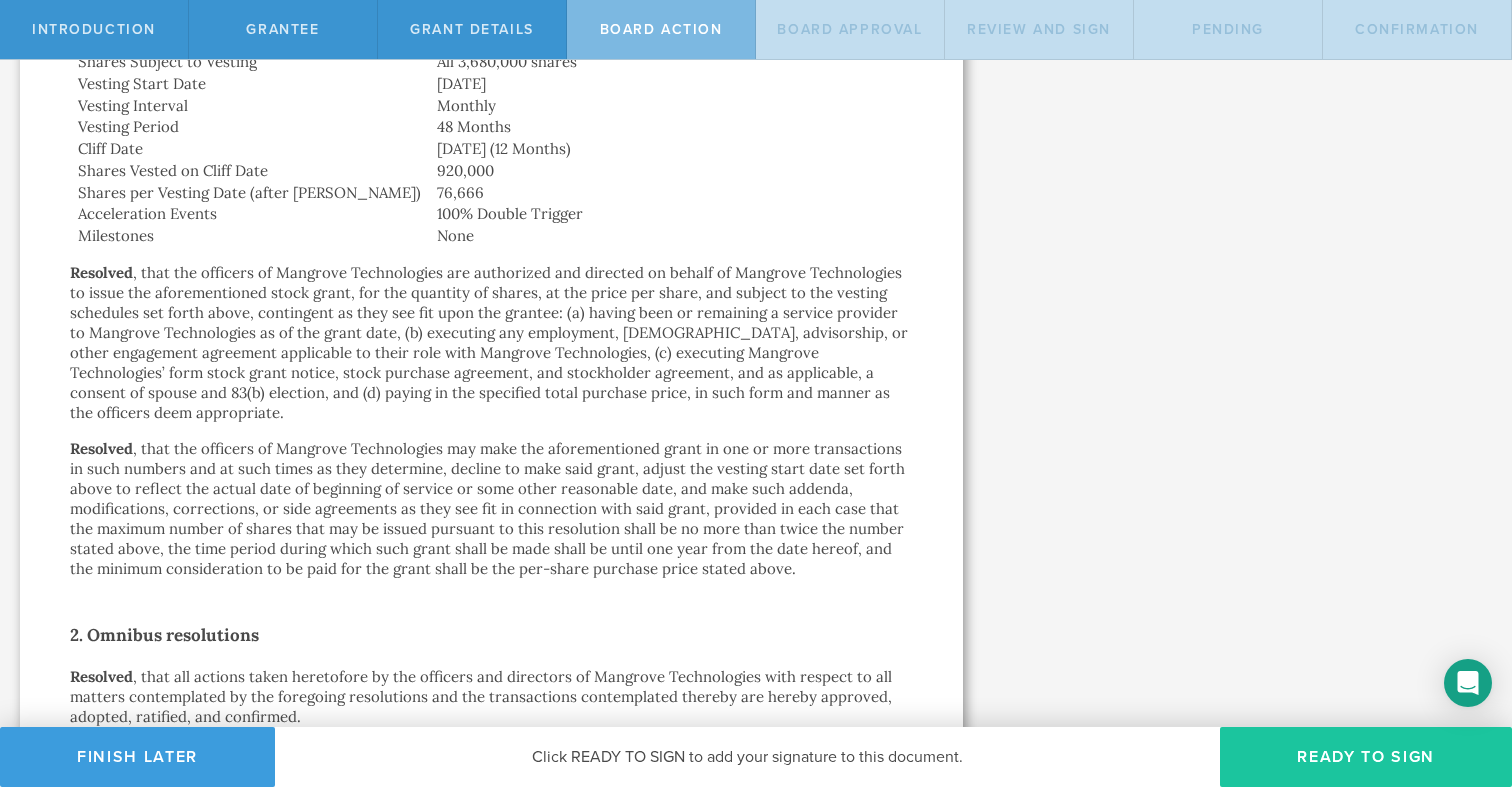 click on "Ready to Sign" at bounding box center [1366, 757] 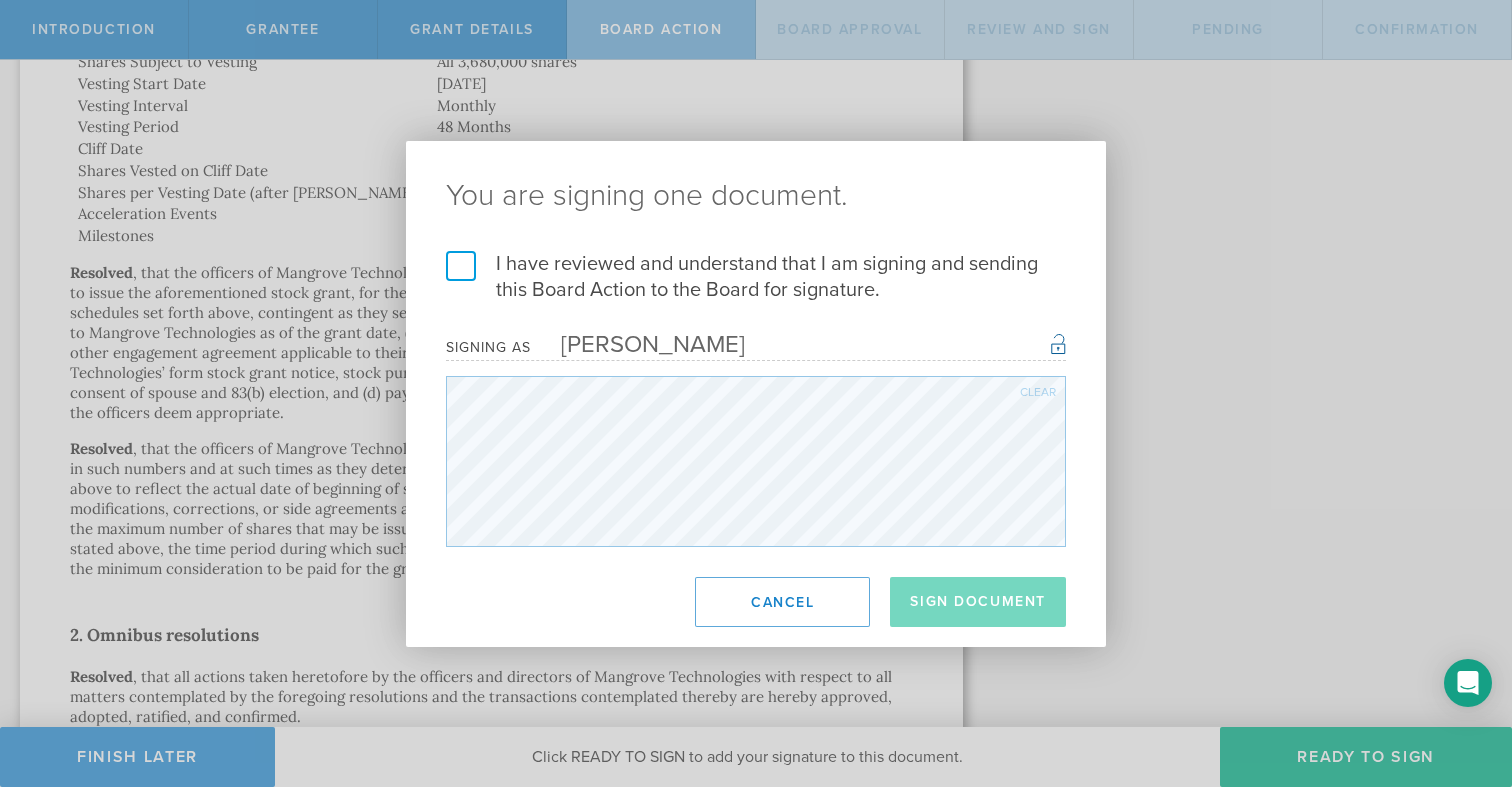 click on "You are signing one document." at bounding box center [756, 196] 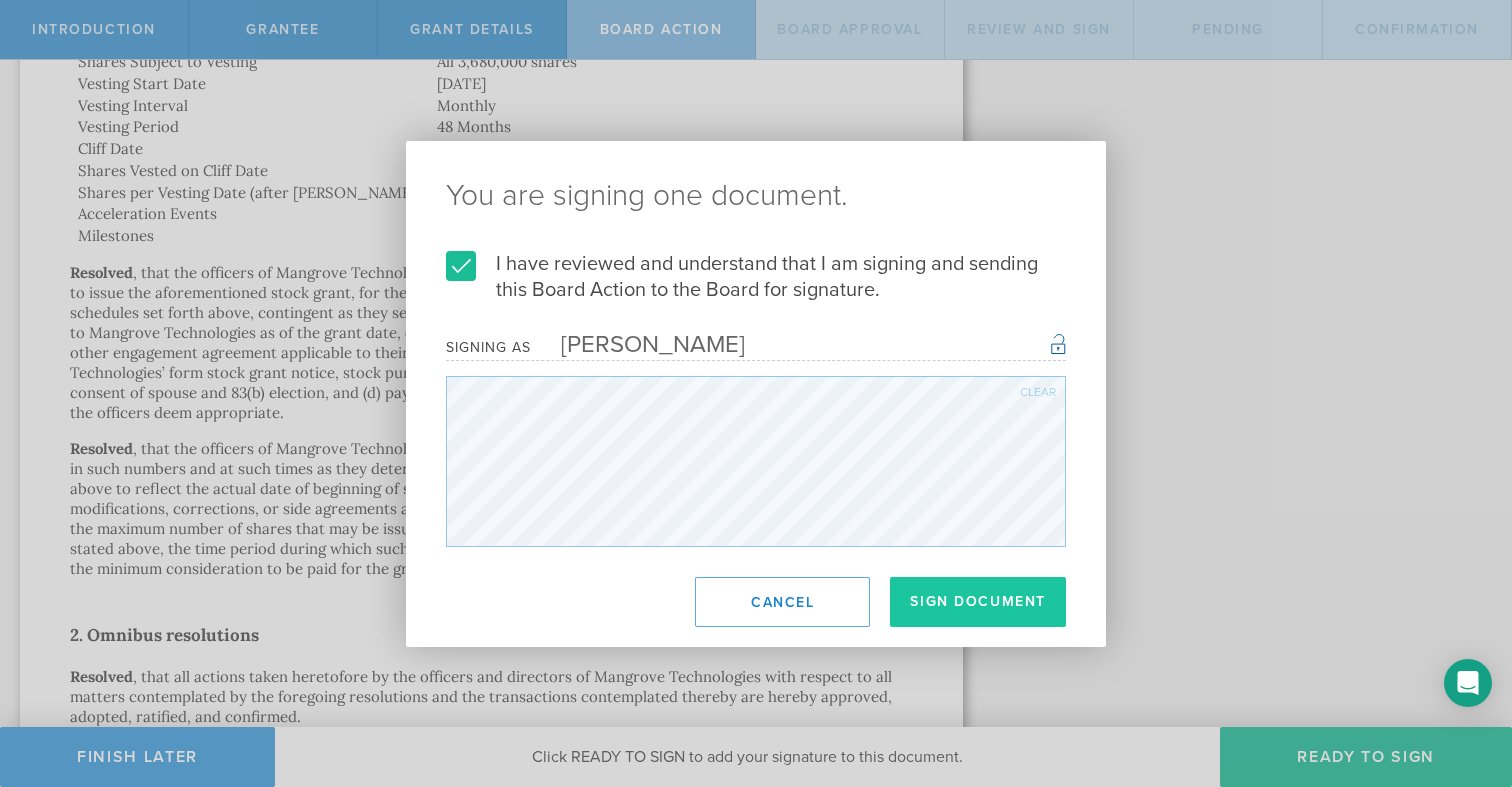 click on "Sign Document" at bounding box center (978, 602) 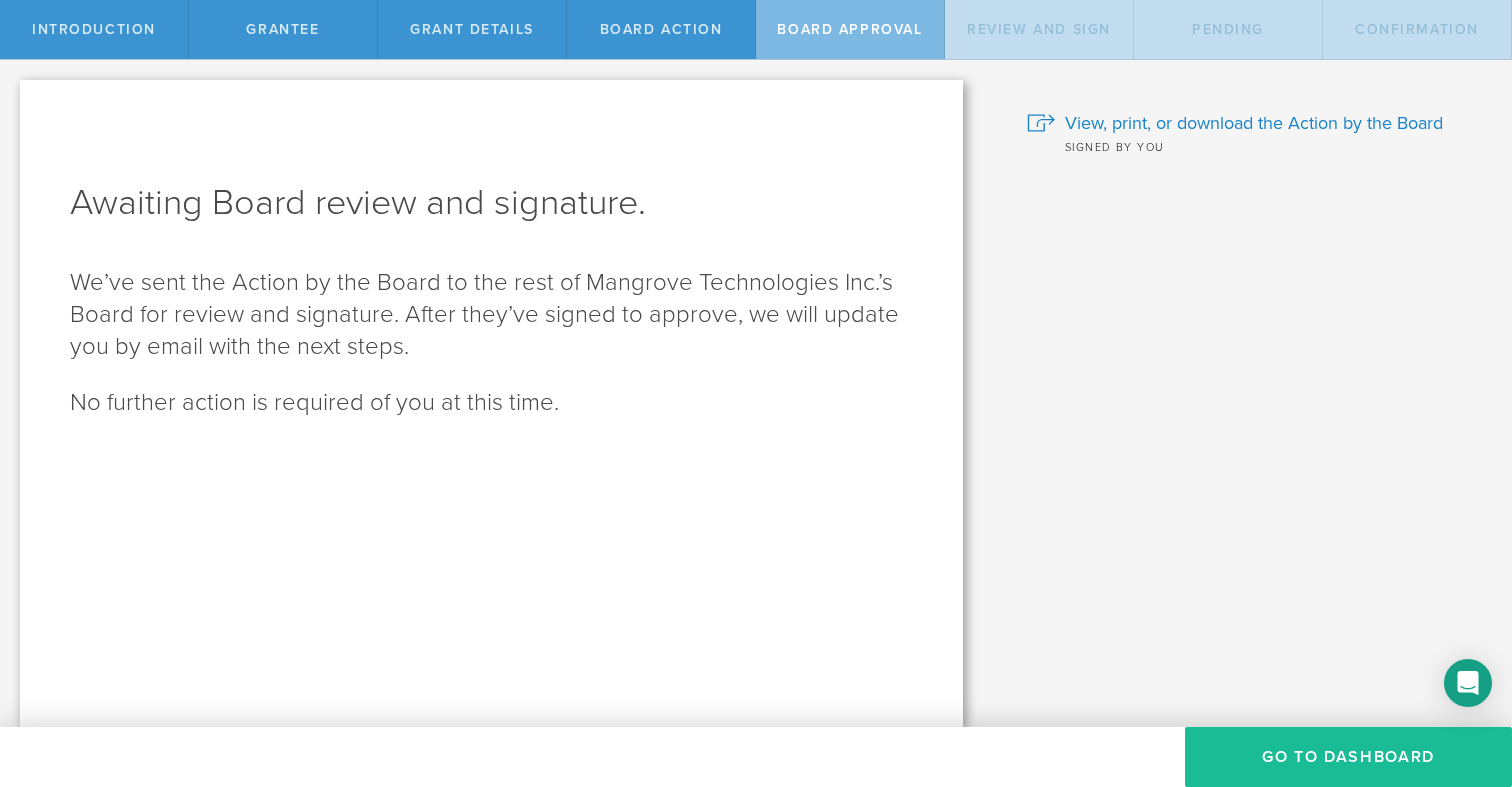 scroll, scrollTop: 0, scrollLeft: 0, axis: both 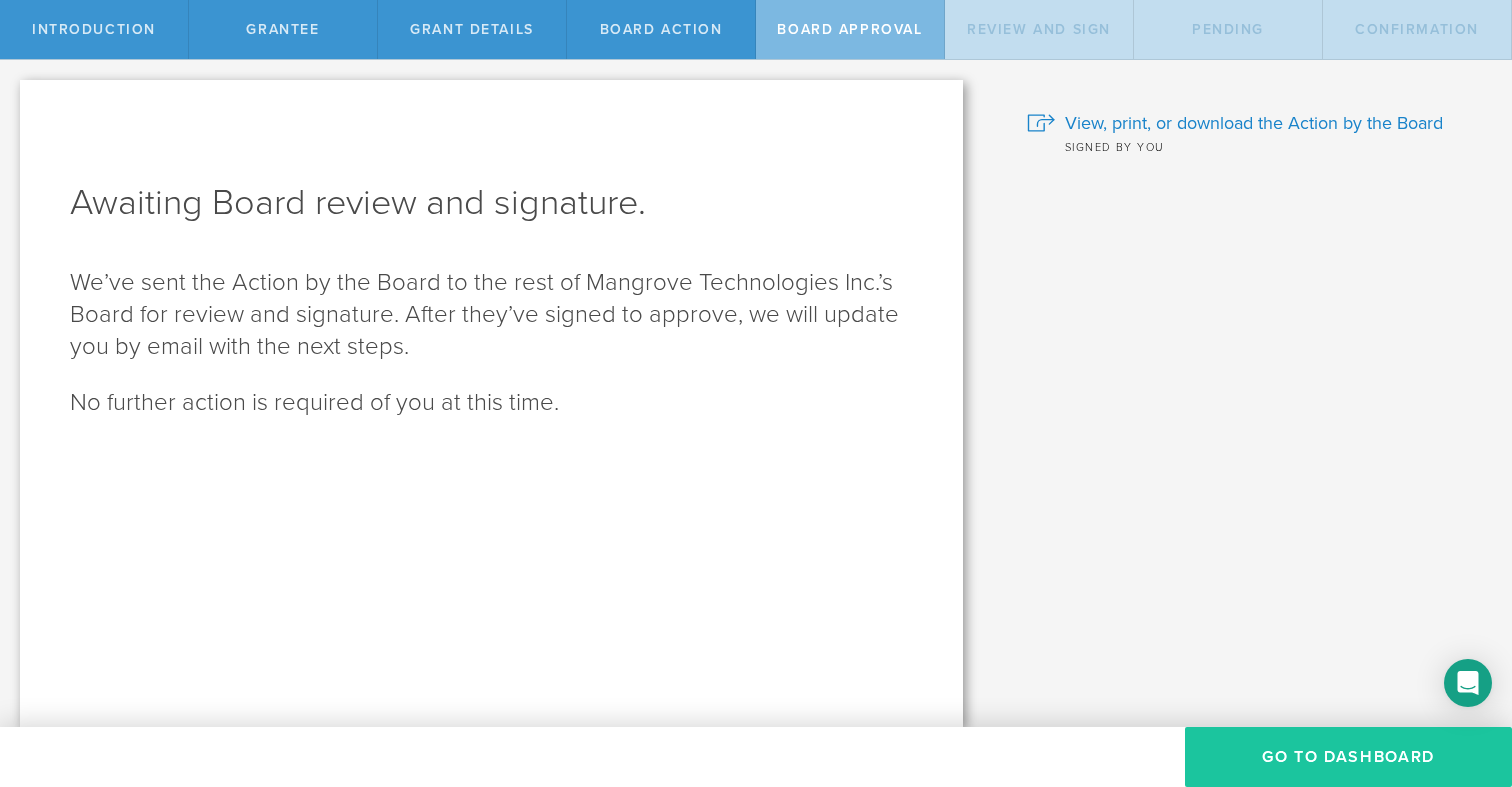 click on "Go To Dashboard" at bounding box center [1348, 757] 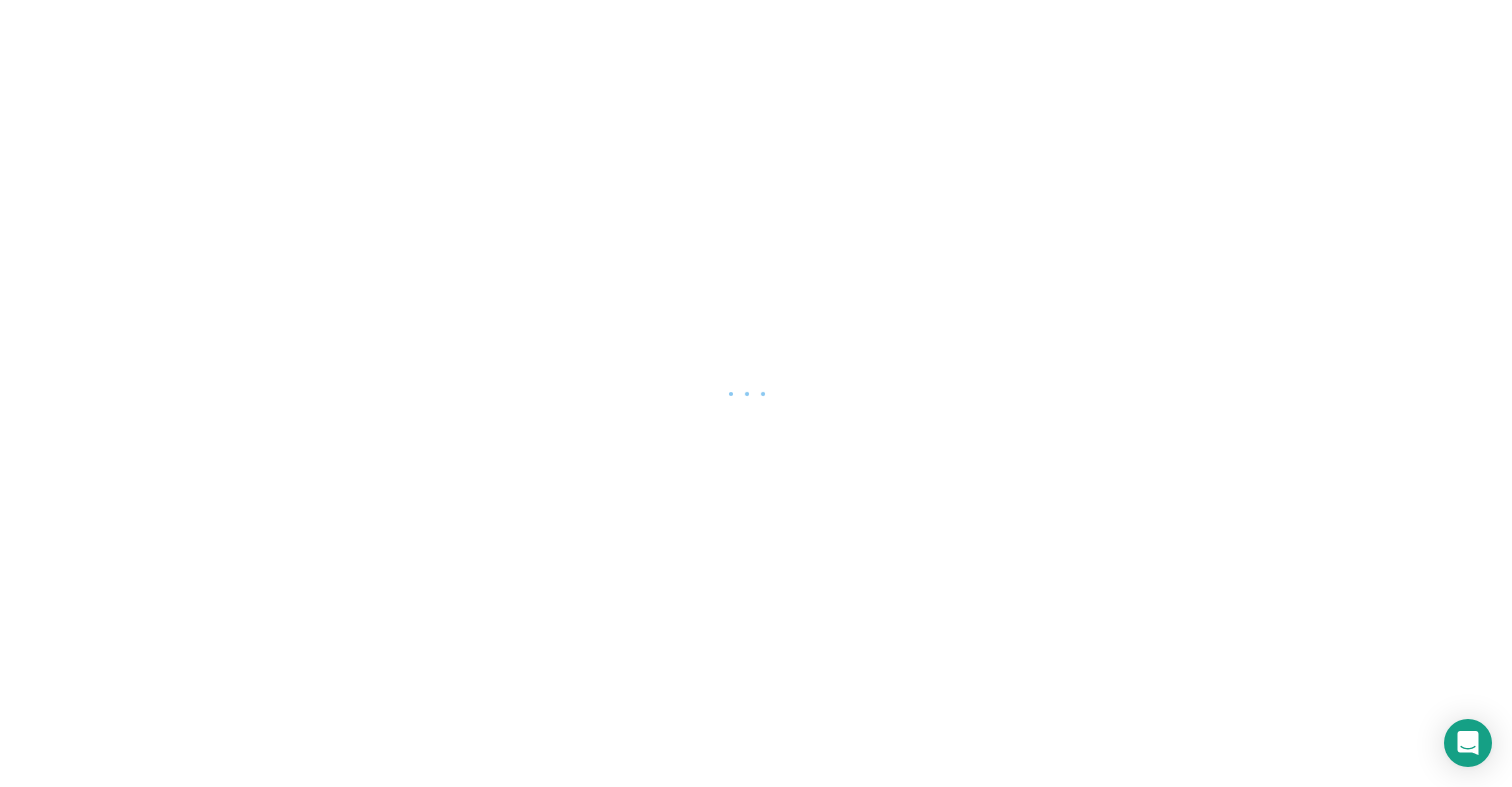 scroll, scrollTop: 0, scrollLeft: 0, axis: both 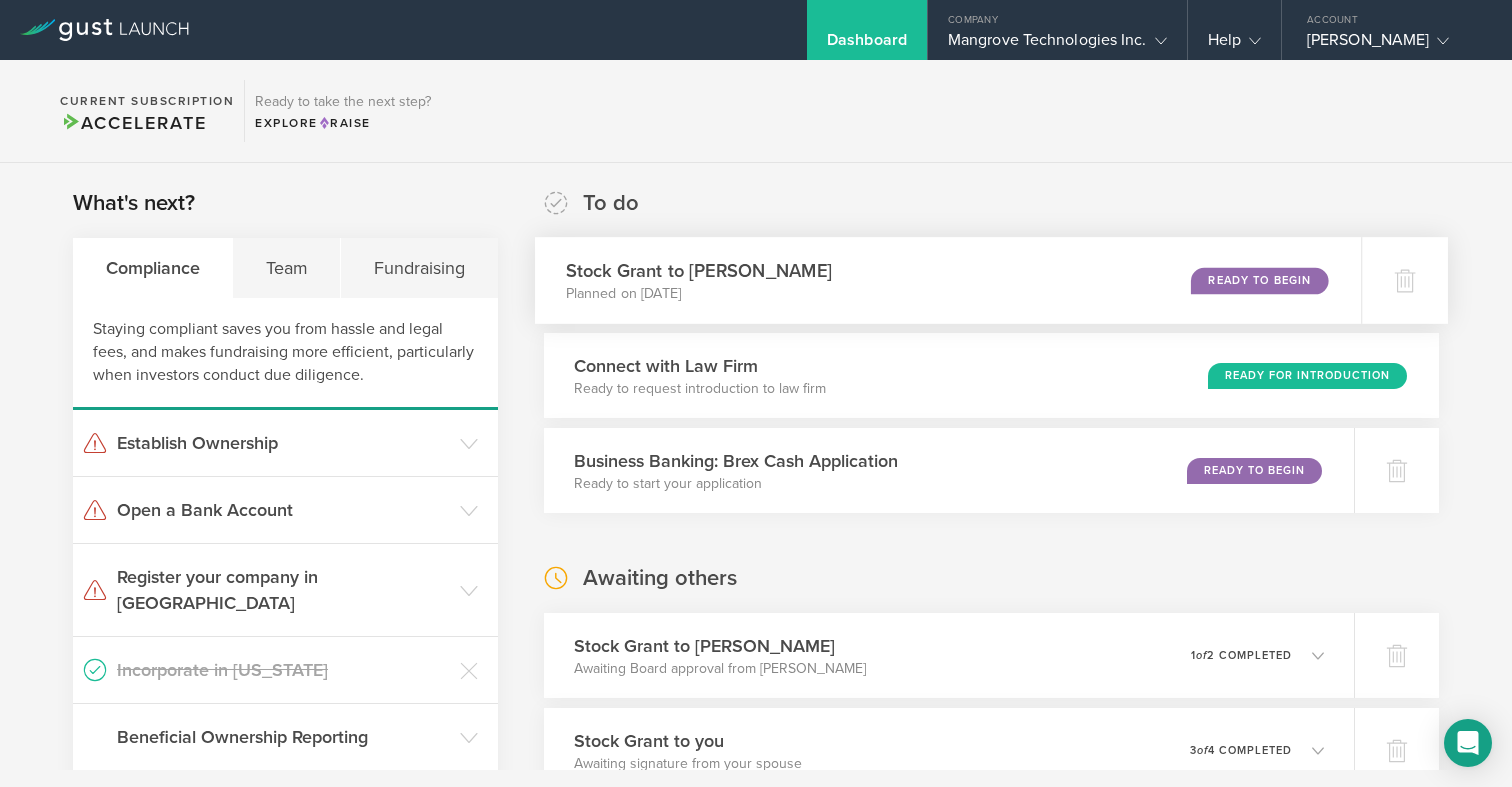 click on "Stock Grant to [PERSON_NAME] Planned on [DATE]  Ready to Begin" at bounding box center (948, 280) 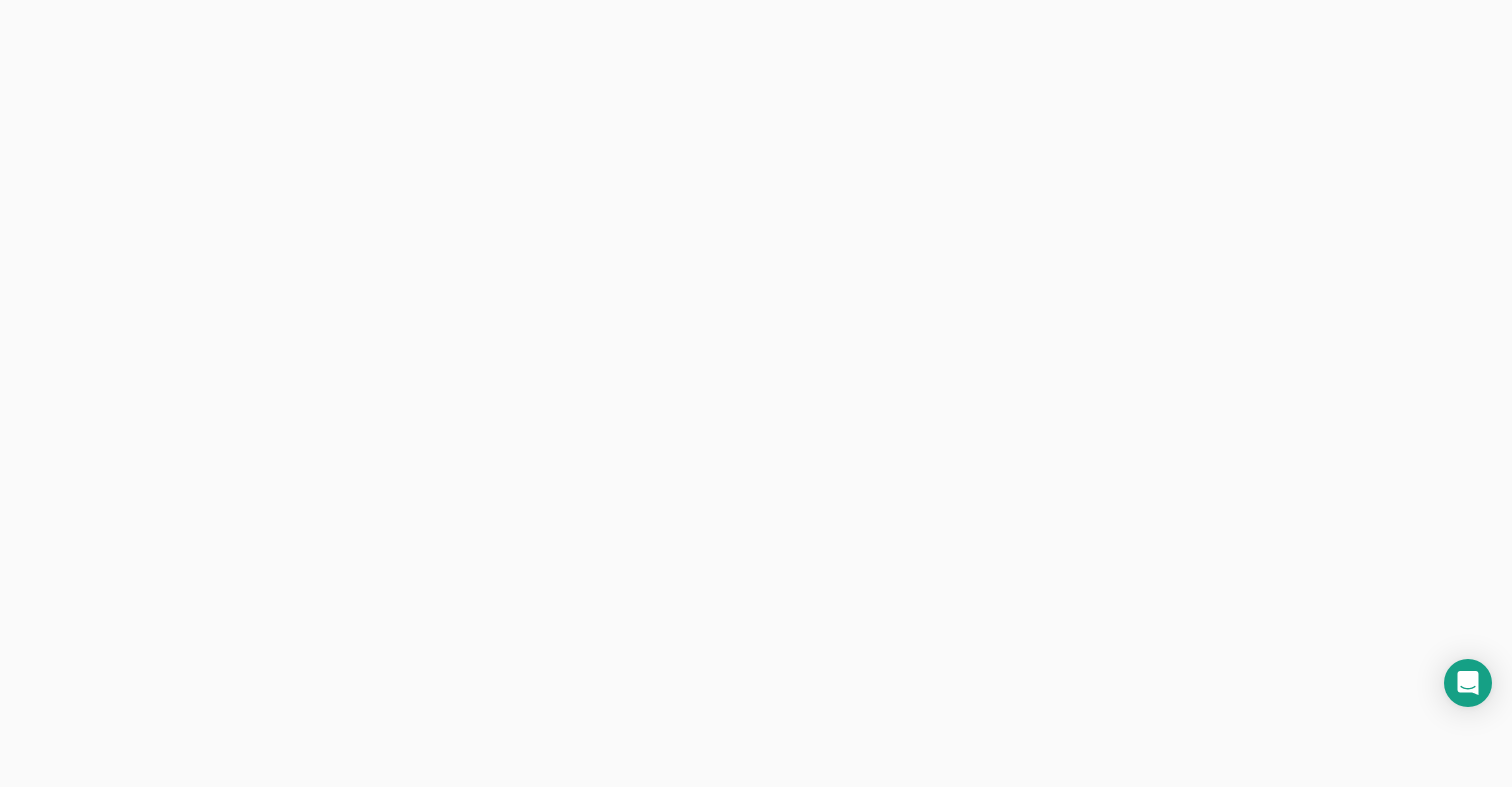 scroll, scrollTop: 0, scrollLeft: 0, axis: both 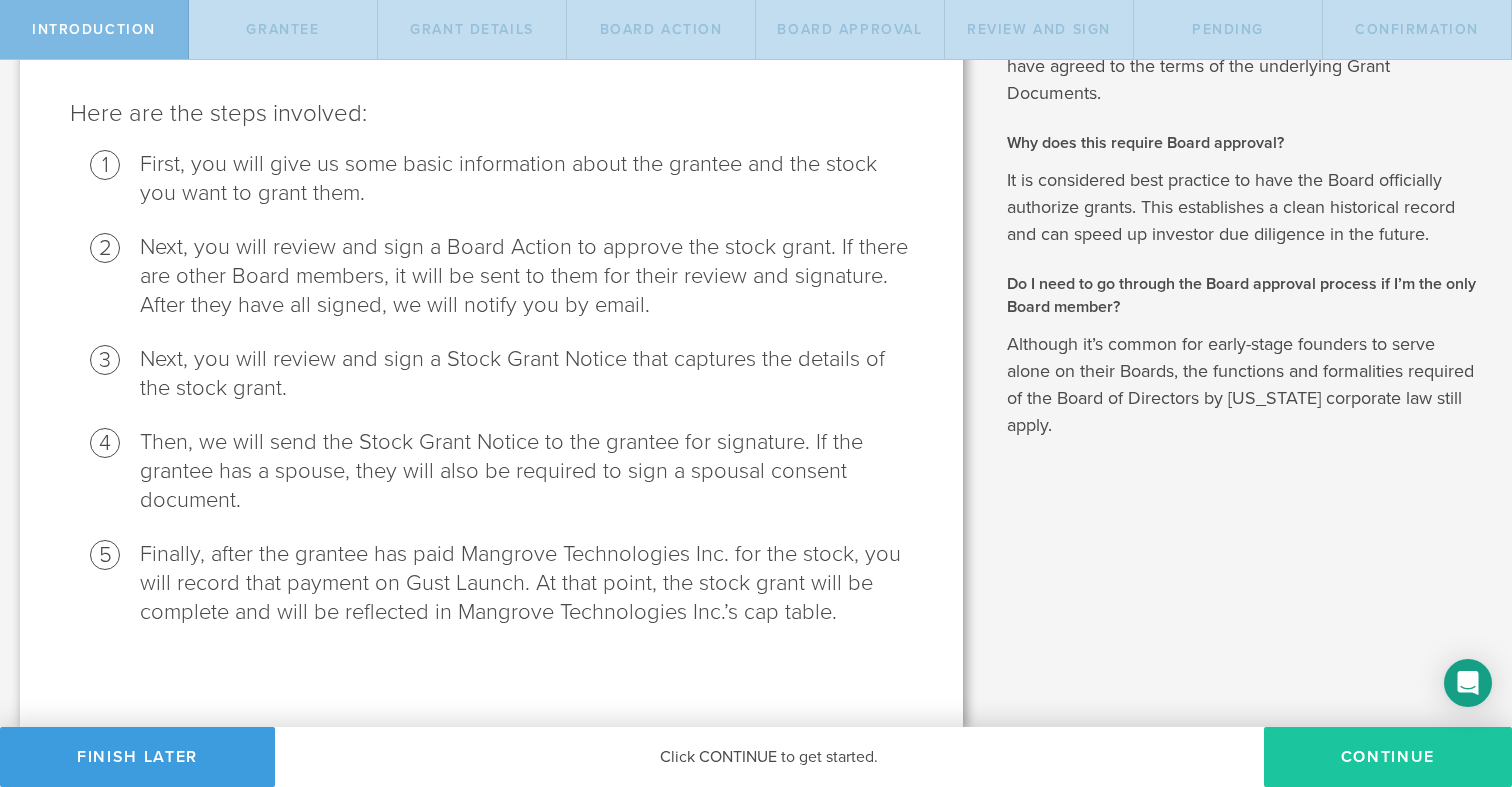 click on "Continue" at bounding box center [1388, 757] 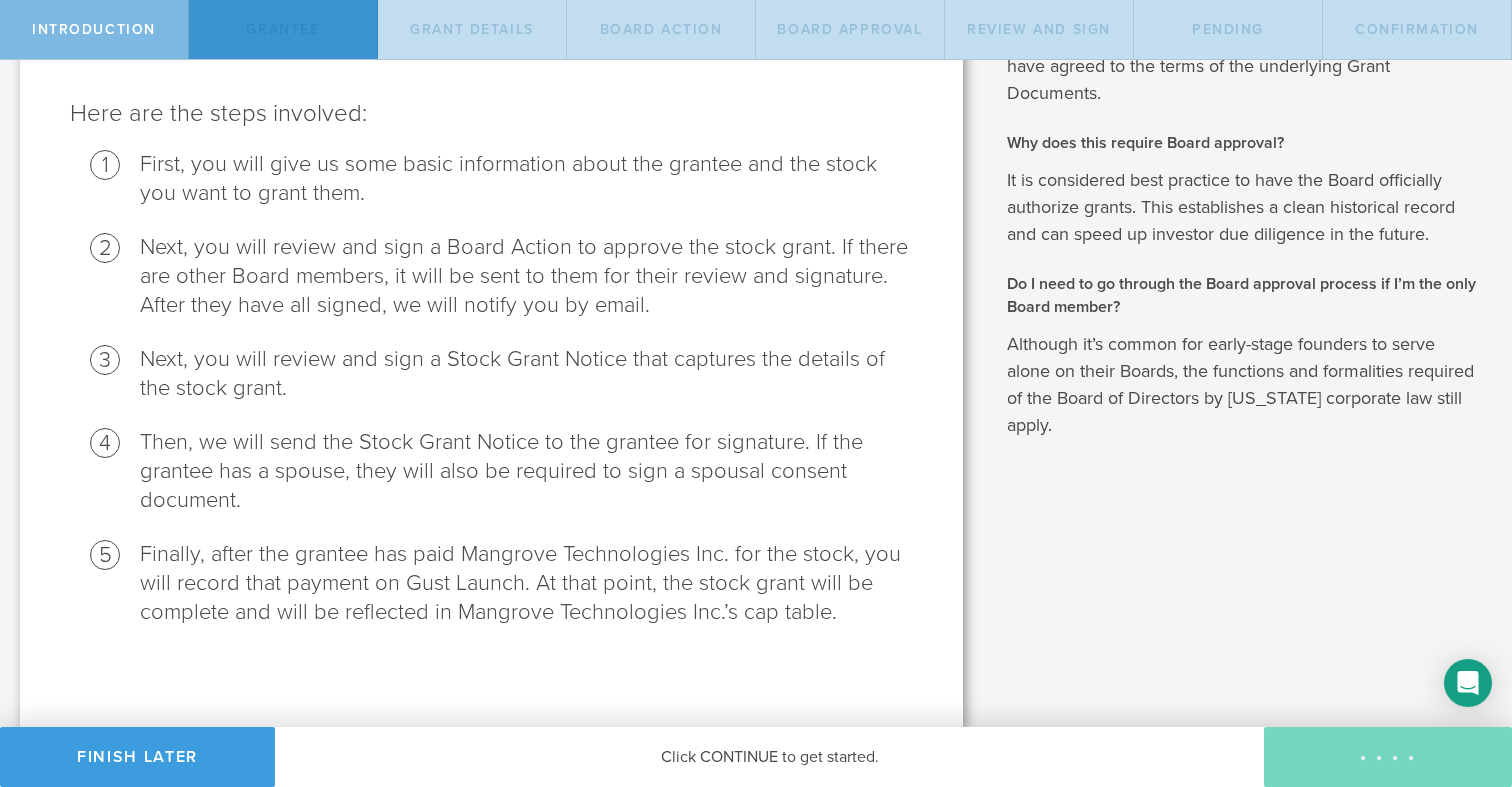 radio on "true" 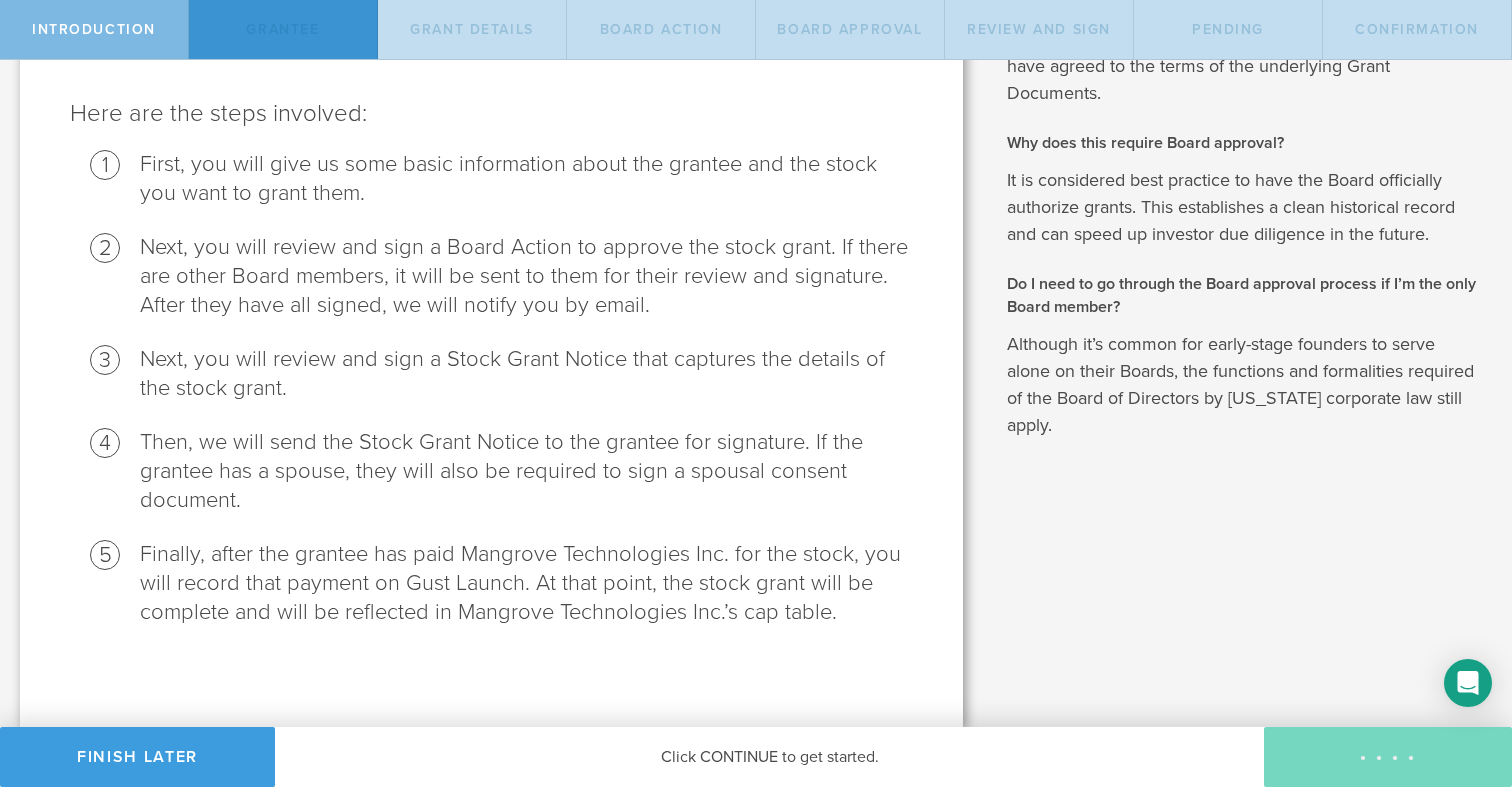 scroll, scrollTop: 0, scrollLeft: 0, axis: both 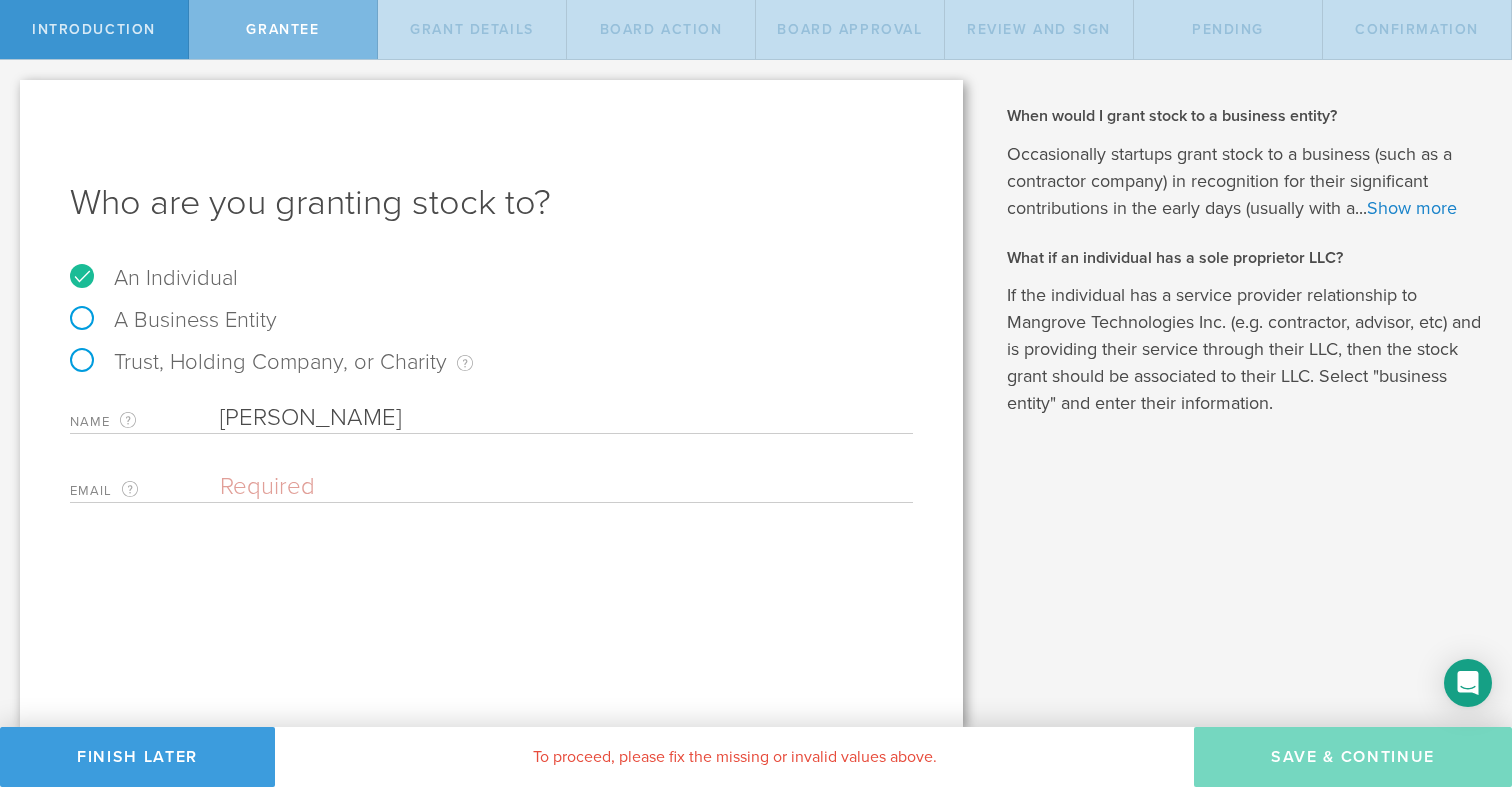 click at bounding box center (561, 487) 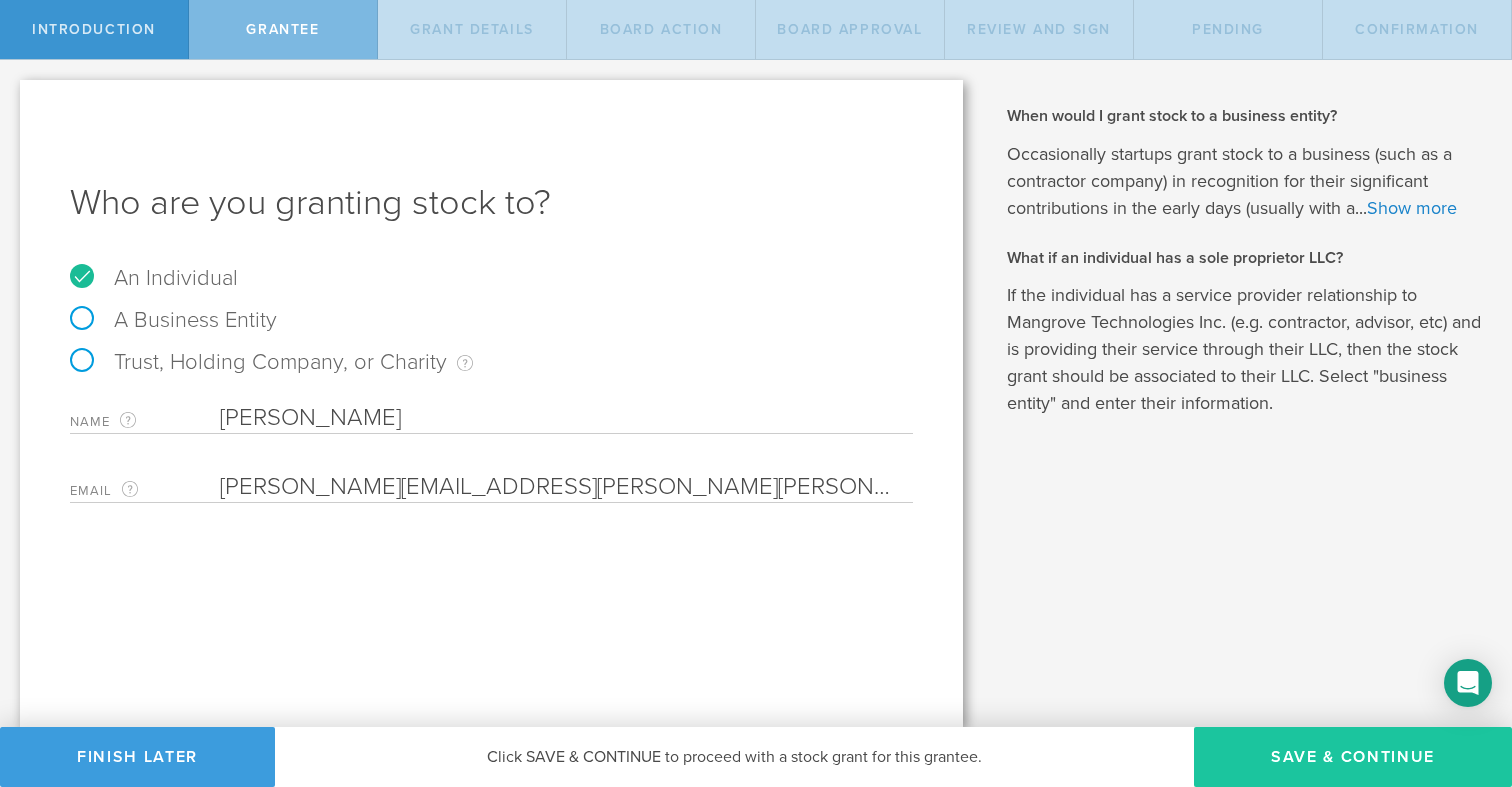click on "Save & Continue" at bounding box center (1353, 757) 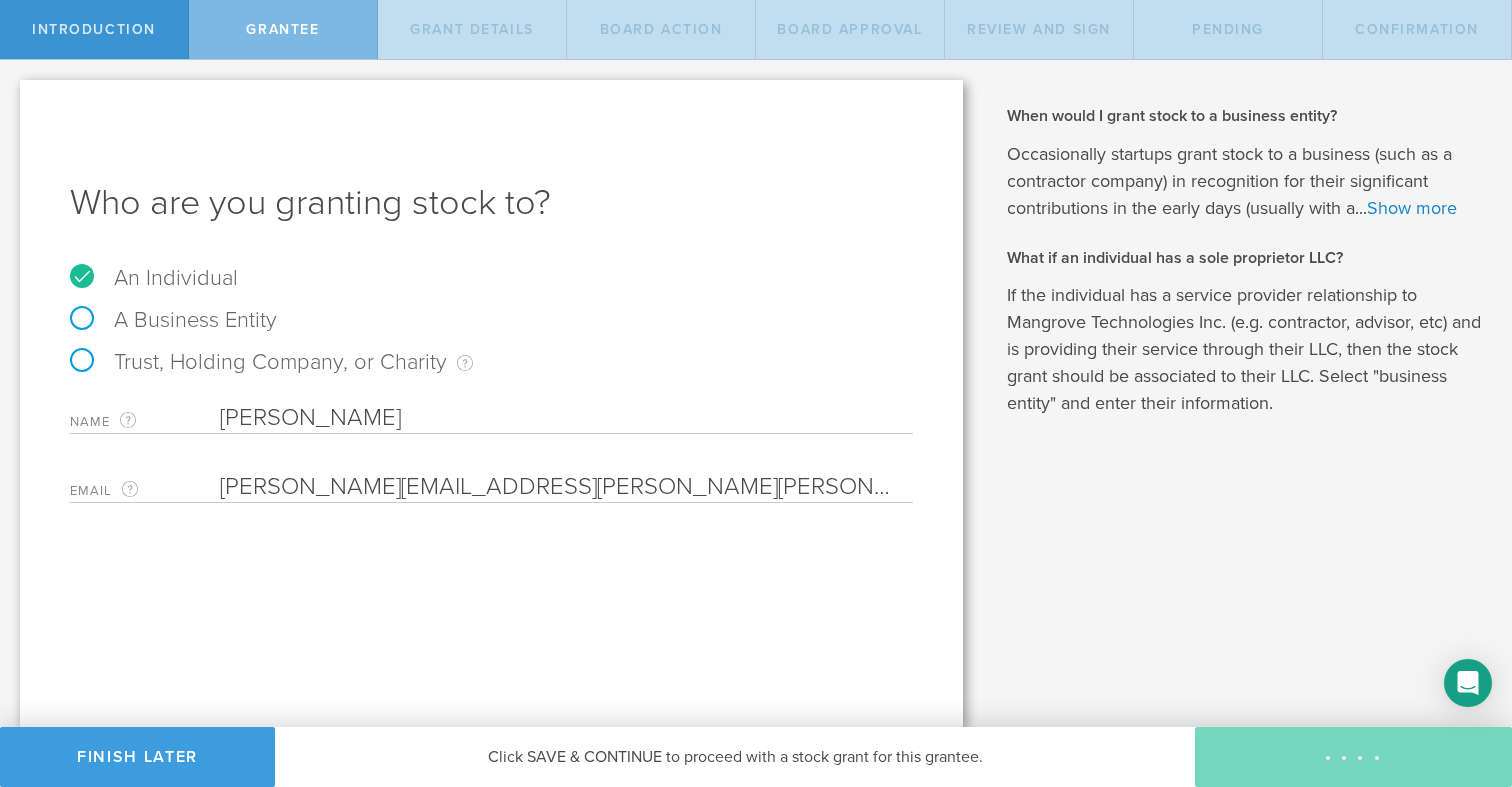 type on "240,000" 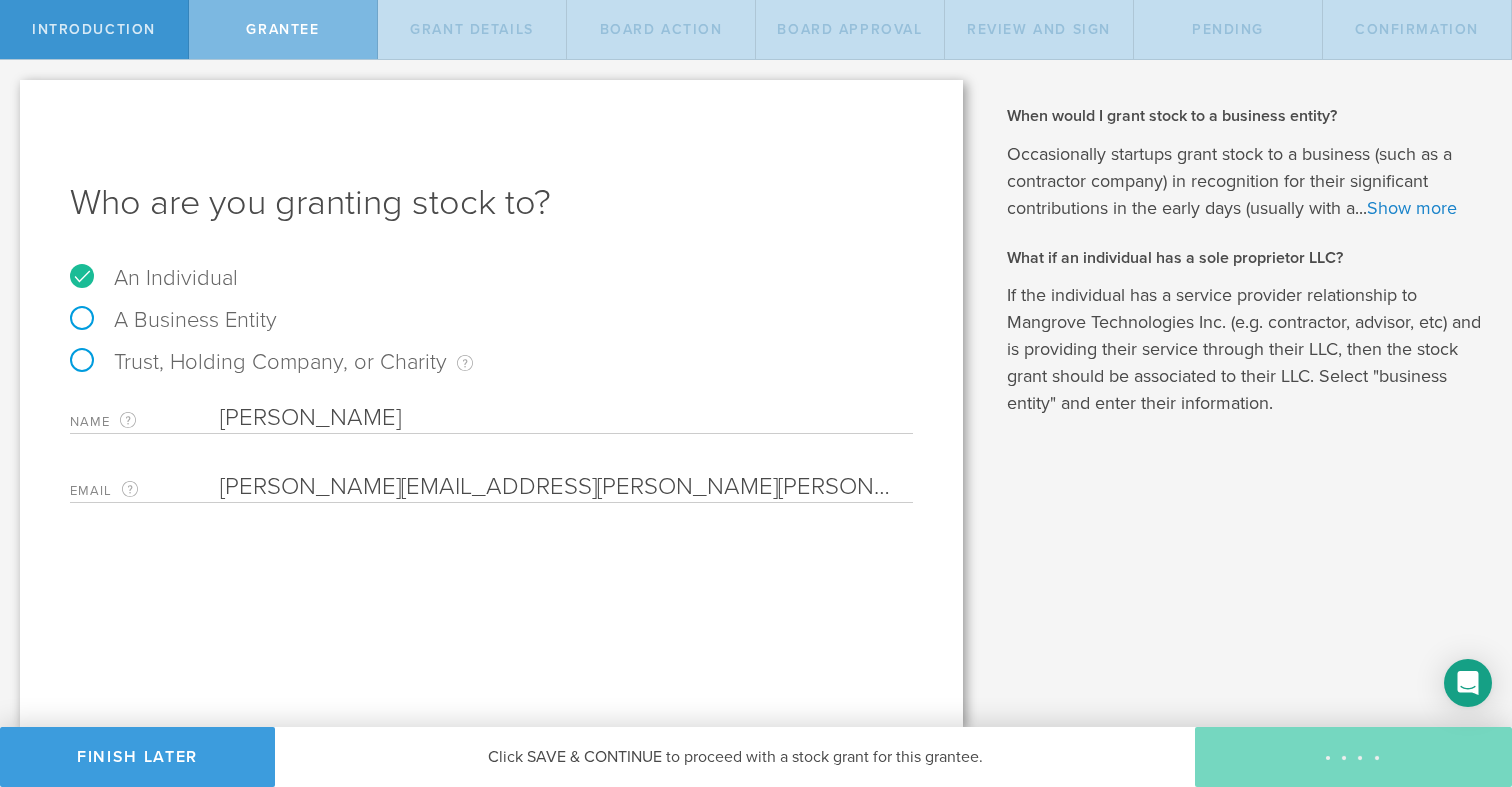 type on "48" 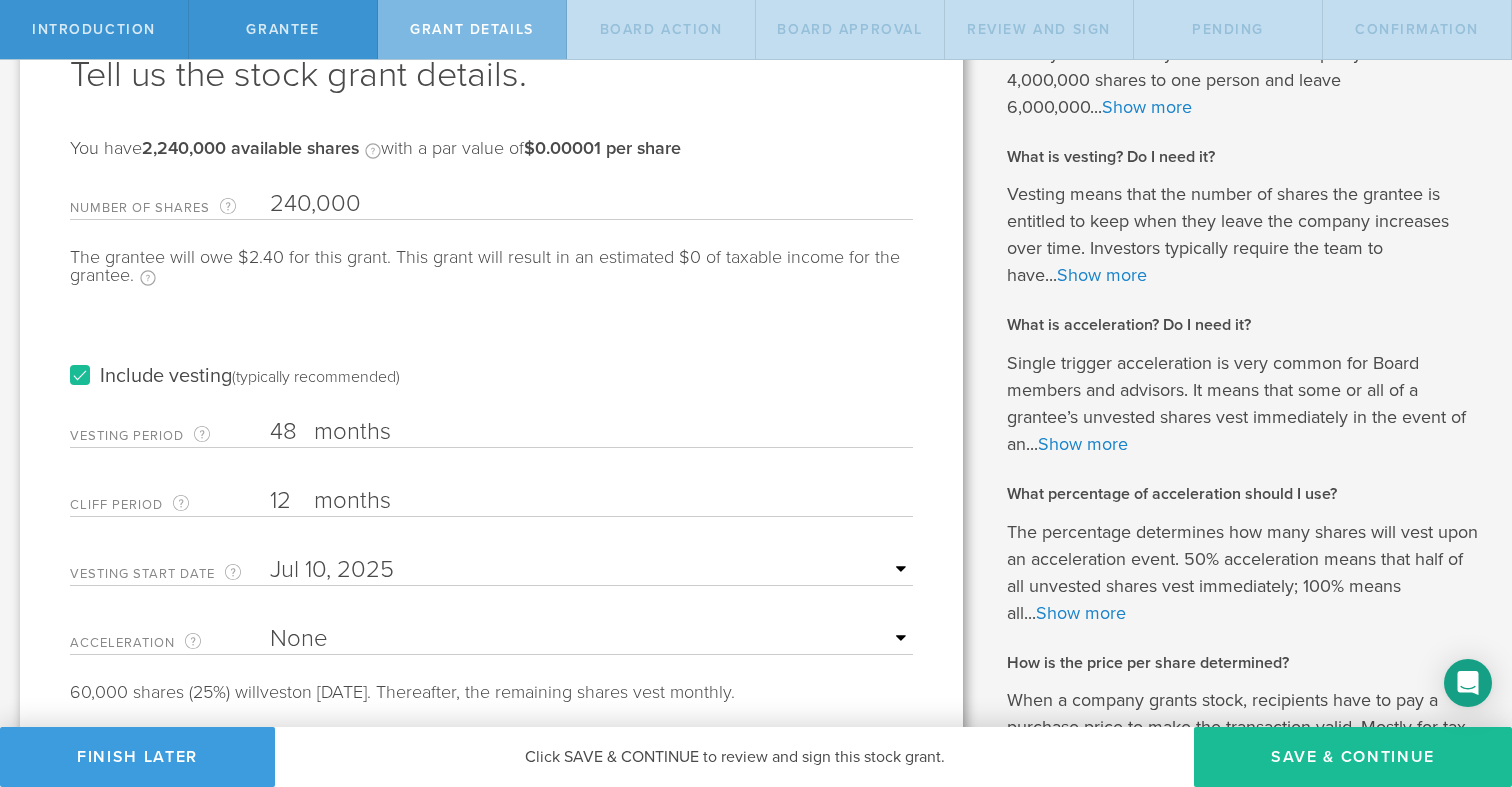 scroll, scrollTop: 314, scrollLeft: 0, axis: vertical 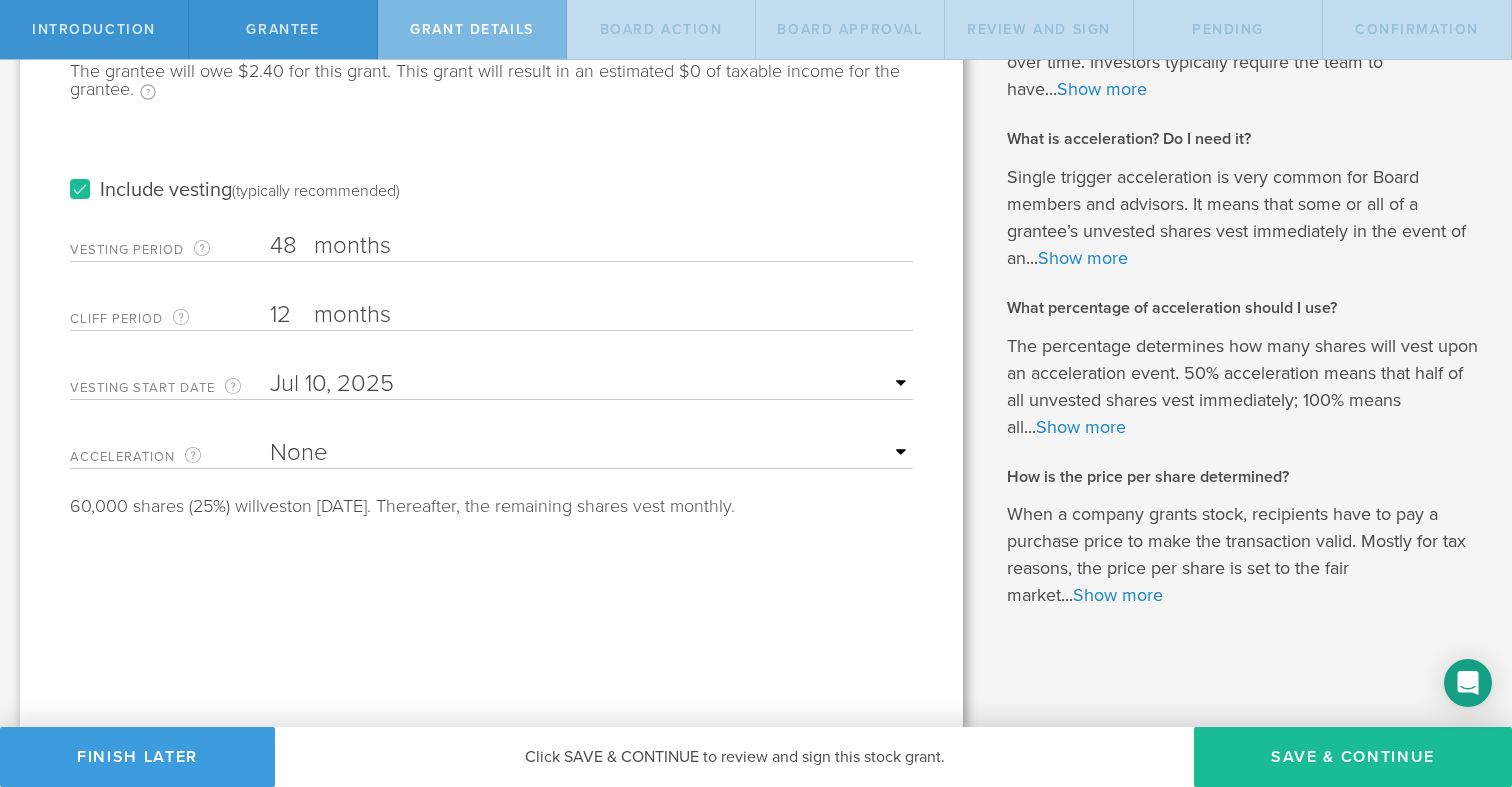 click on "None Single Trigger Double Trigger" at bounding box center [591, 453] 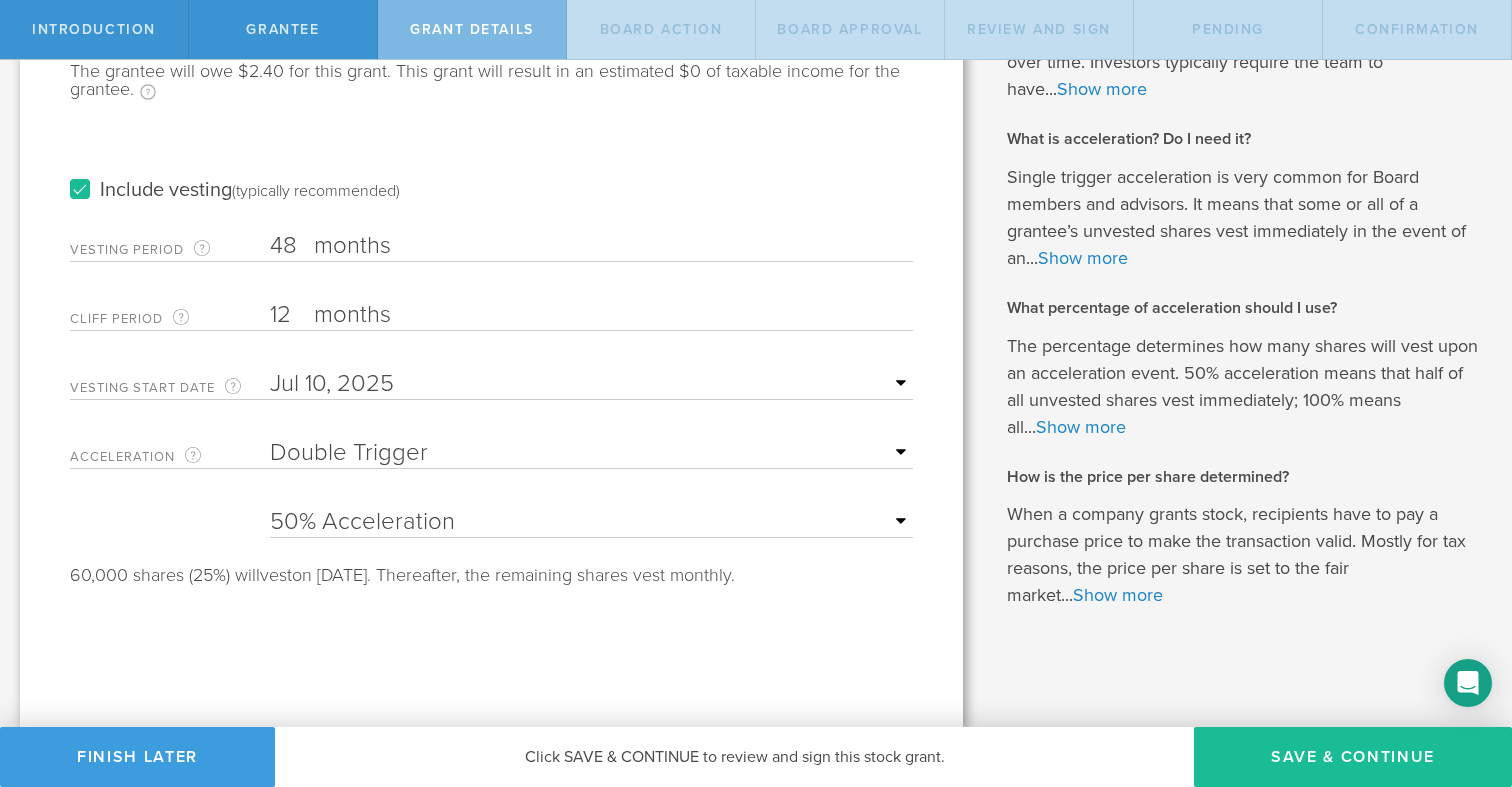 click on "25% Acceleration 50% Acceleration 75% Acceleration 100% Acceleration" at bounding box center (591, 522) 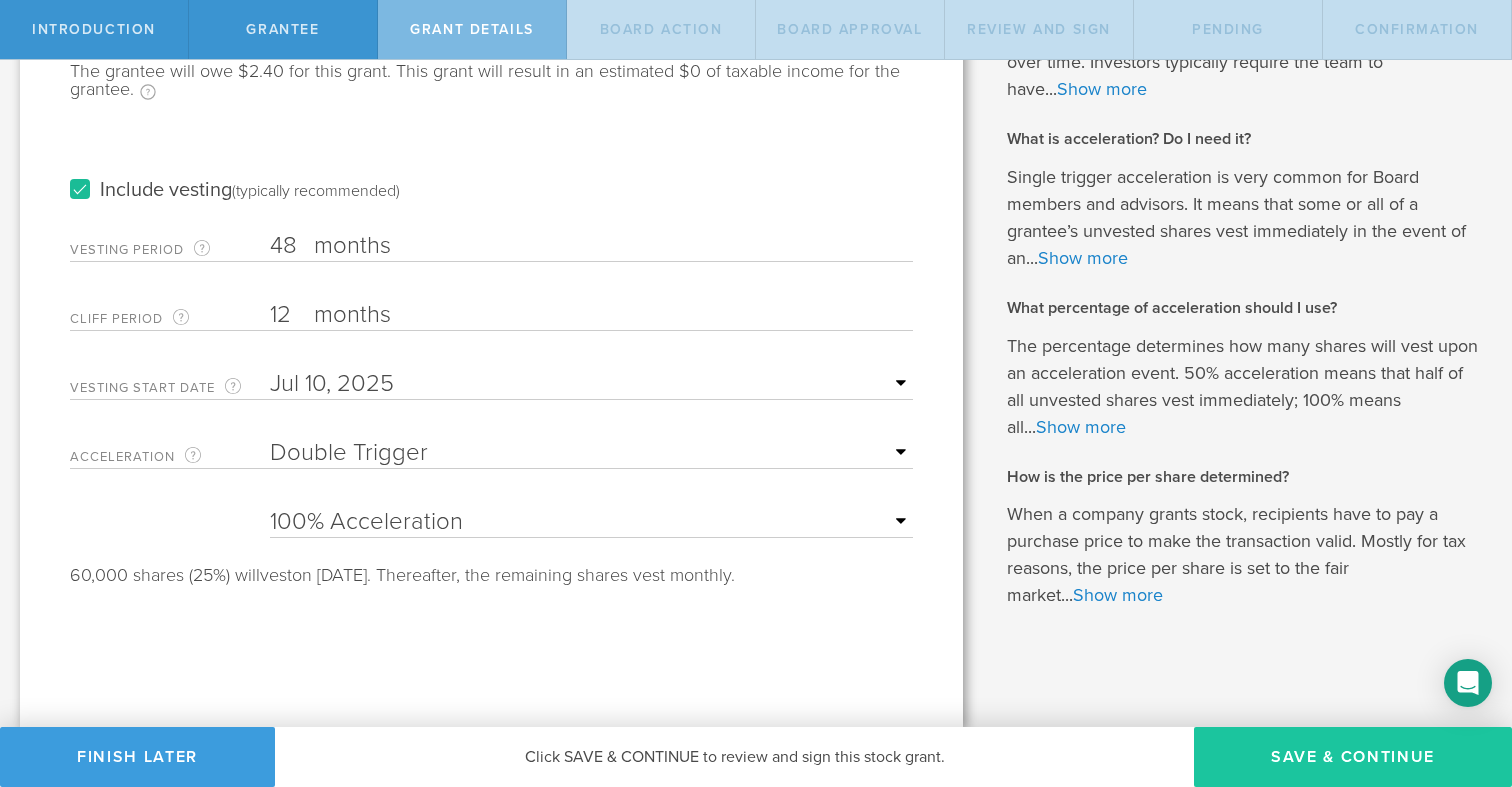 click on "Save & Continue" at bounding box center (1353, 757) 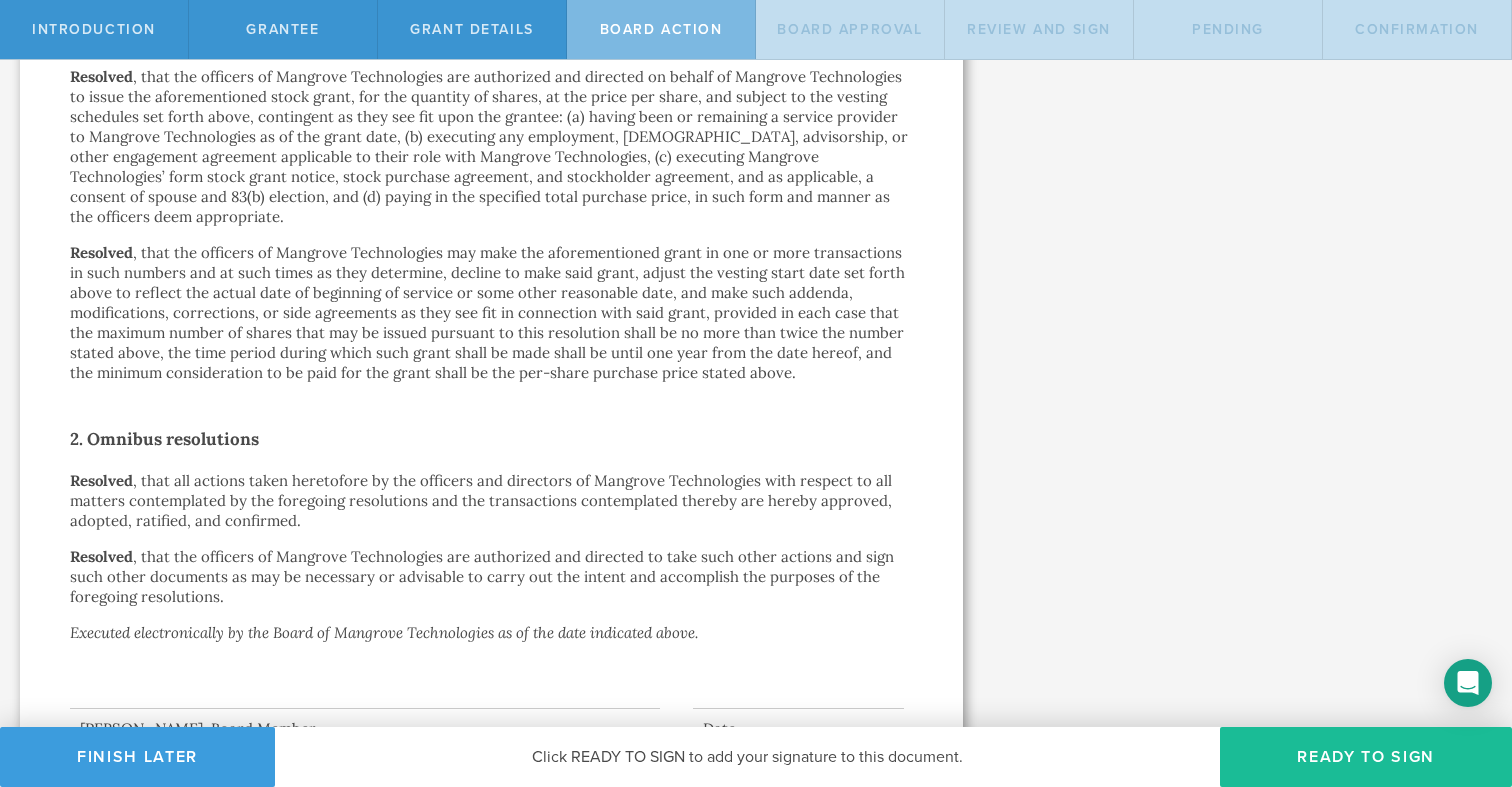 scroll, scrollTop: 1281, scrollLeft: 0, axis: vertical 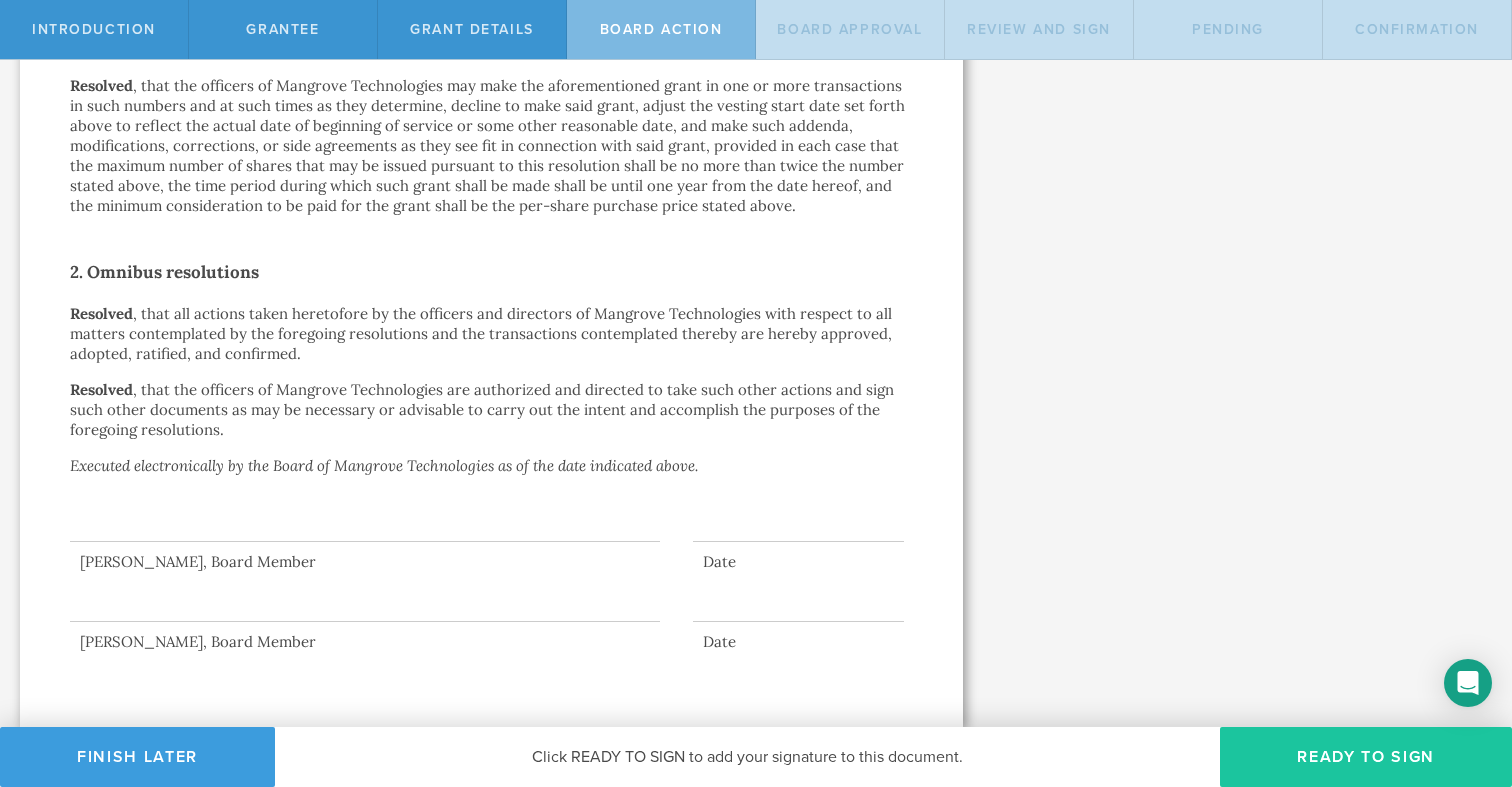 click on "Ready to Sign" at bounding box center [1366, 757] 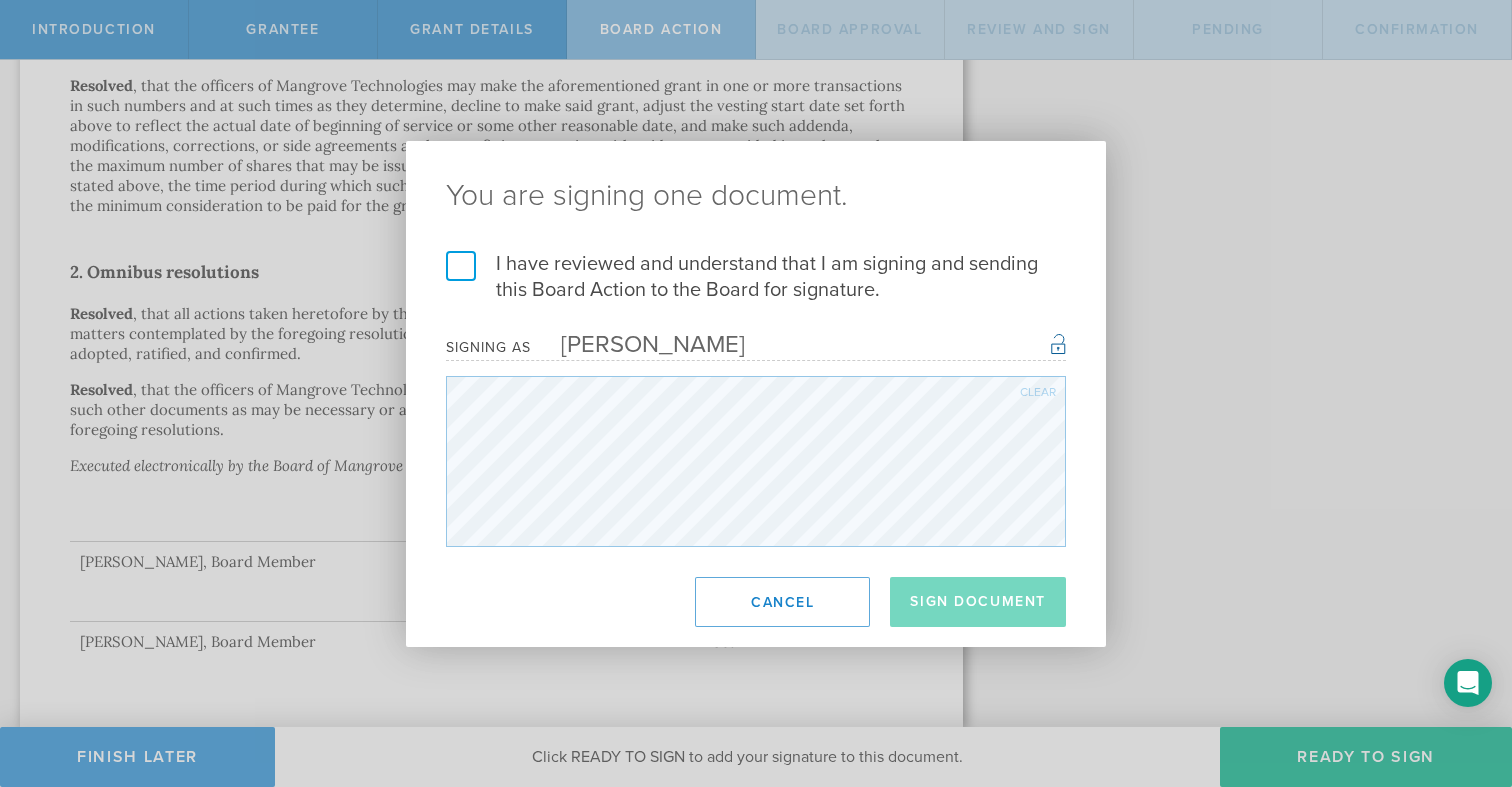 click on "I have reviewed and understand that I am signing and sending this Board Action to the Board for signature." at bounding box center [756, 277] 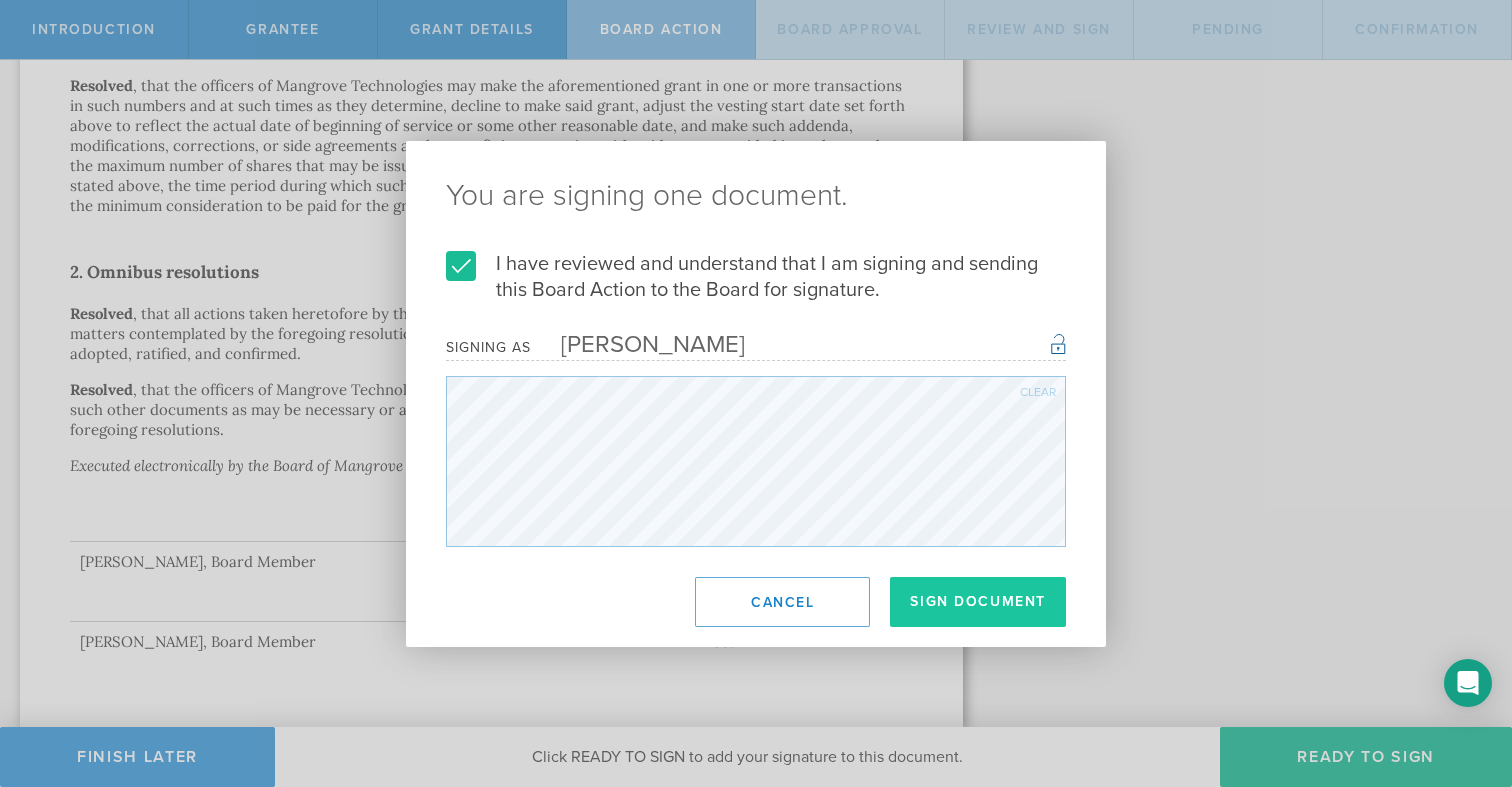 click on "Sign Document" at bounding box center [978, 602] 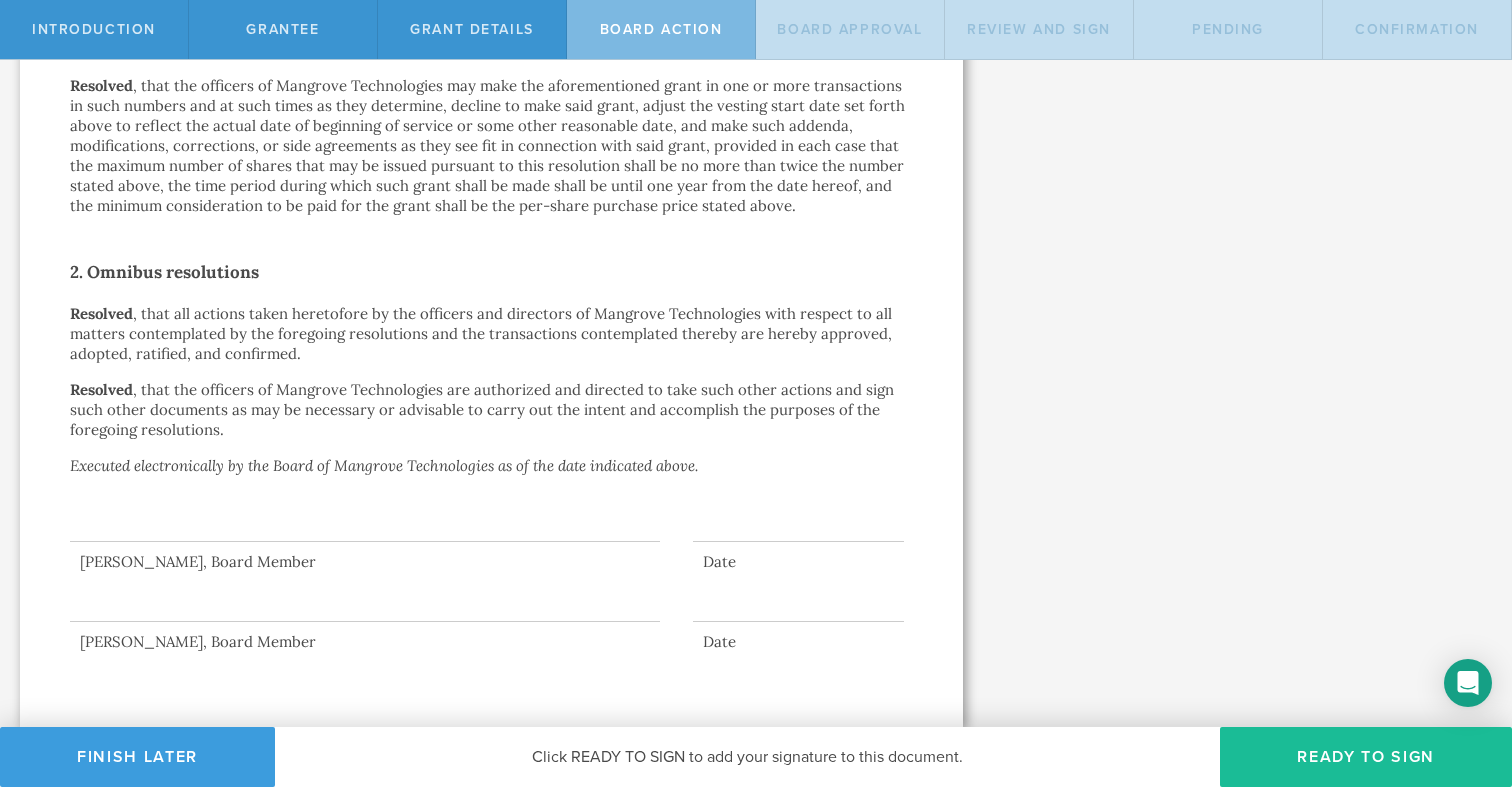 scroll, scrollTop: 0, scrollLeft: 0, axis: both 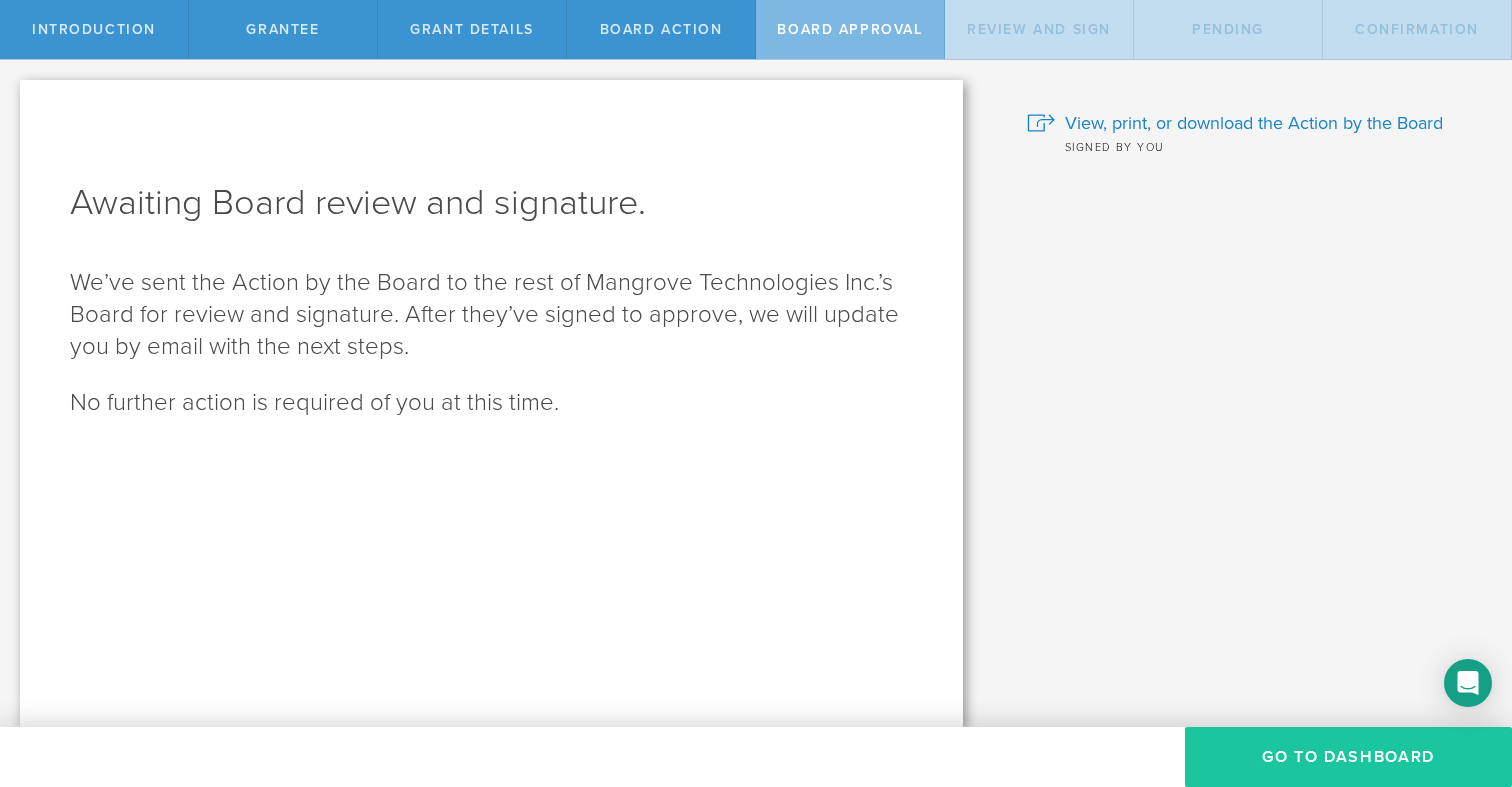 click on "Go To Dashboard" at bounding box center [1348, 757] 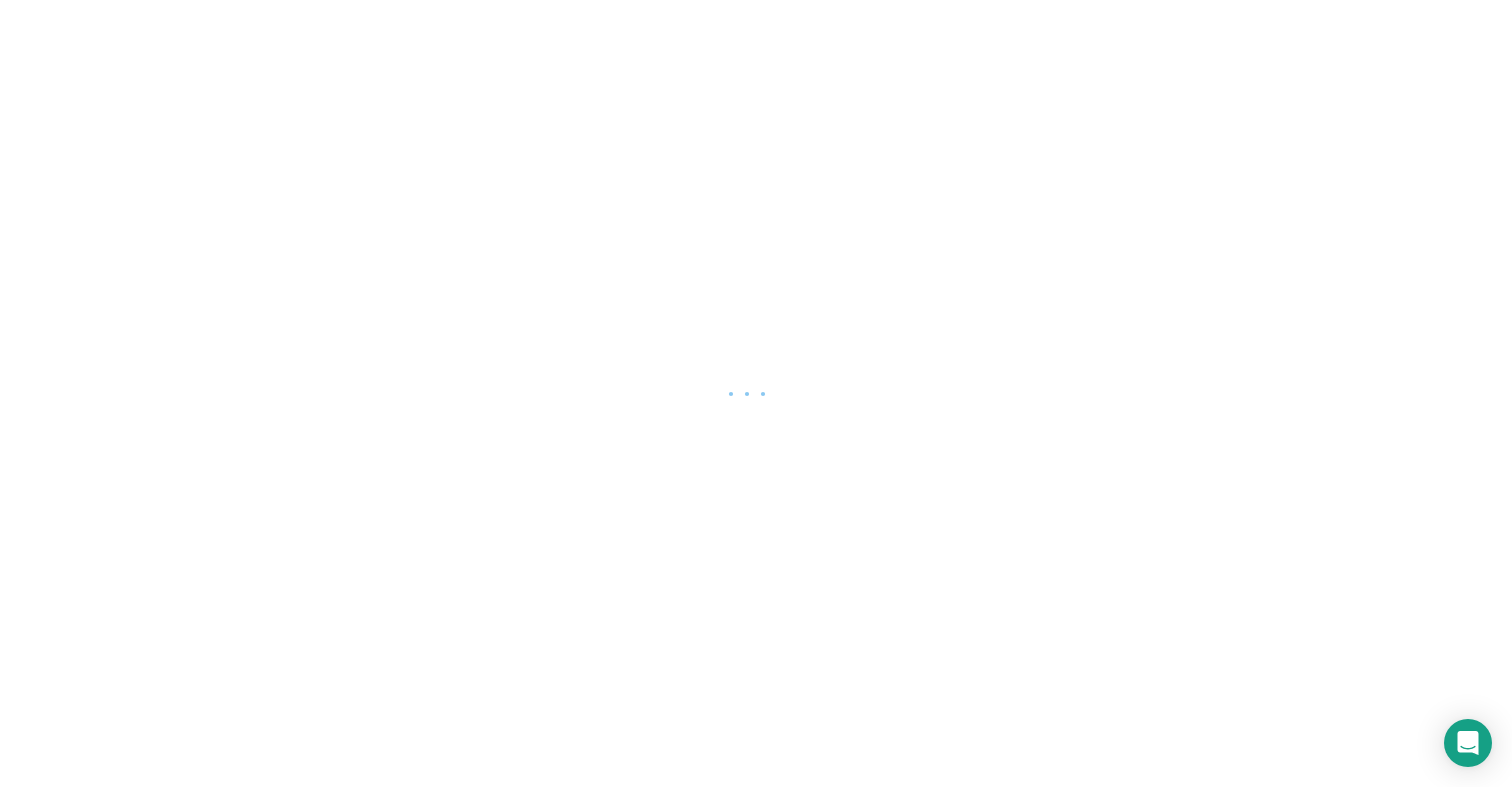 scroll, scrollTop: 0, scrollLeft: 0, axis: both 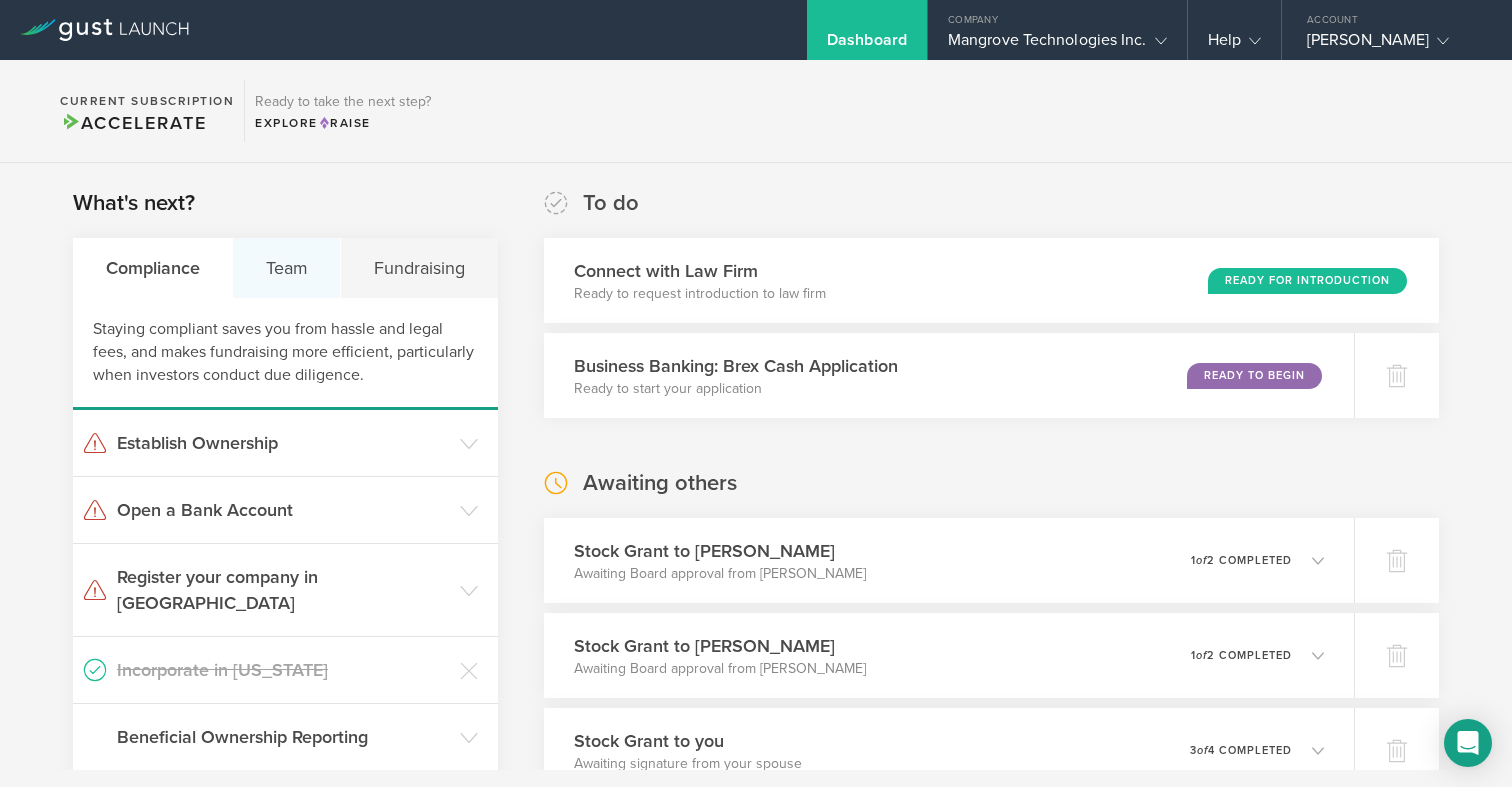 click on "Team" at bounding box center (287, 268) 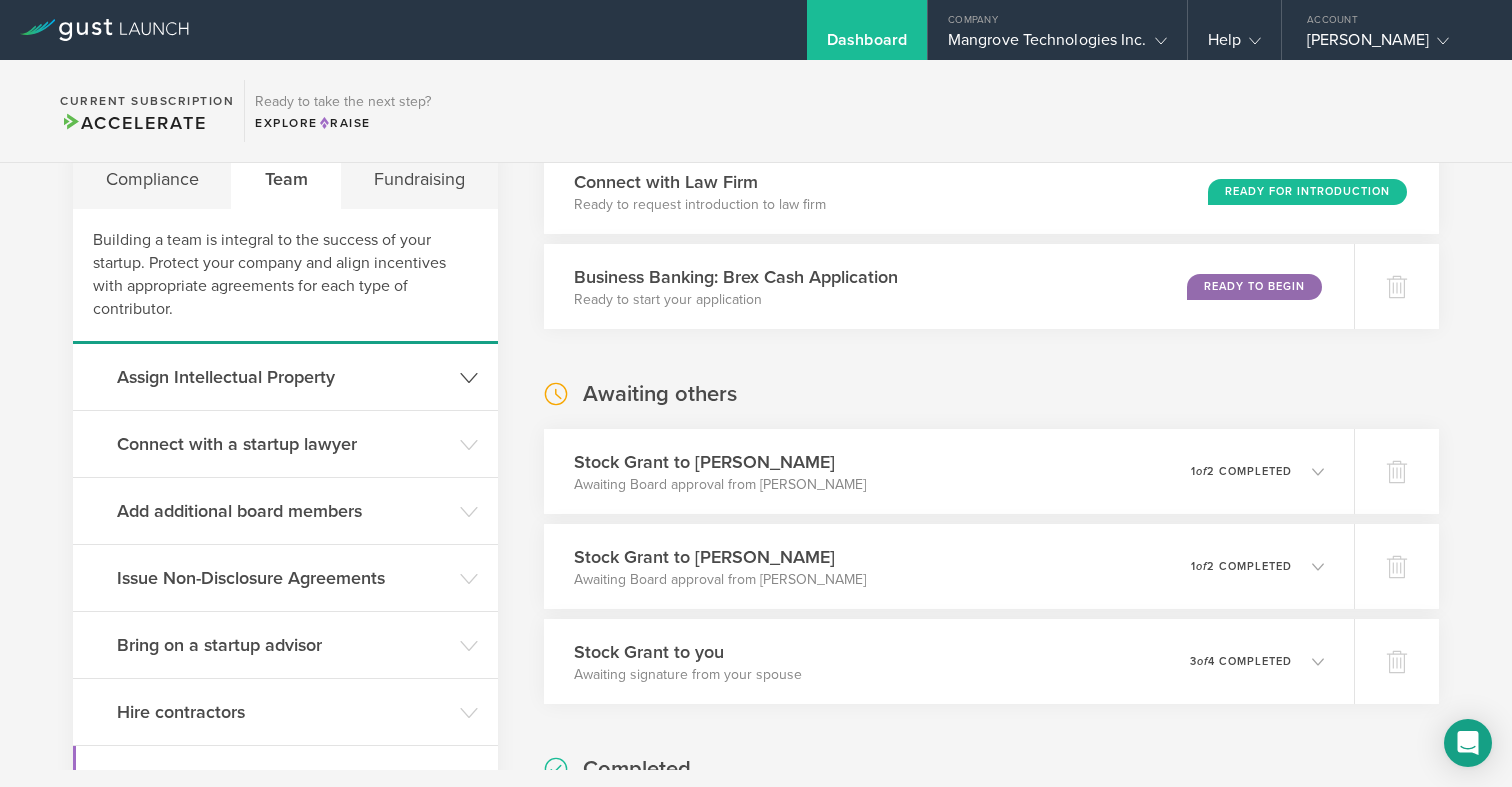 scroll, scrollTop: 105, scrollLeft: 0, axis: vertical 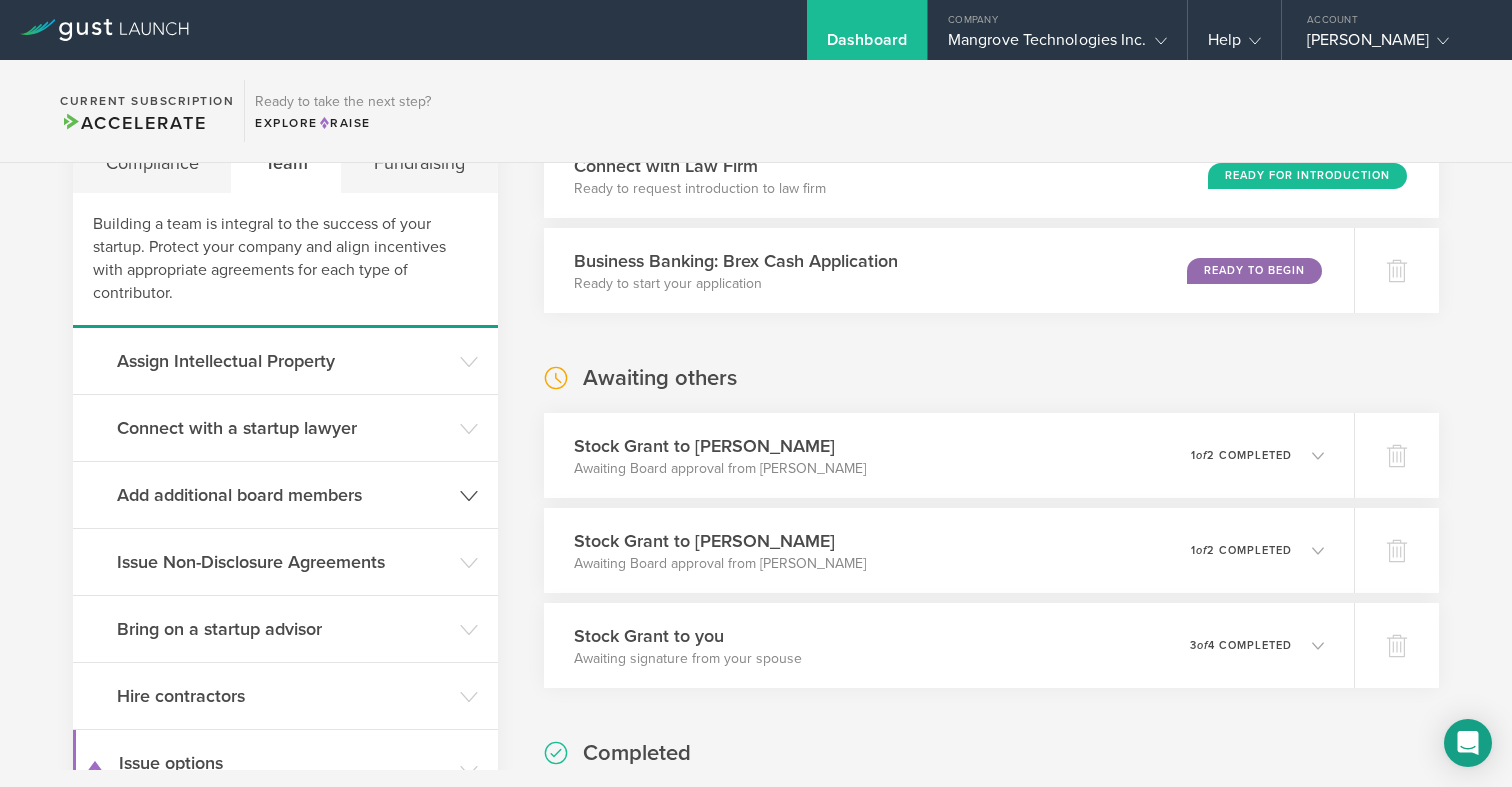 click on "Add additional board members" 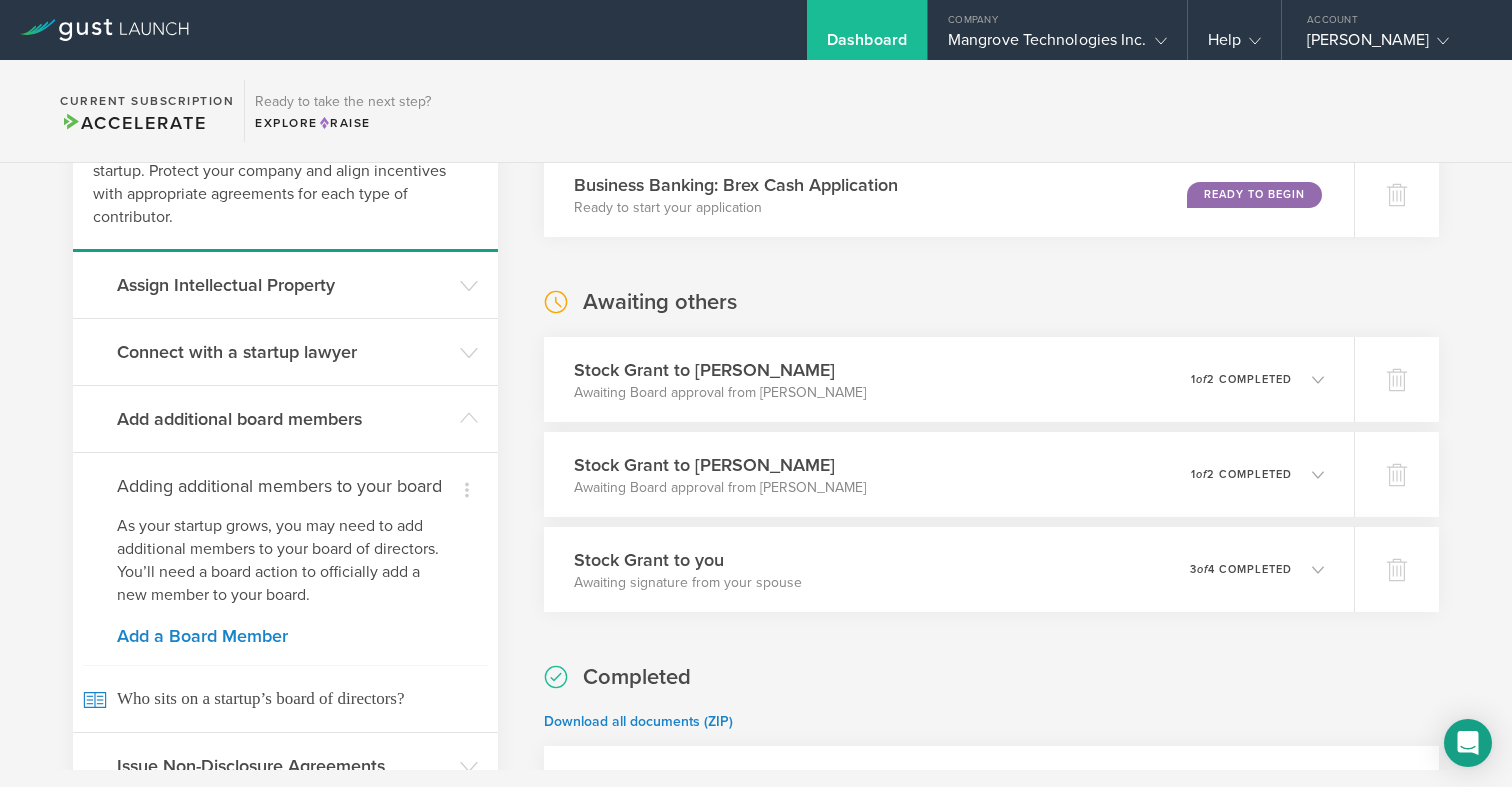 scroll, scrollTop: 233, scrollLeft: 0, axis: vertical 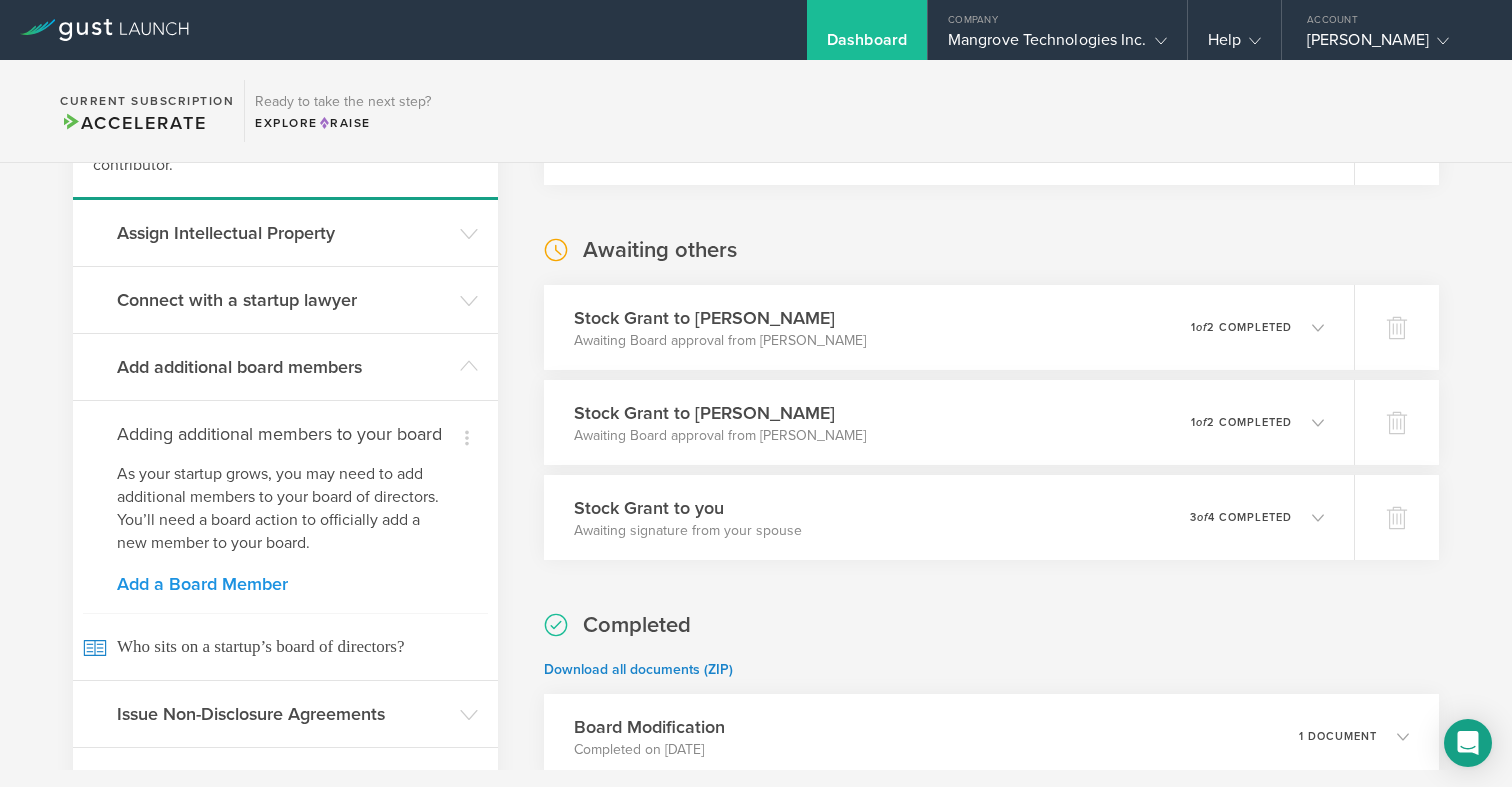 click on "Add a Board Member" at bounding box center [285, 584] 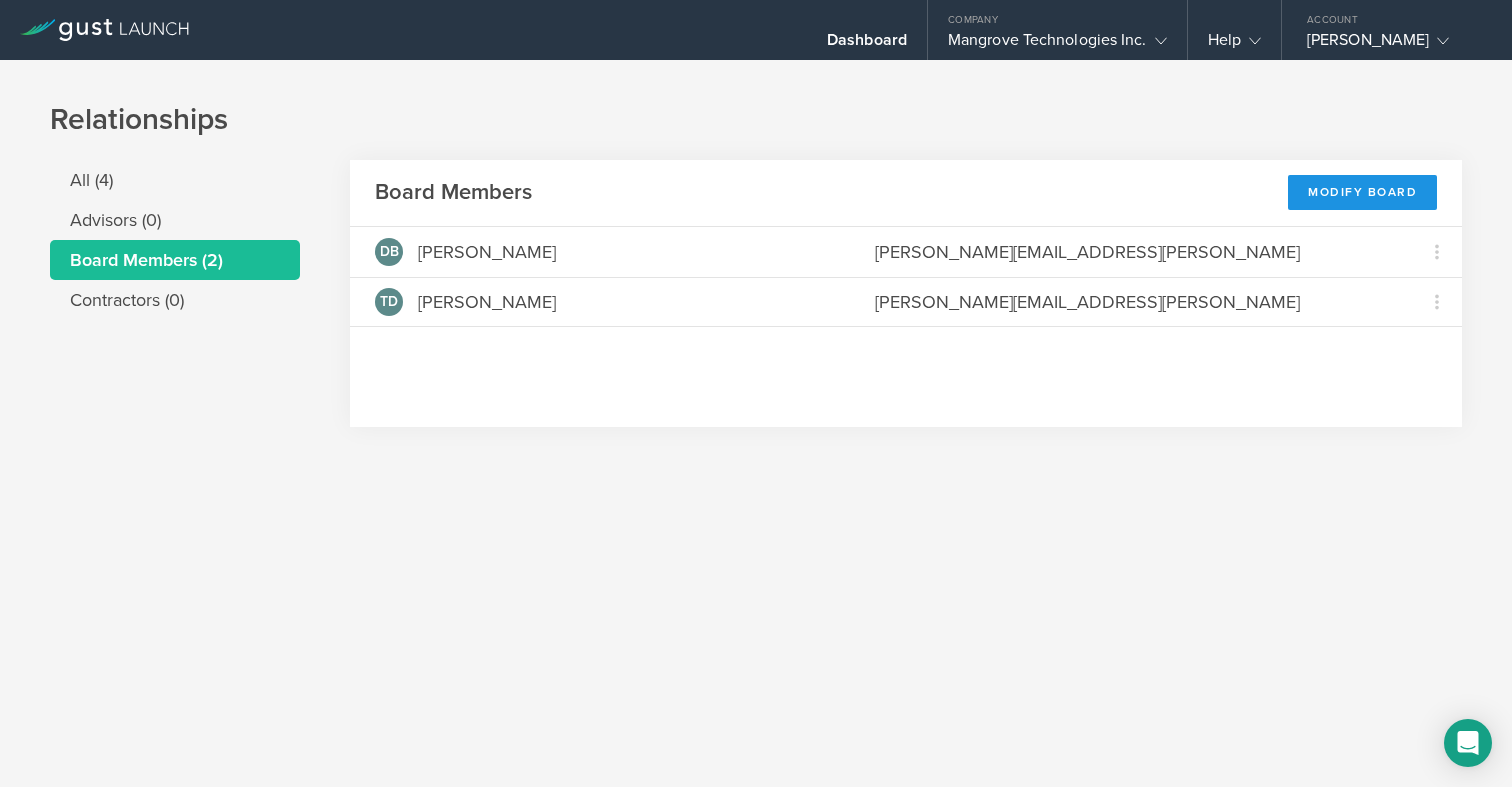 click on "Modify Board" at bounding box center [1362, 192] 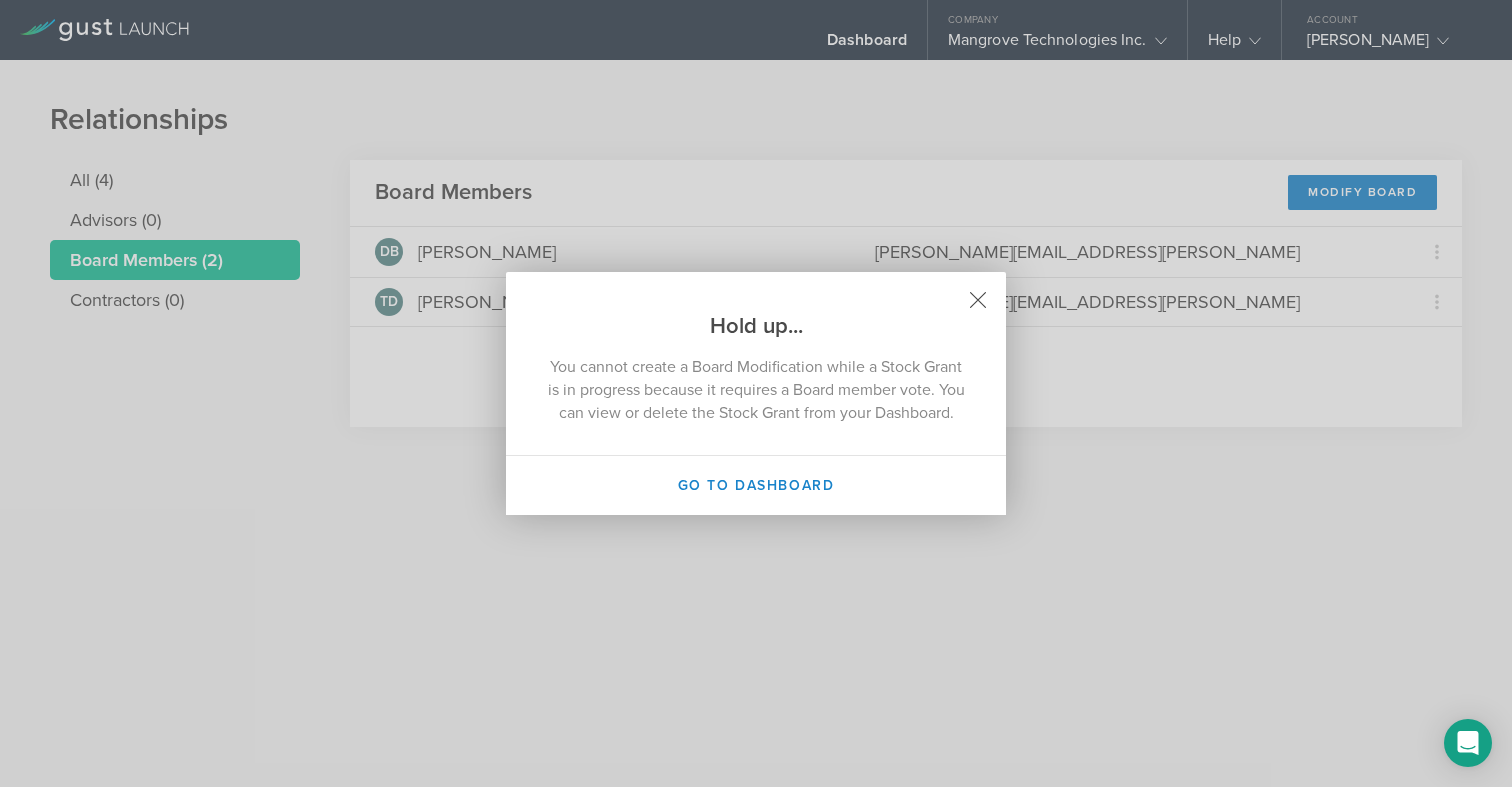 click 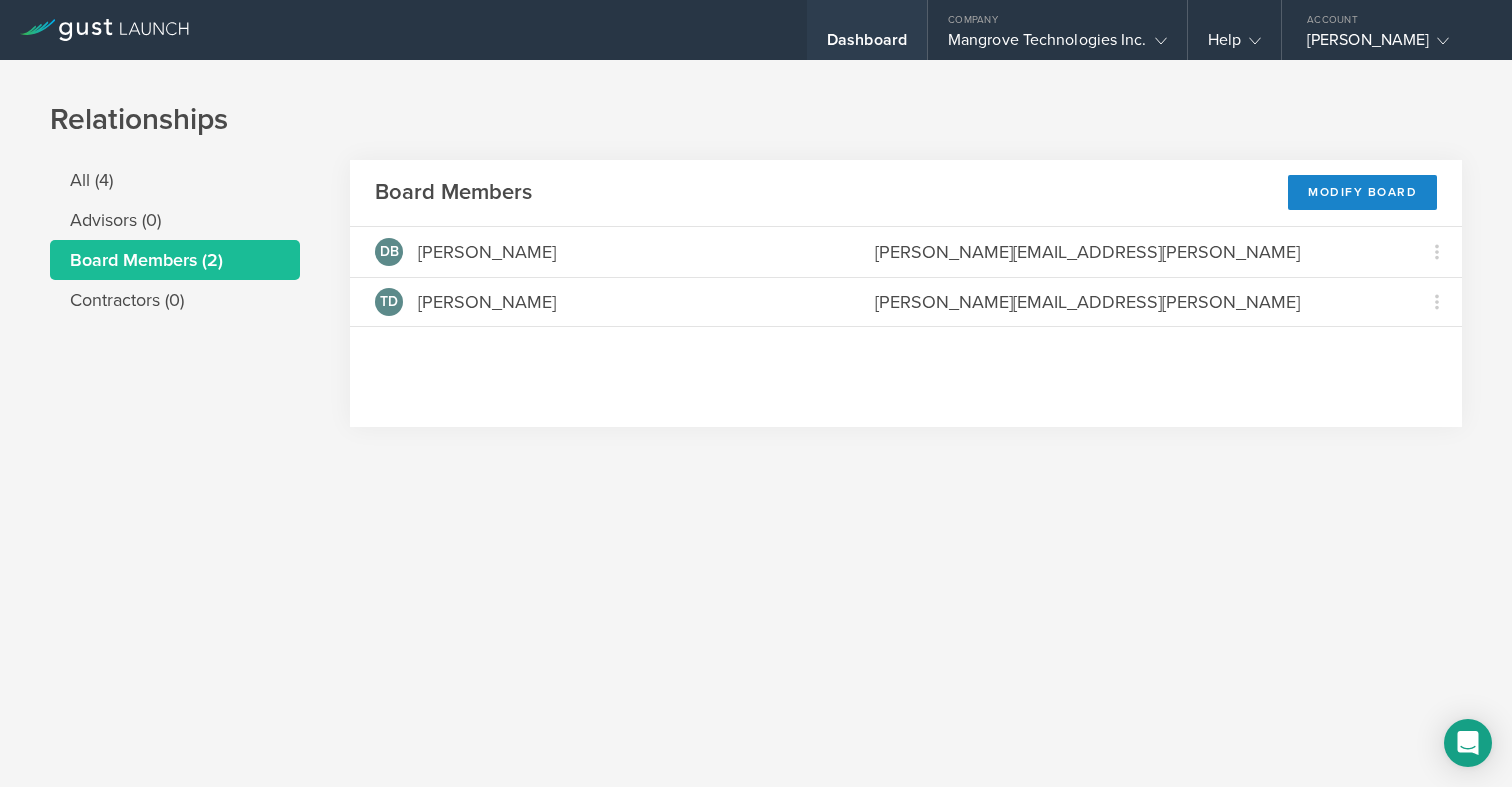 click on "Dashboard" at bounding box center (867, 45) 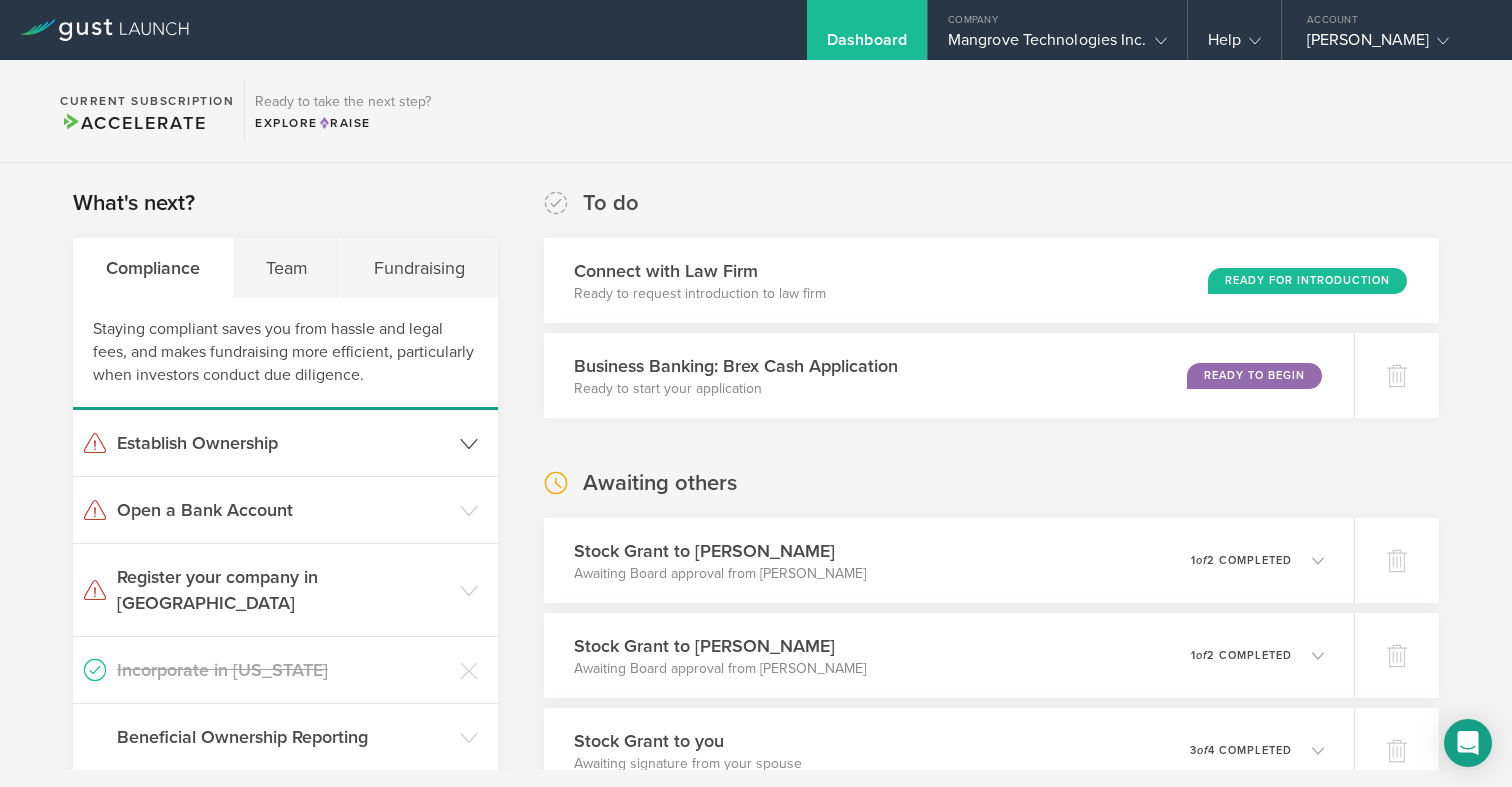 click on "Establish Ownership" at bounding box center (283, 443) 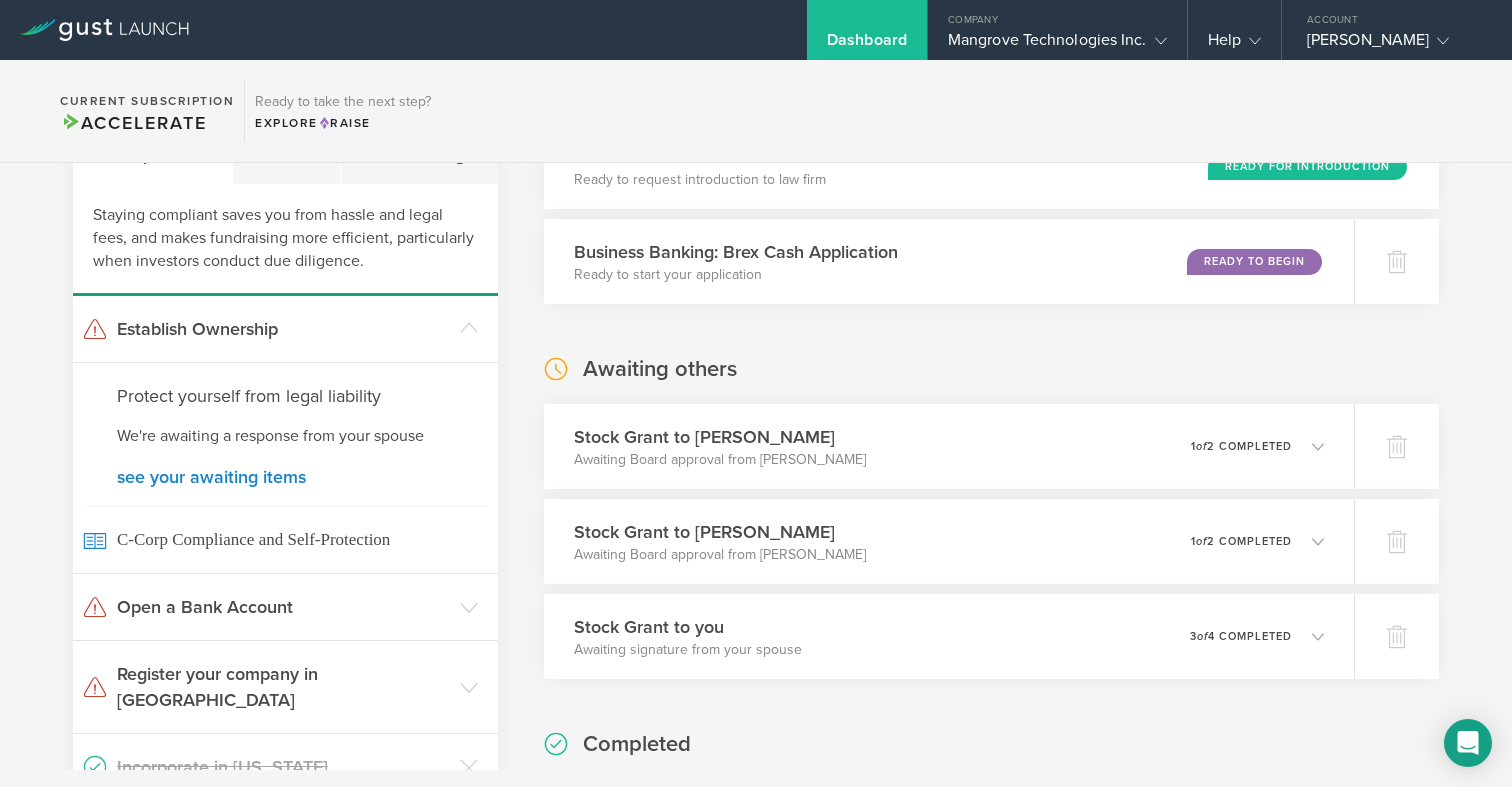 scroll, scrollTop: 122, scrollLeft: 0, axis: vertical 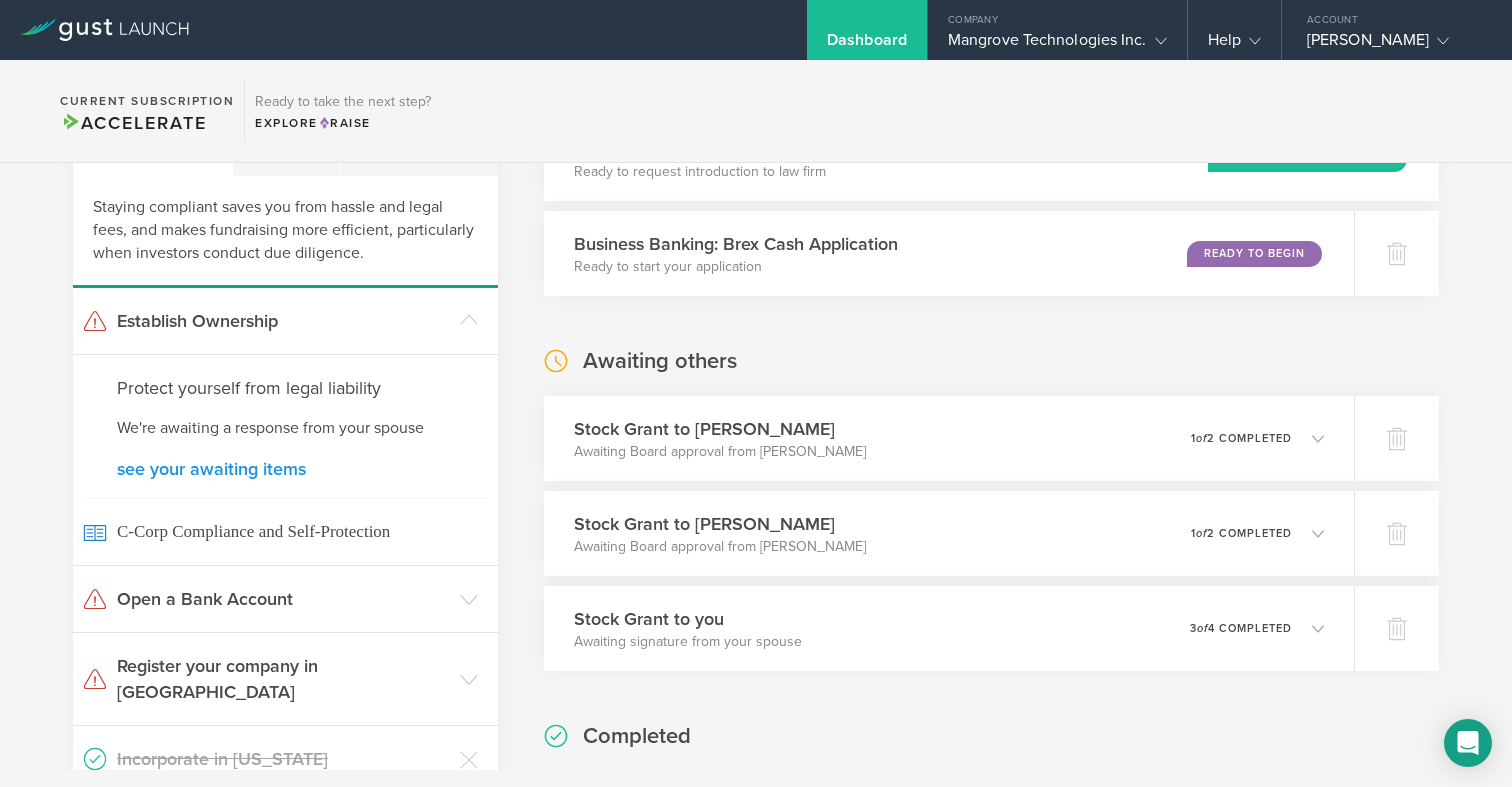 click on "see your awaiting items" 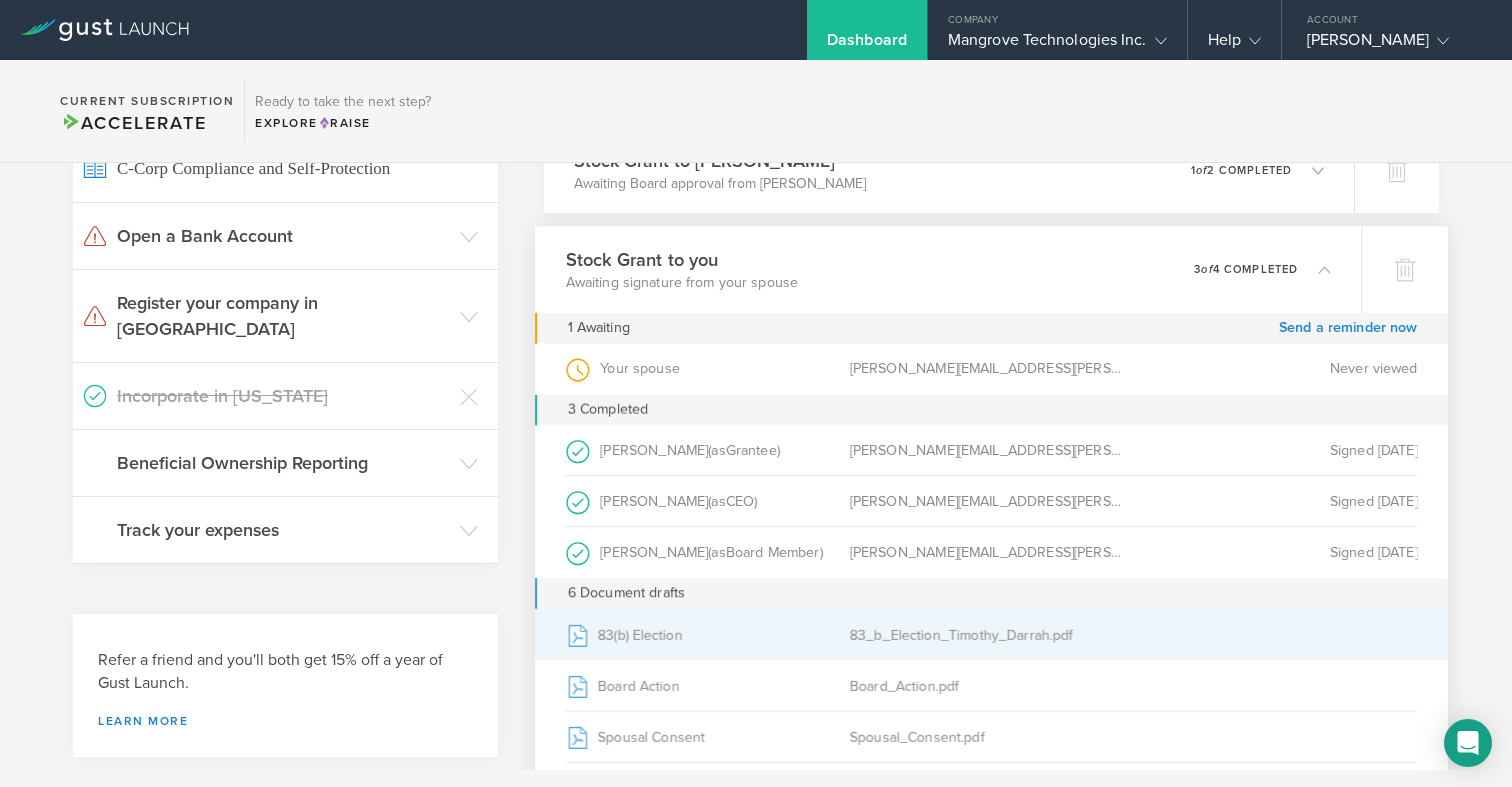 scroll, scrollTop: 483, scrollLeft: 0, axis: vertical 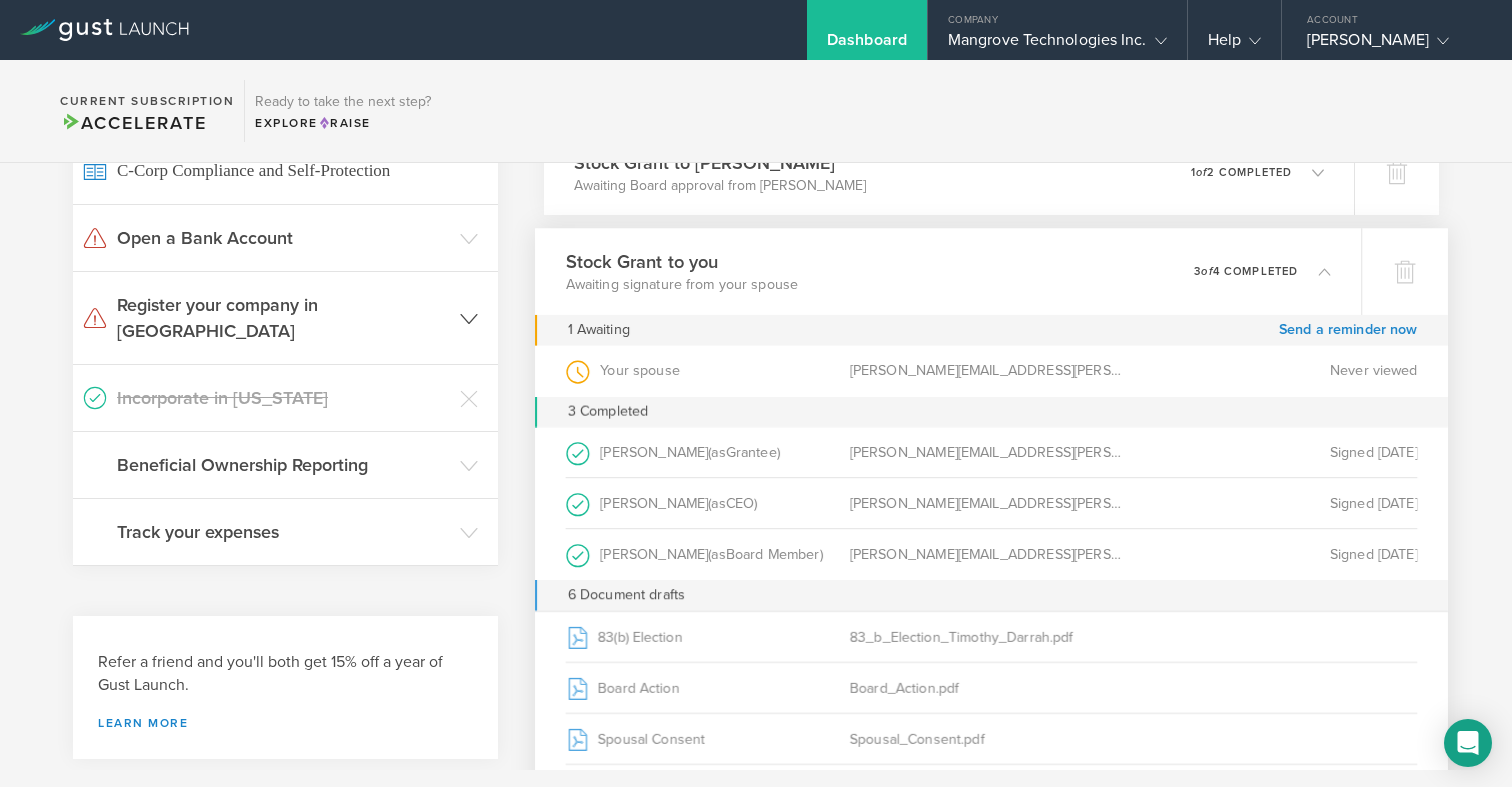 click on "Register your company in TN" at bounding box center [283, 318] 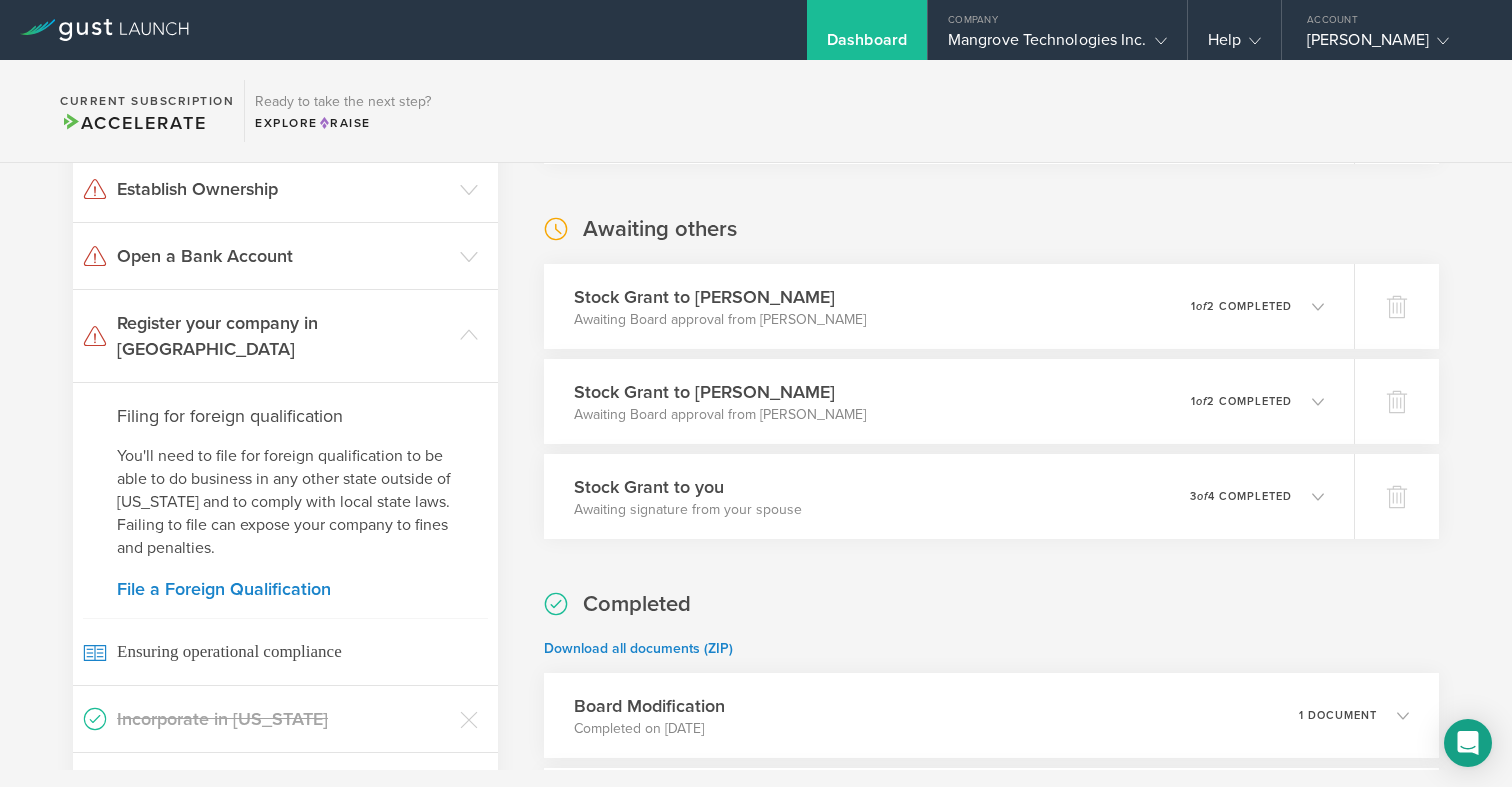 scroll, scrollTop: 0, scrollLeft: 0, axis: both 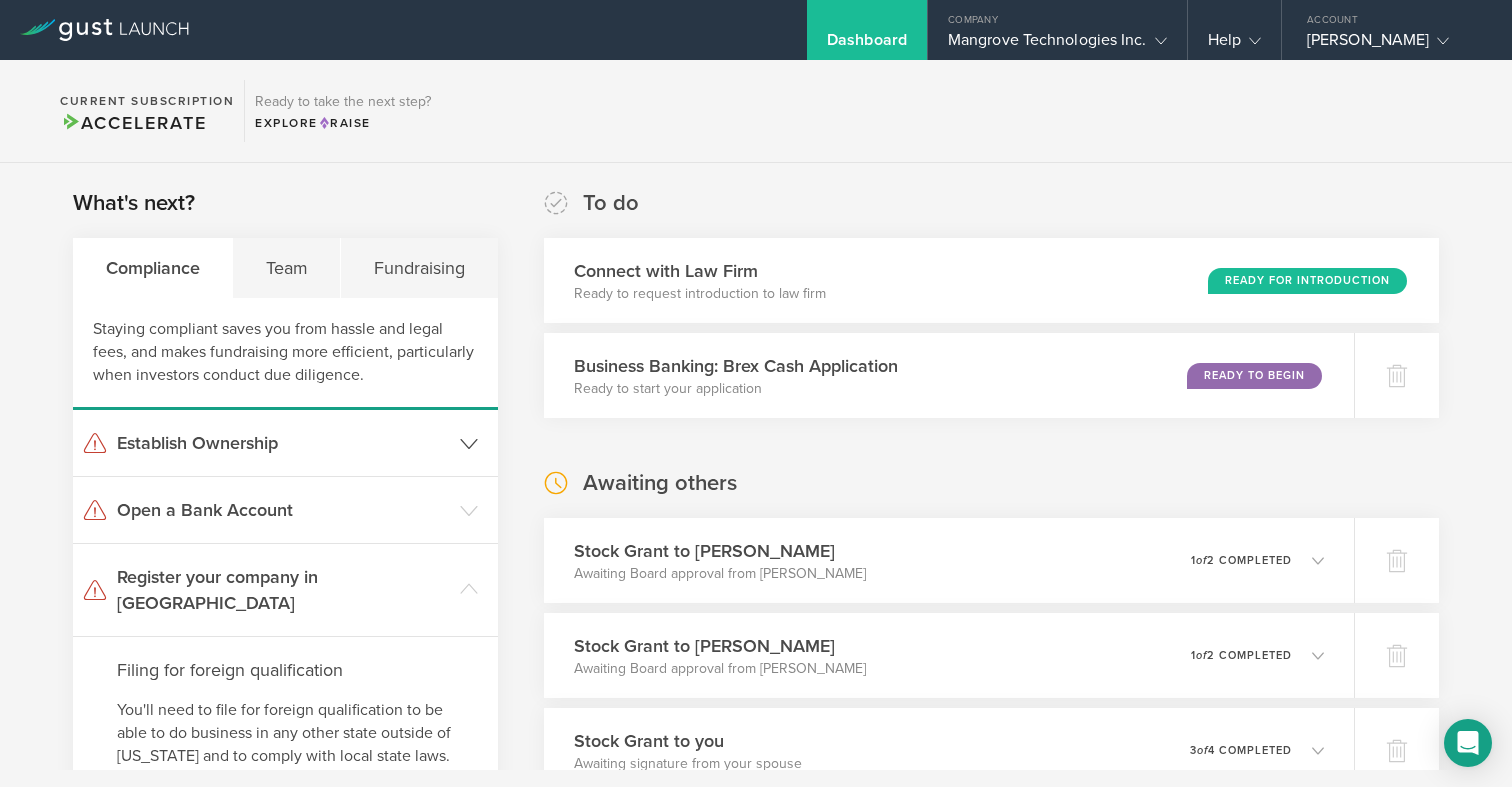 click on "Establish Ownership" at bounding box center [283, 443] 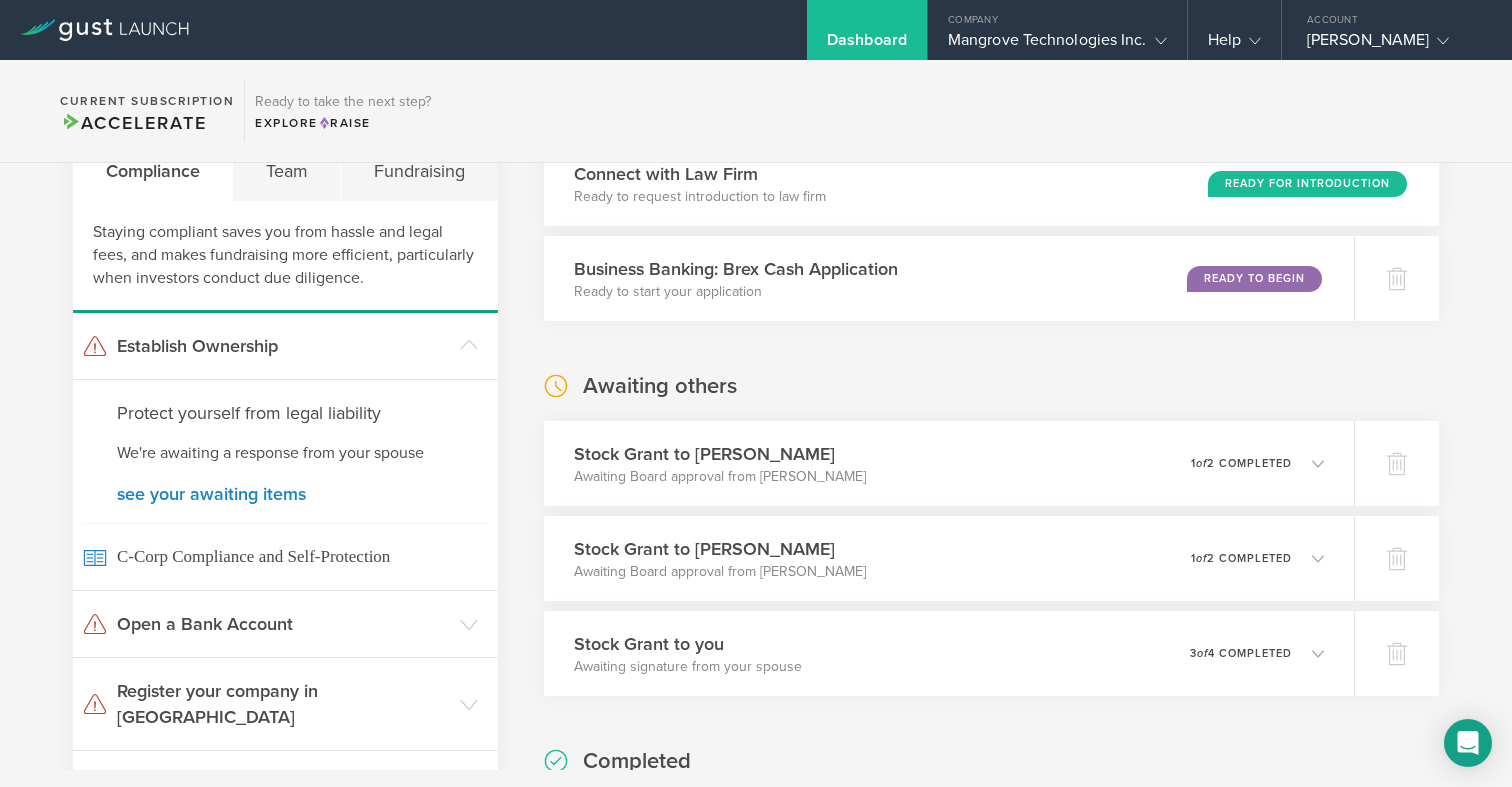 scroll, scrollTop: 100, scrollLeft: 0, axis: vertical 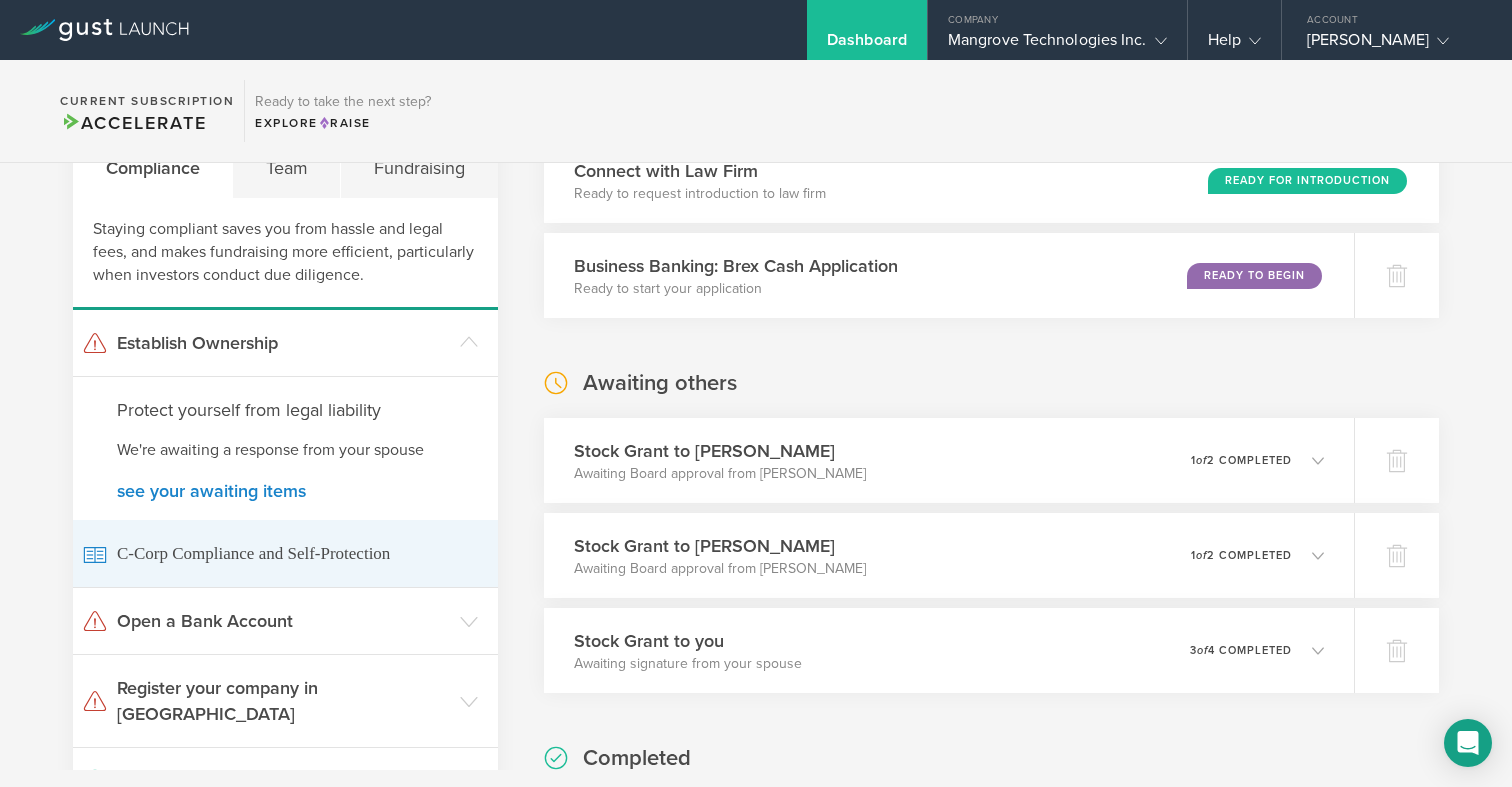 click on "C-Corp Compliance and Self-Protection" at bounding box center (285, 553) 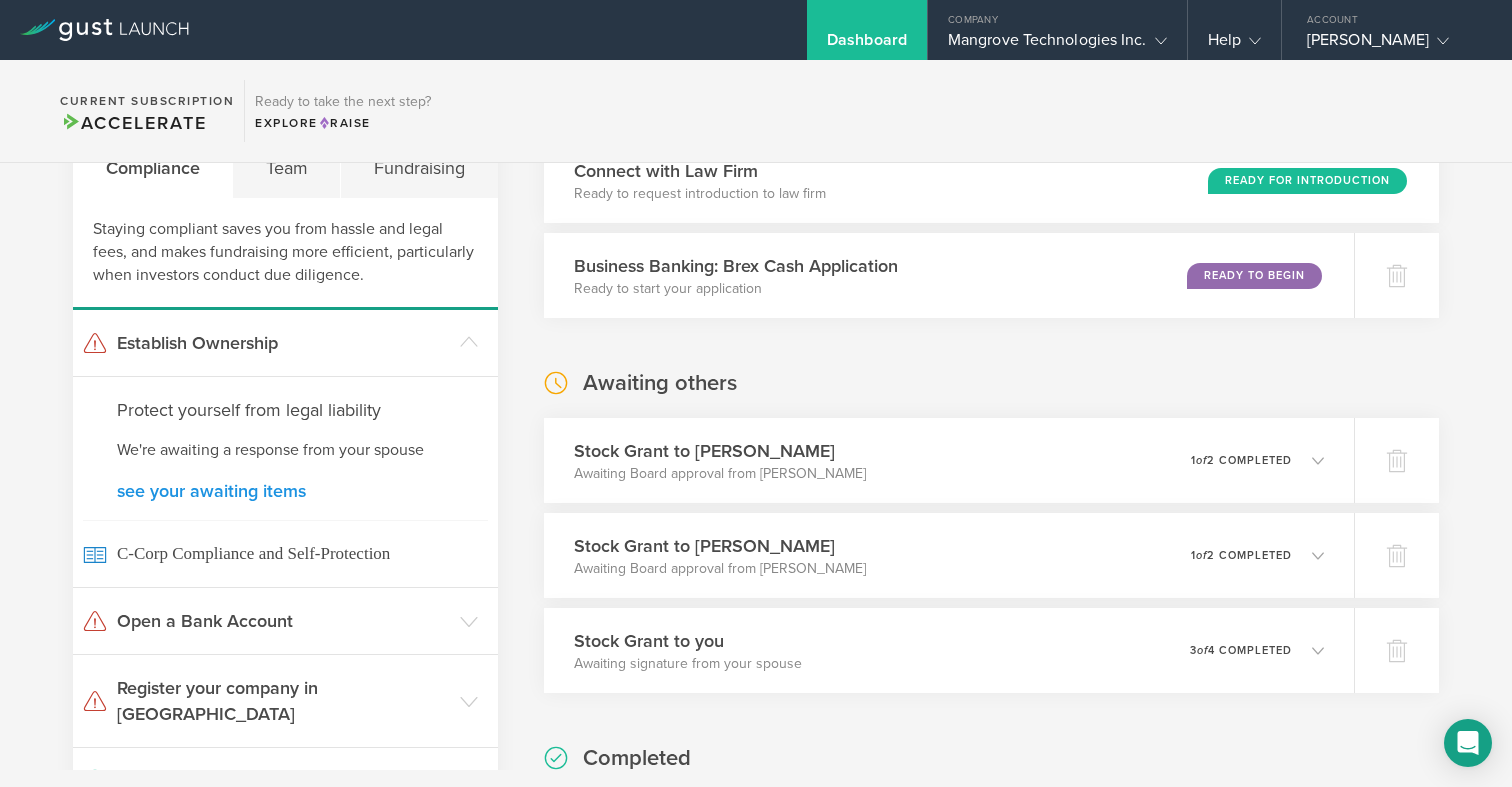 click on "see your awaiting items" 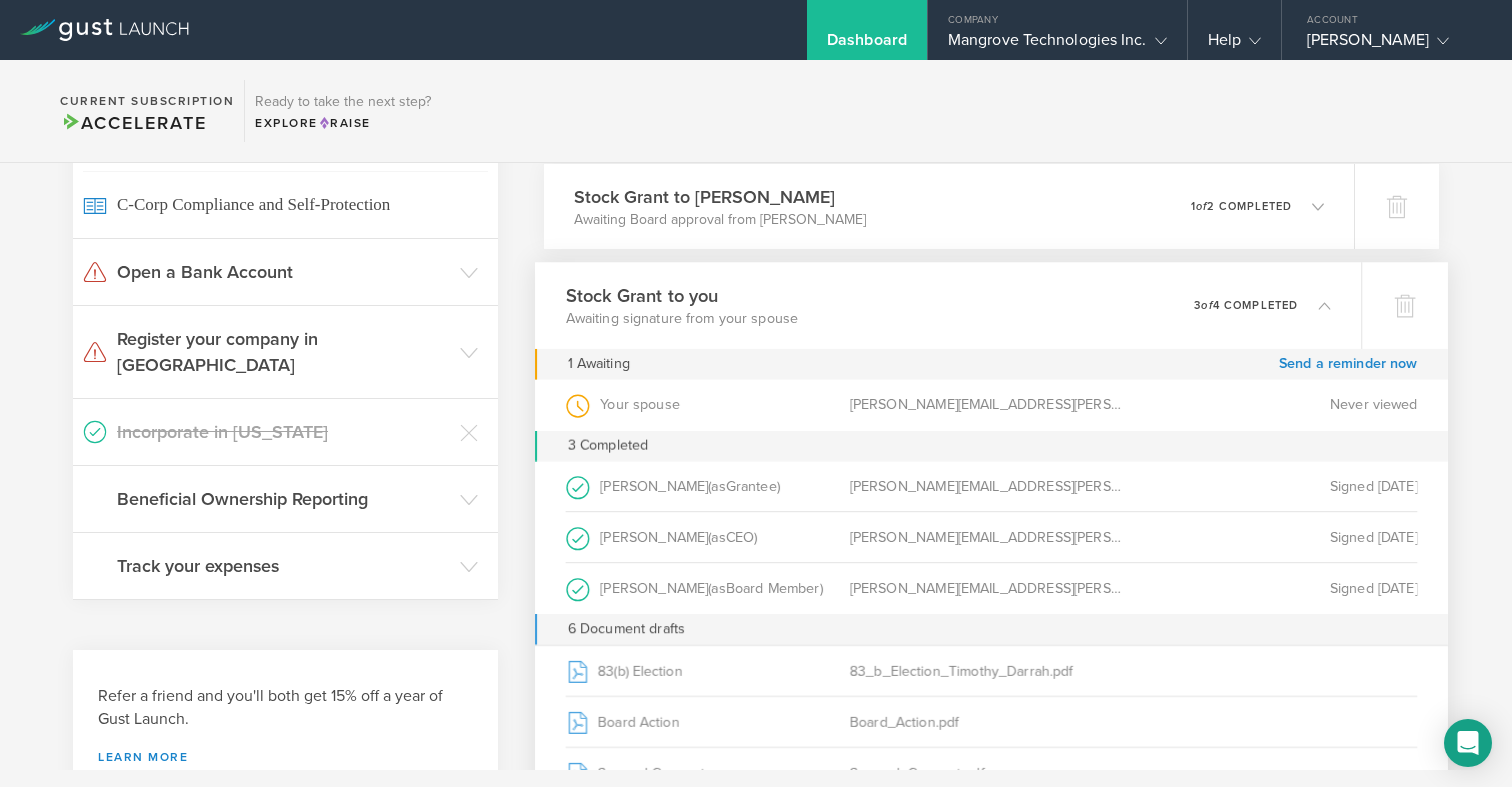 scroll, scrollTop: 545, scrollLeft: 0, axis: vertical 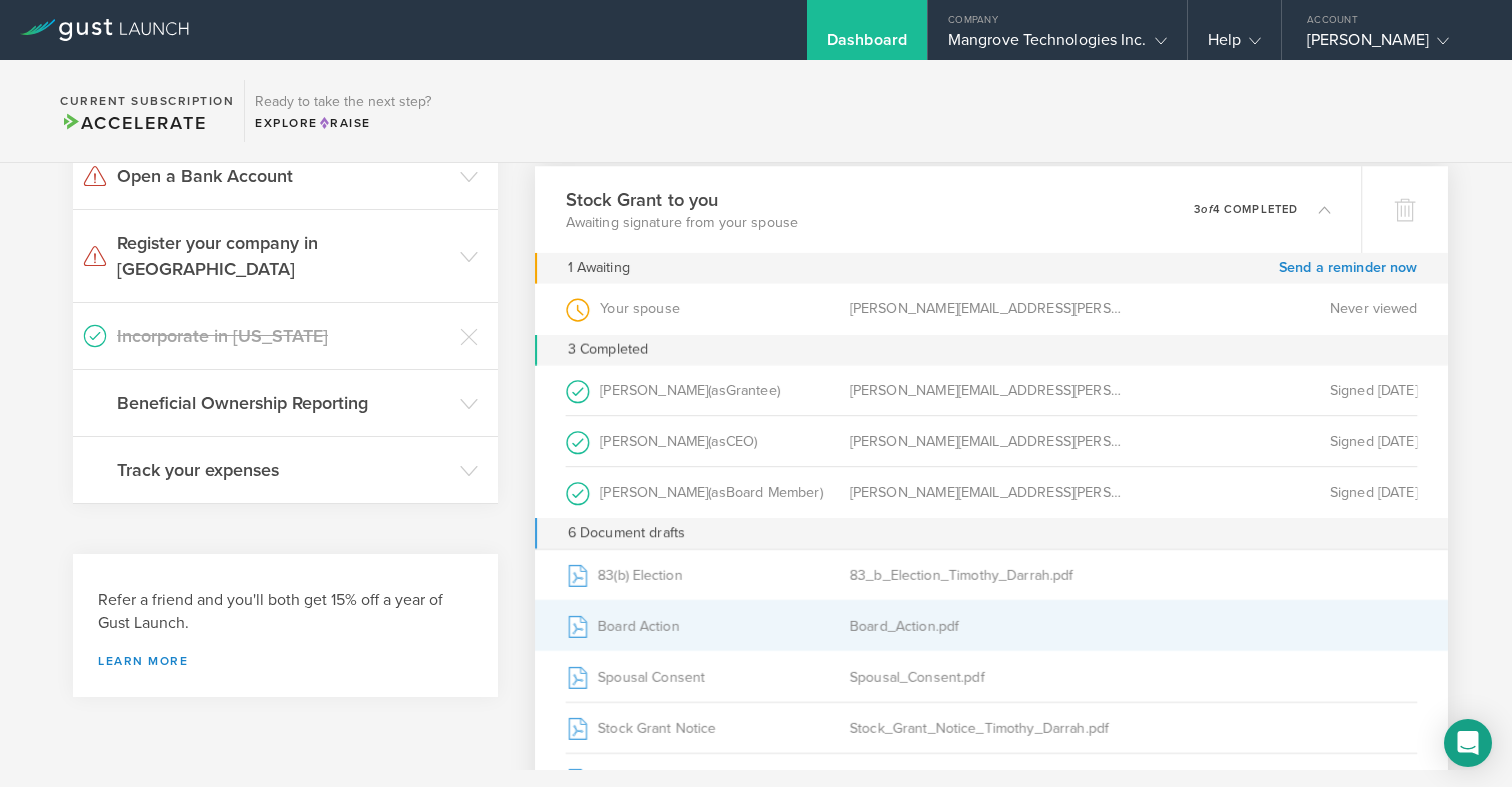 click on "Board Action" at bounding box center [707, 626] 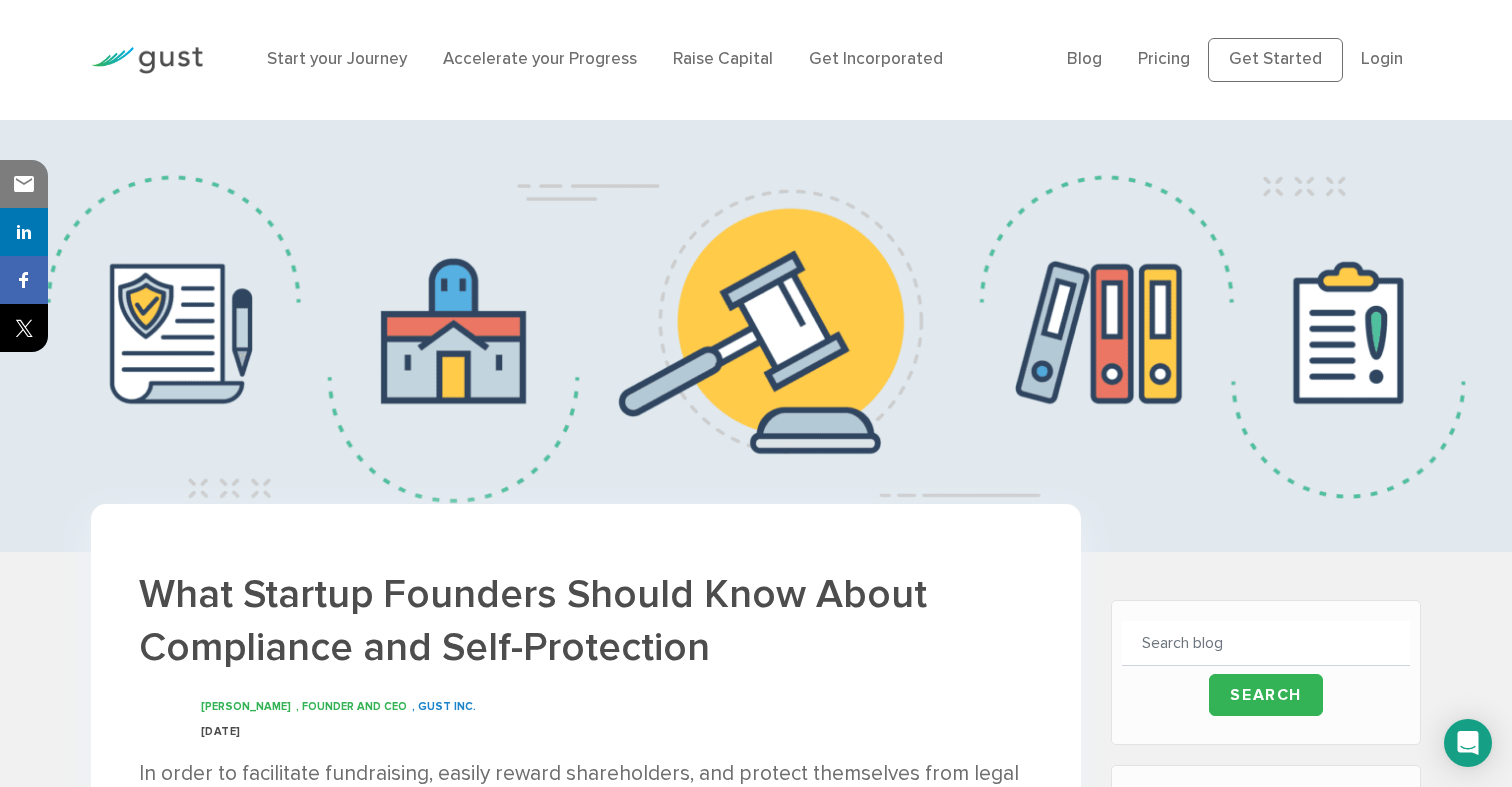 scroll, scrollTop: 0, scrollLeft: 0, axis: both 